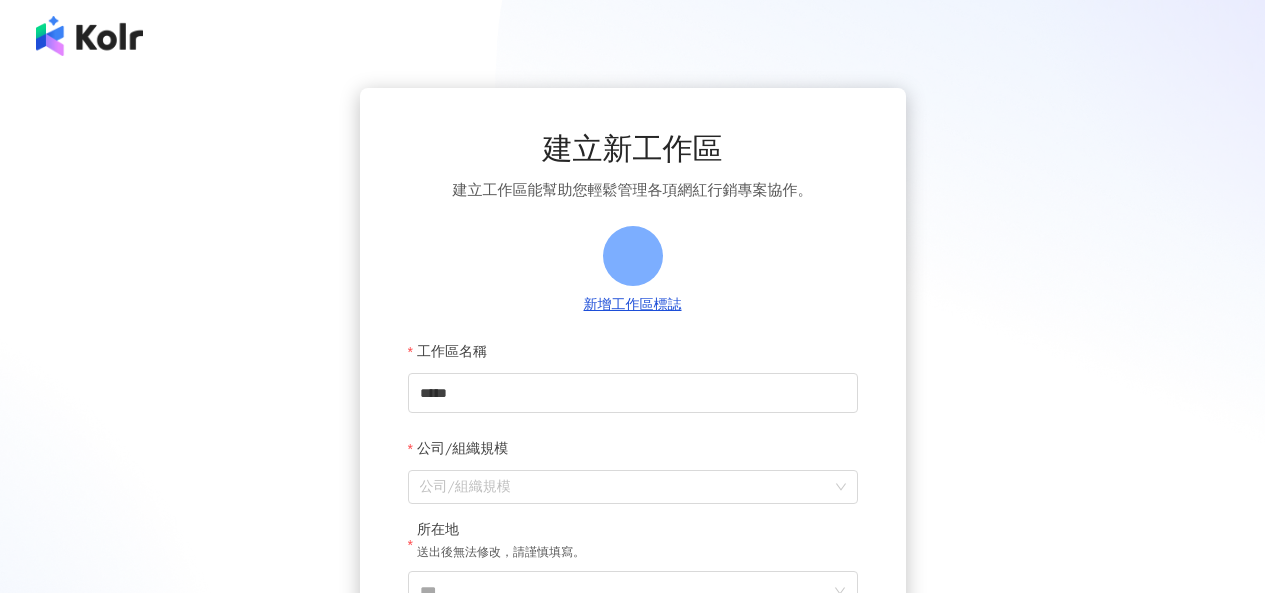 scroll, scrollTop: 0, scrollLeft: 0, axis: both 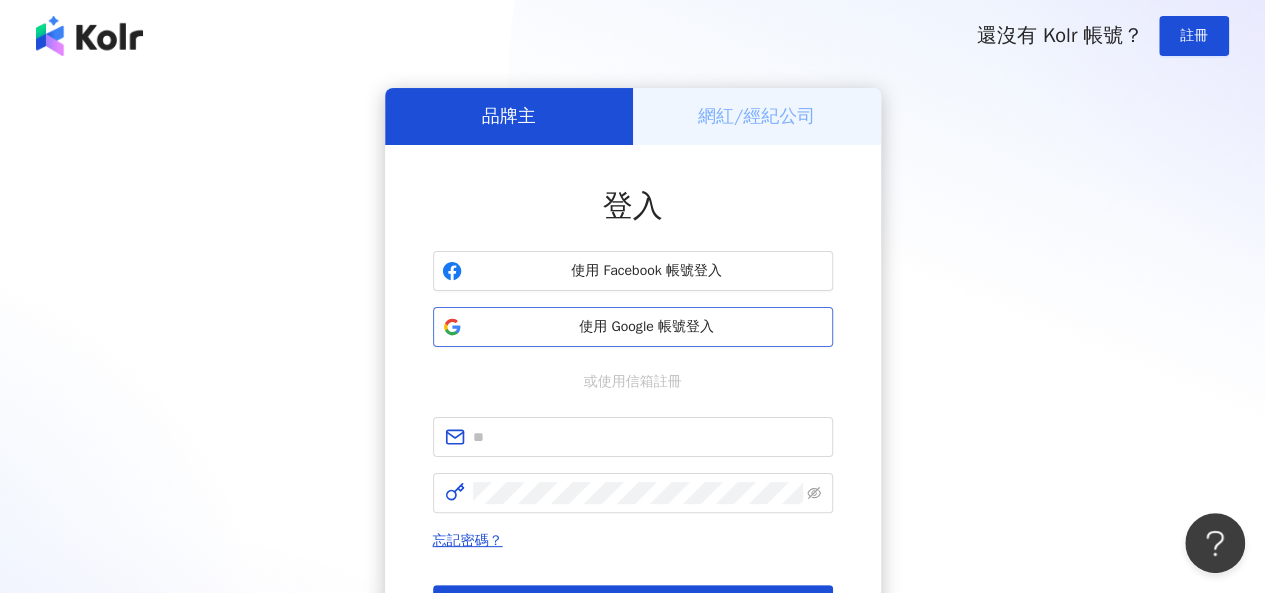 click on "使用 Google 帳號登入" at bounding box center (633, 327) 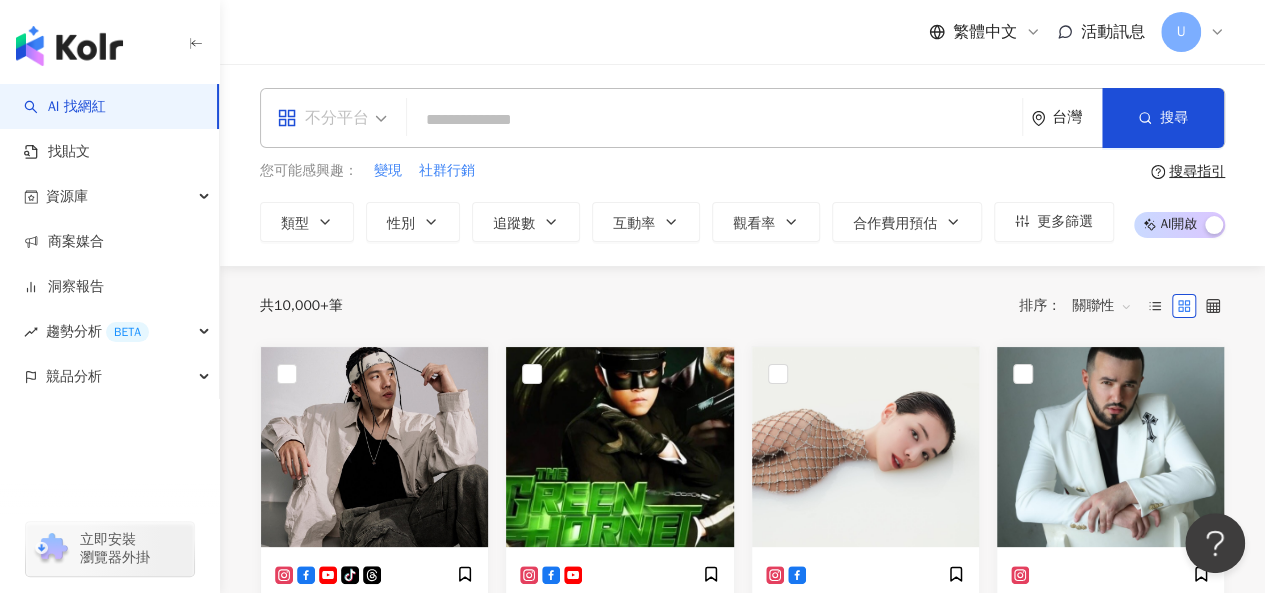 click on "不分平台" at bounding box center (323, 118) 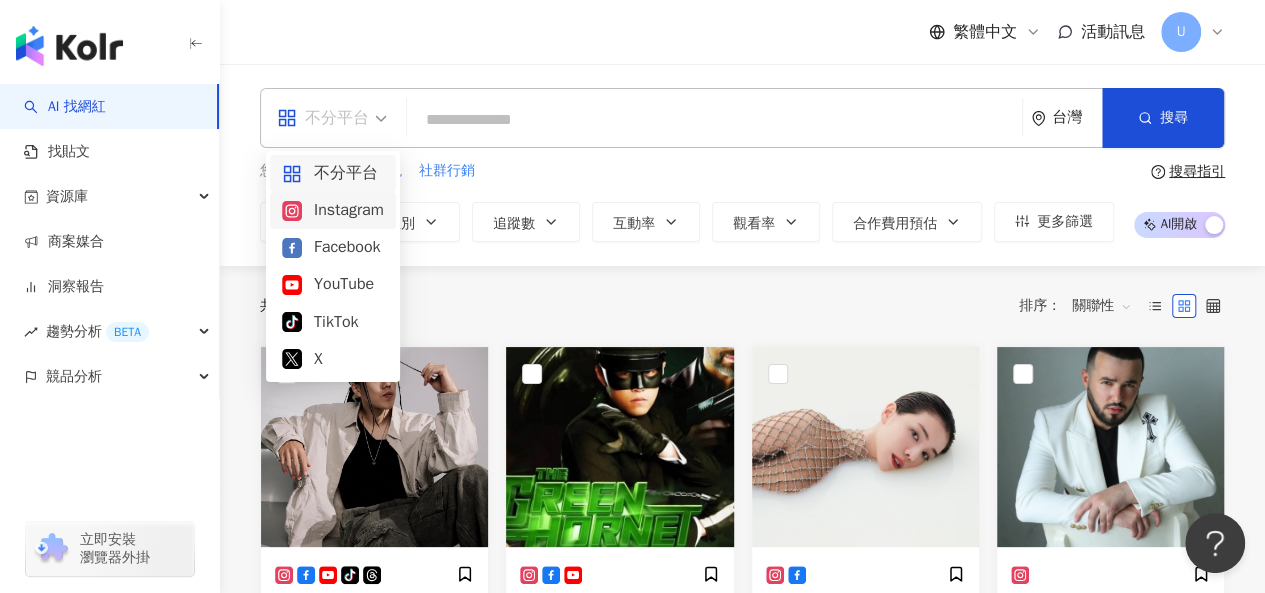 click on "Instagram" at bounding box center (333, 210) 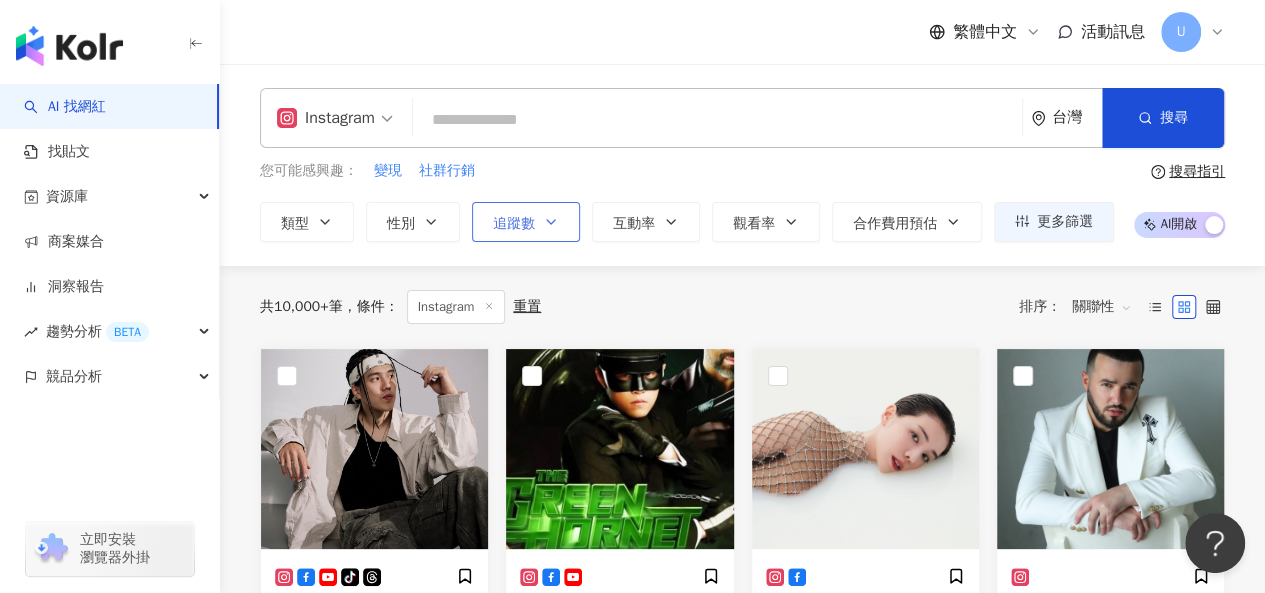 click on "追蹤數" at bounding box center [514, 224] 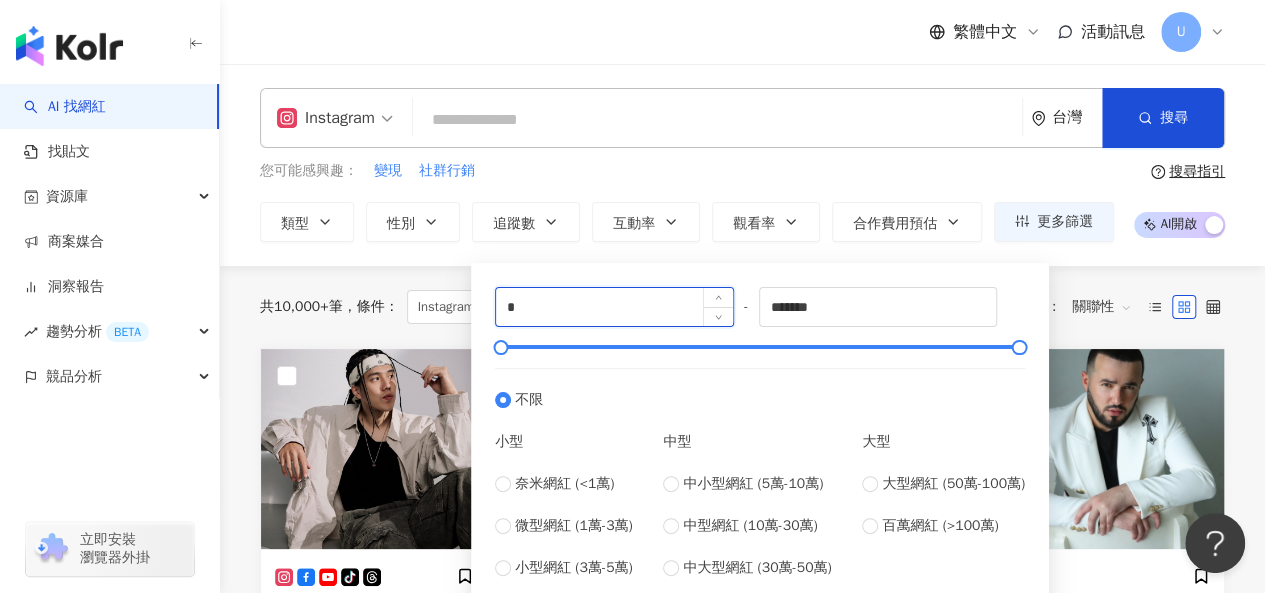 click on "*" at bounding box center [614, 307] 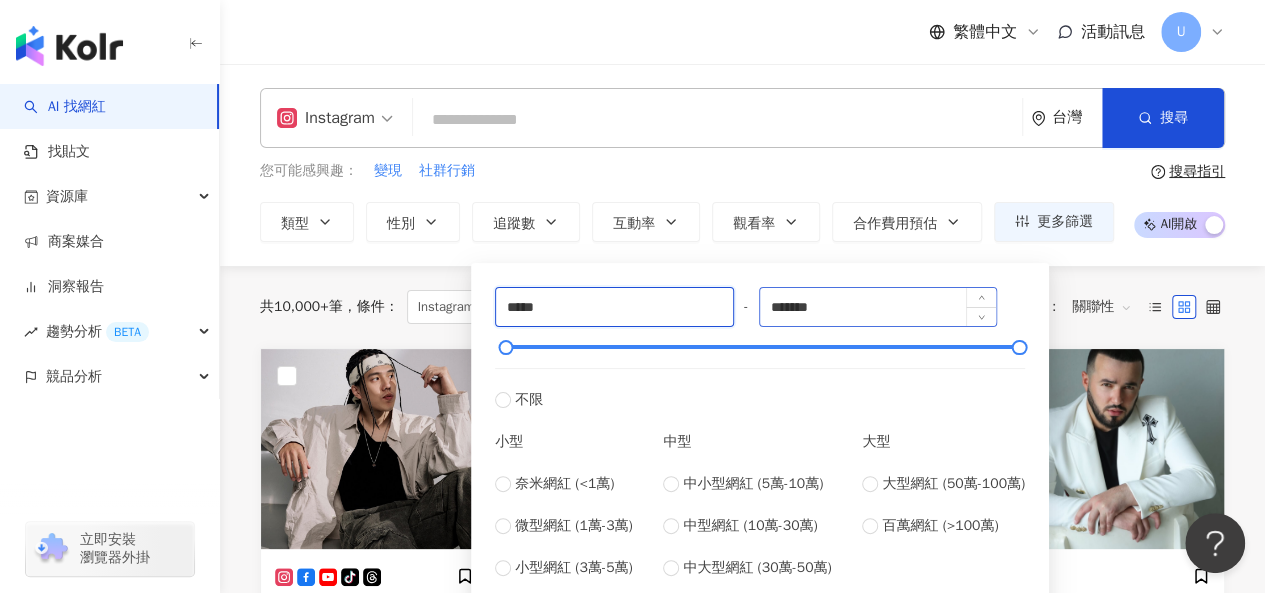type on "*****" 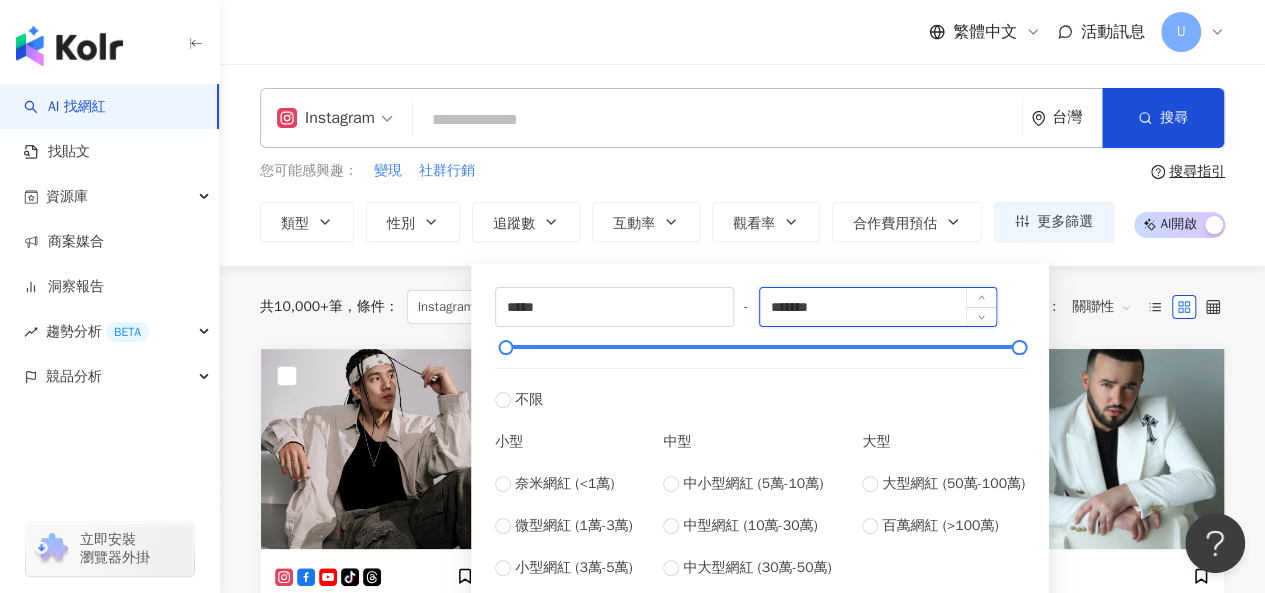 click on "*******" at bounding box center [878, 307] 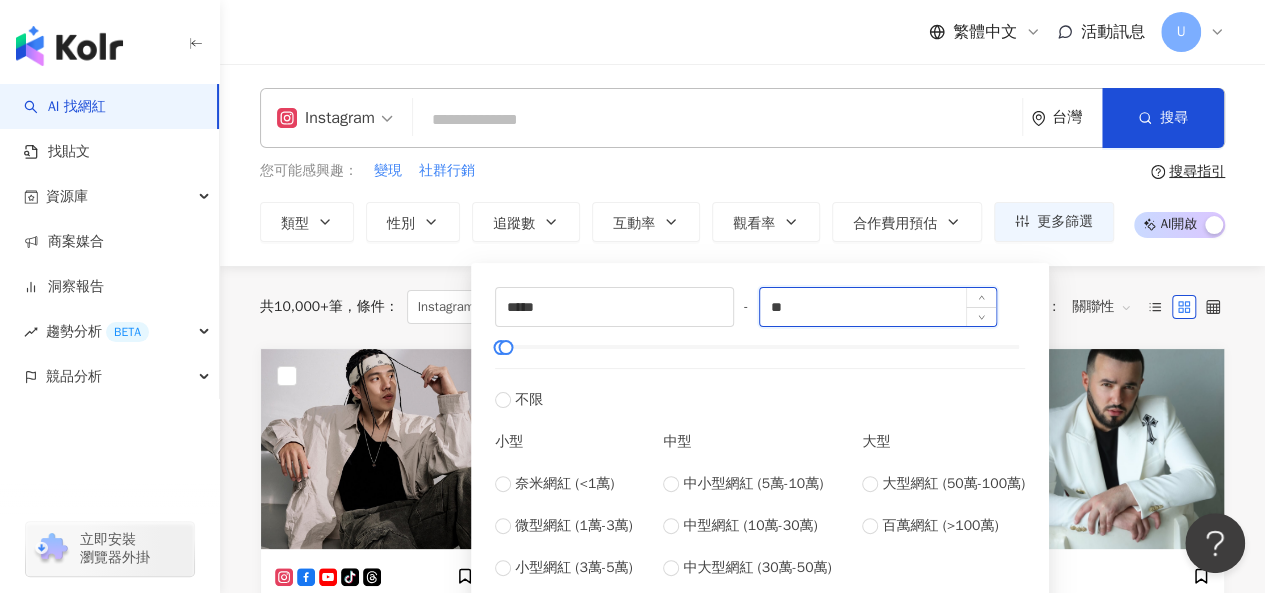 type on "*" 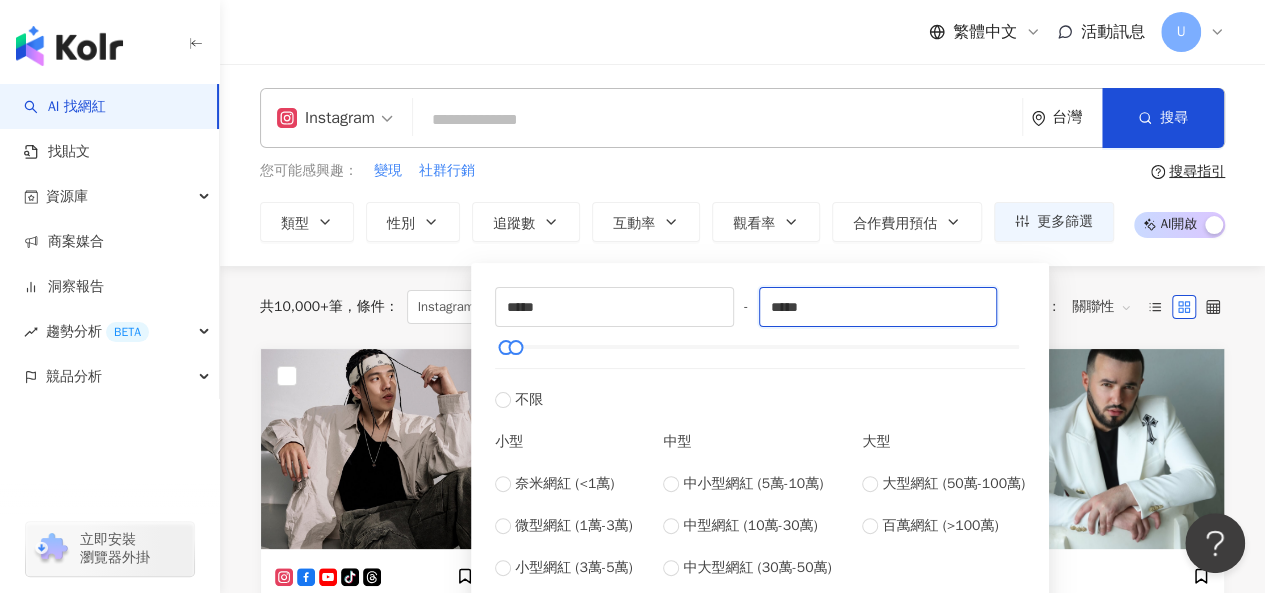 type on "*****" 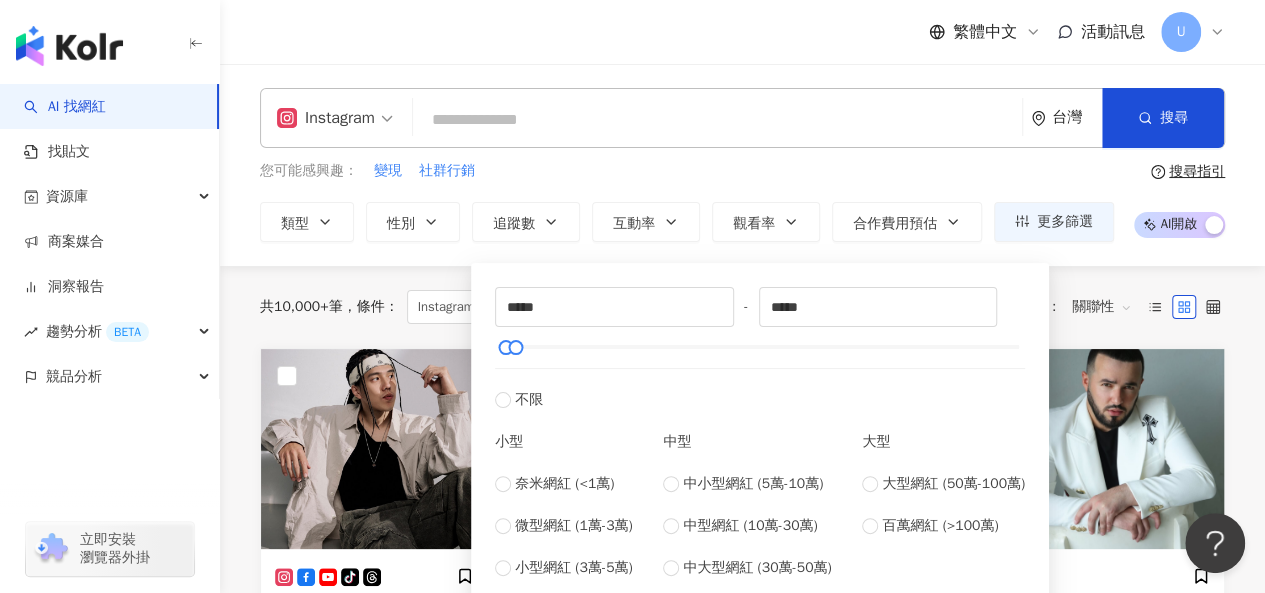 click on "您可能感興趣： 變現  社群行銷  類型 性別 追蹤數 互動率 觀看率 合作費用預估  更多篩選 *****  -  ***** 不限 小型 奈米網紅 (<1萬) 微型網紅 (1萬-3萬) 小型網紅 (3萬-5萬) 中型 中小型網紅 (5萬-10萬) 中型網紅 (10萬-30萬) 中大型網紅 (30萬-50萬) 大型 大型網紅 (50萬-100萬) 百萬網紅 (>100萬)" at bounding box center [687, 201] 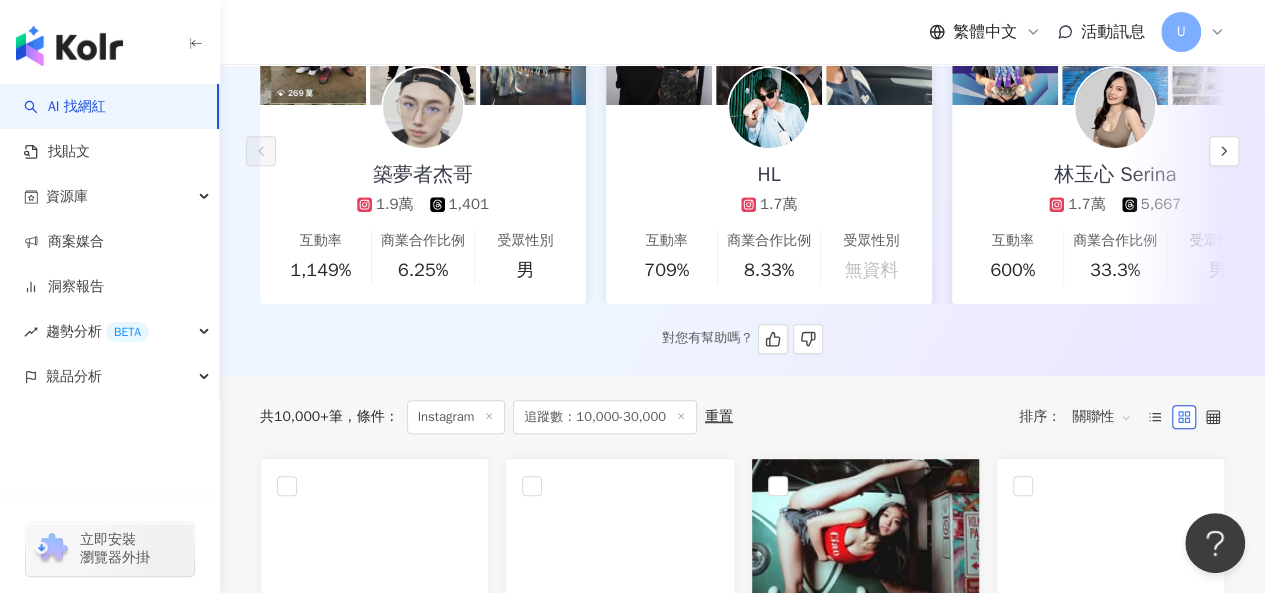 scroll, scrollTop: 400, scrollLeft: 0, axis: vertical 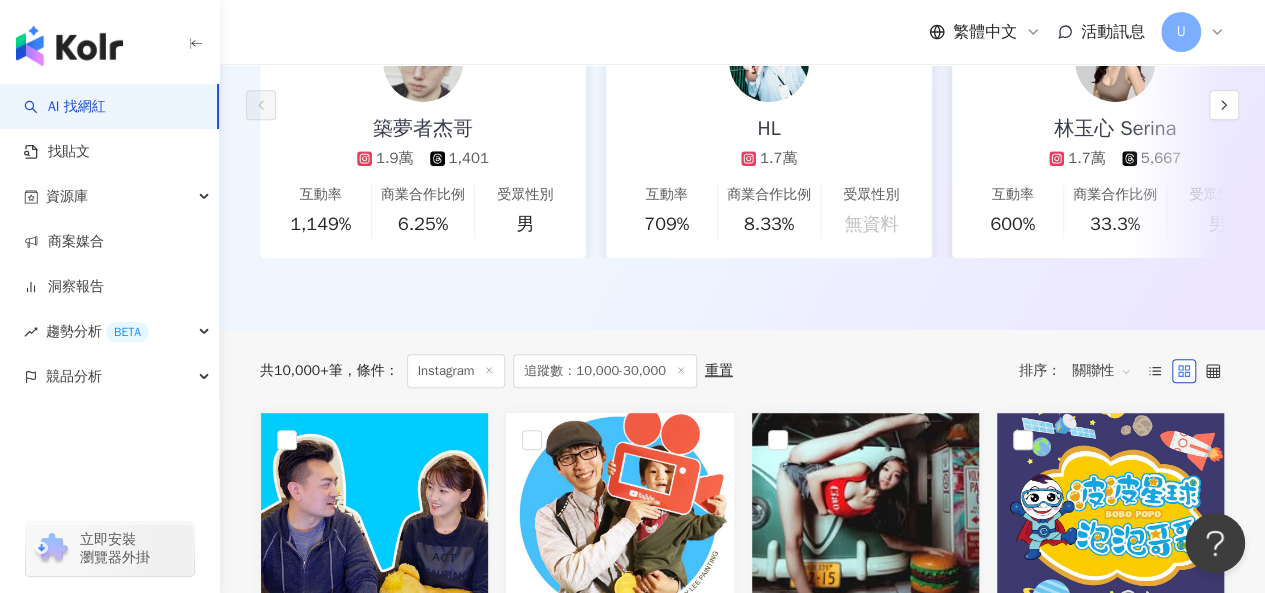 click on "關聯性" at bounding box center [1102, 371] 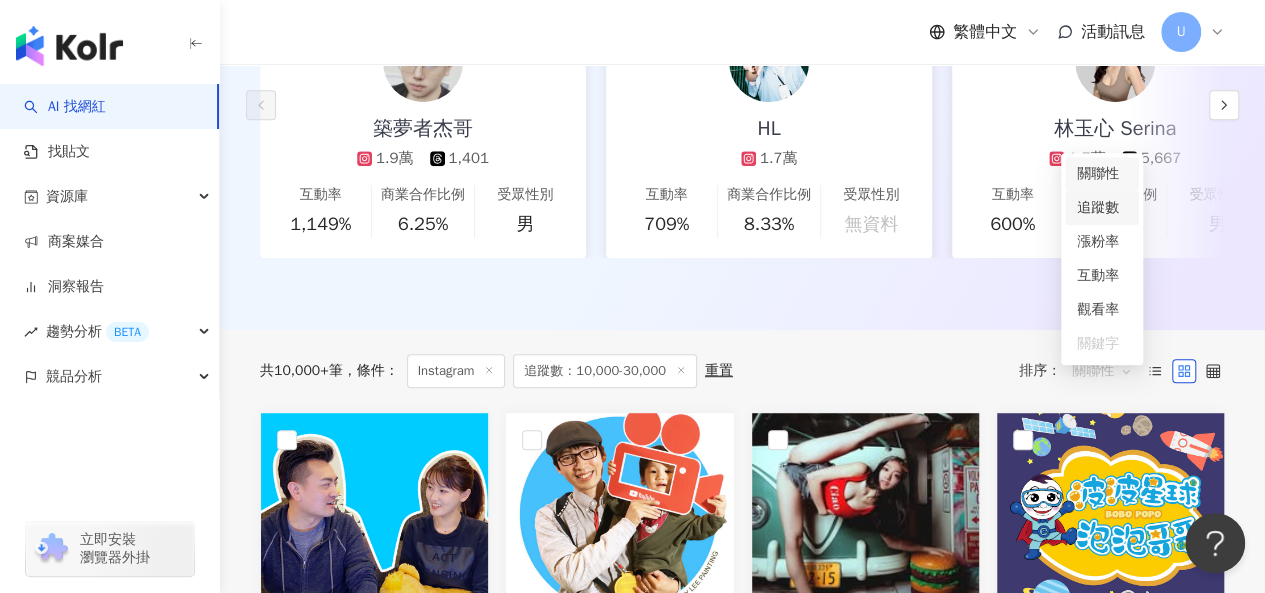 click on "追蹤數" at bounding box center (1102, 208) 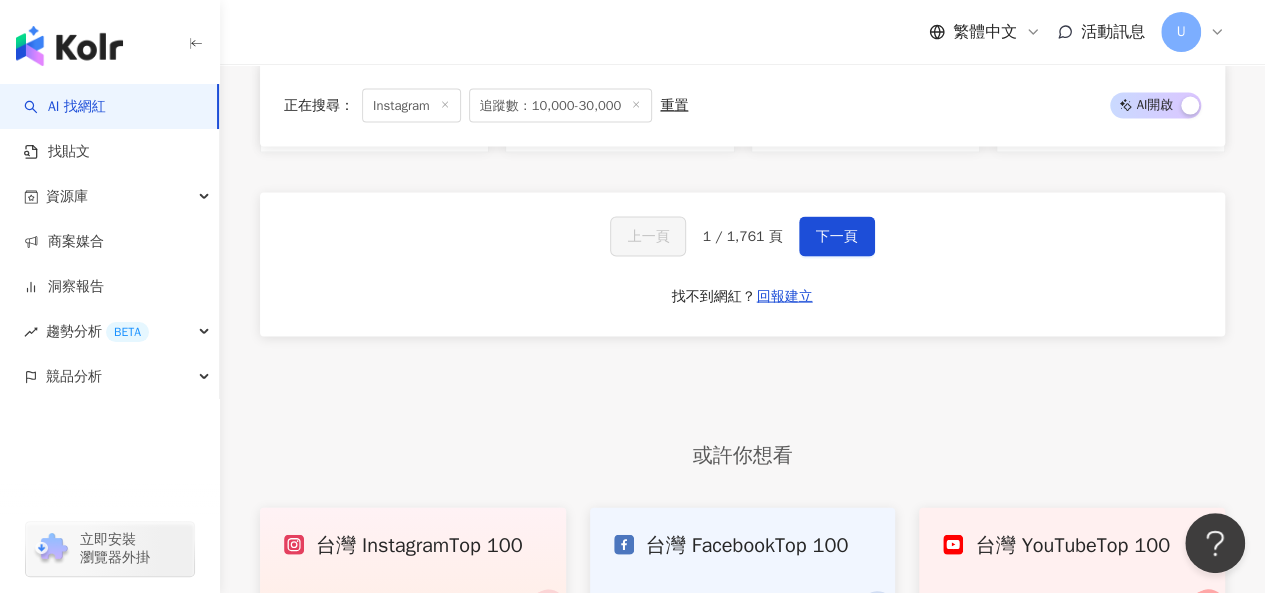 scroll, scrollTop: 2000, scrollLeft: 0, axis: vertical 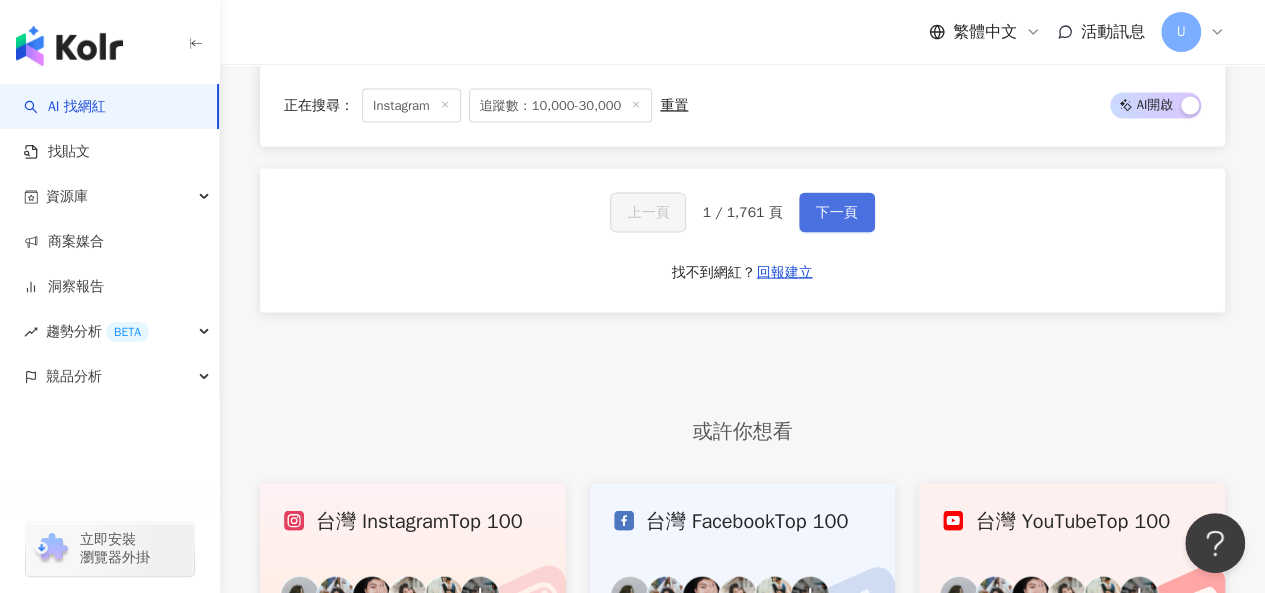 click on "下一頁" at bounding box center [837, 213] 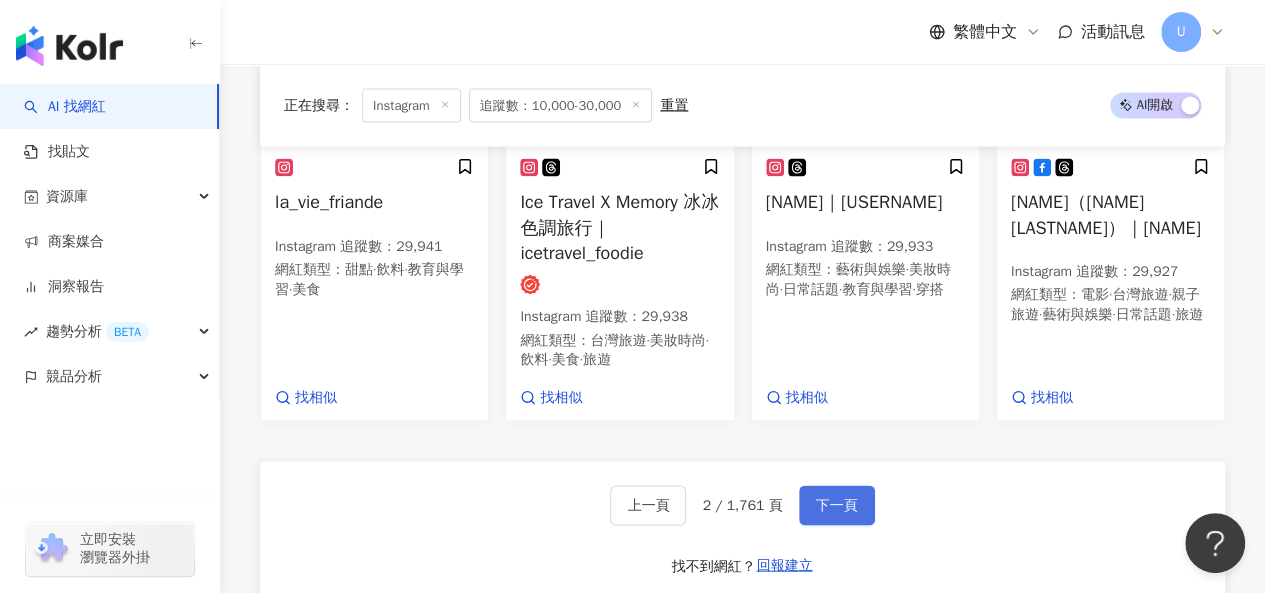 scroll, scrollTop: 2016, scrollLeft: 0, axis: vertical 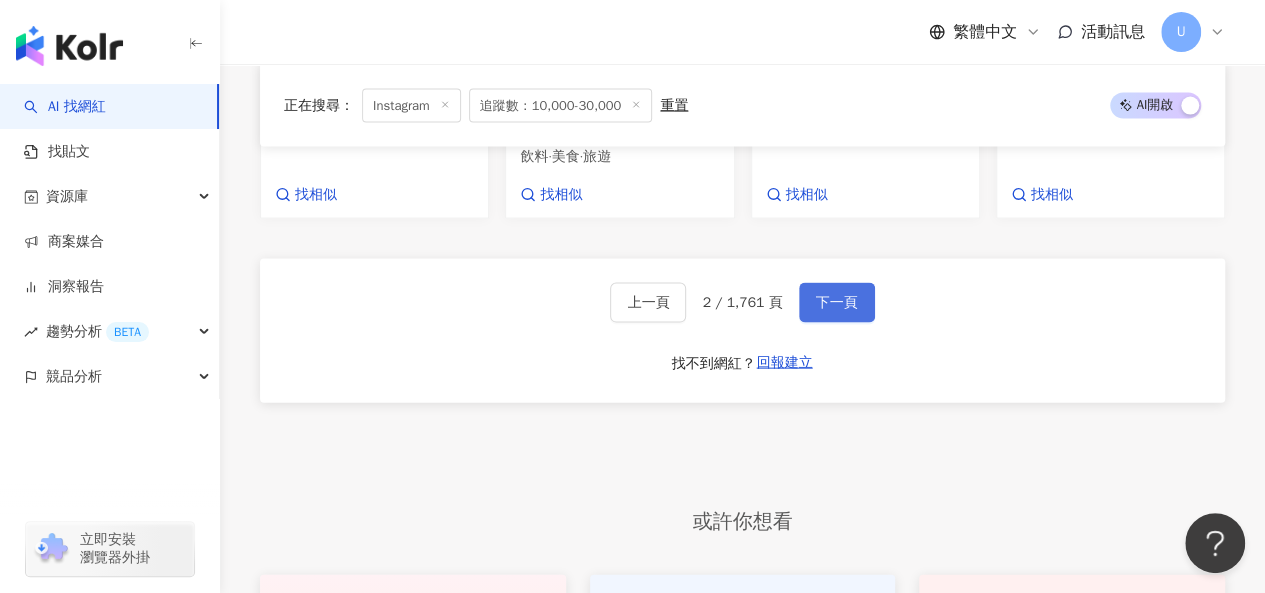 click on "下一頁" at bounding box center [837, 303] 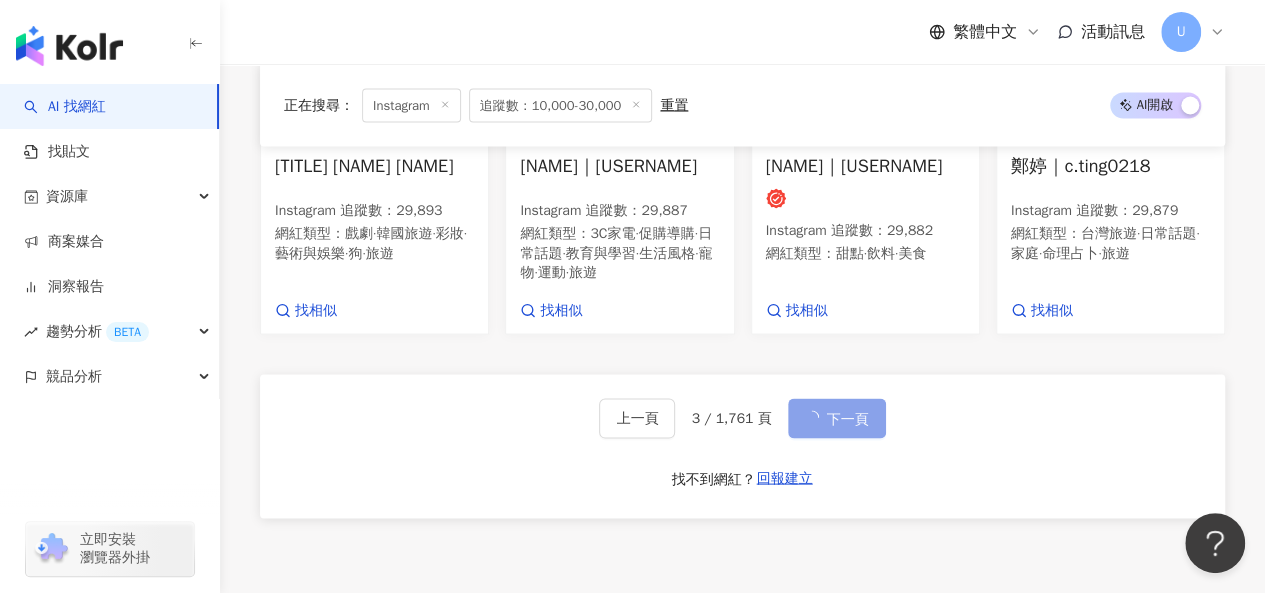 scroll, scrollTop: 2000, scrollLeft: 0, axis: vertical 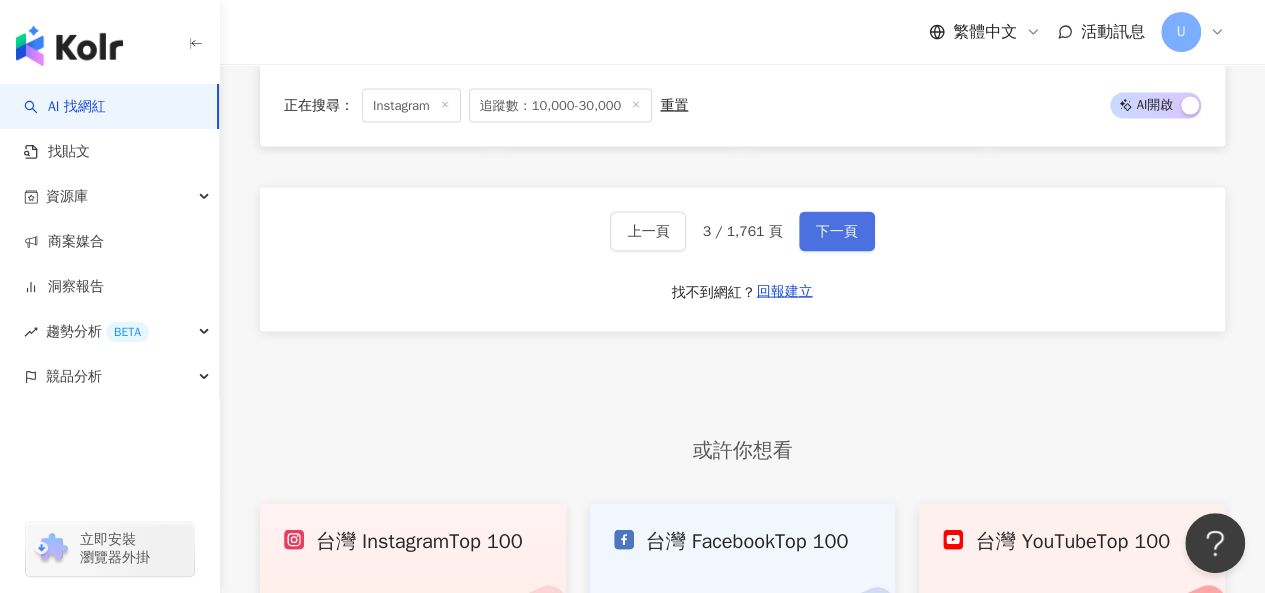 click on "下一頁" at bounding box center (837, 232) 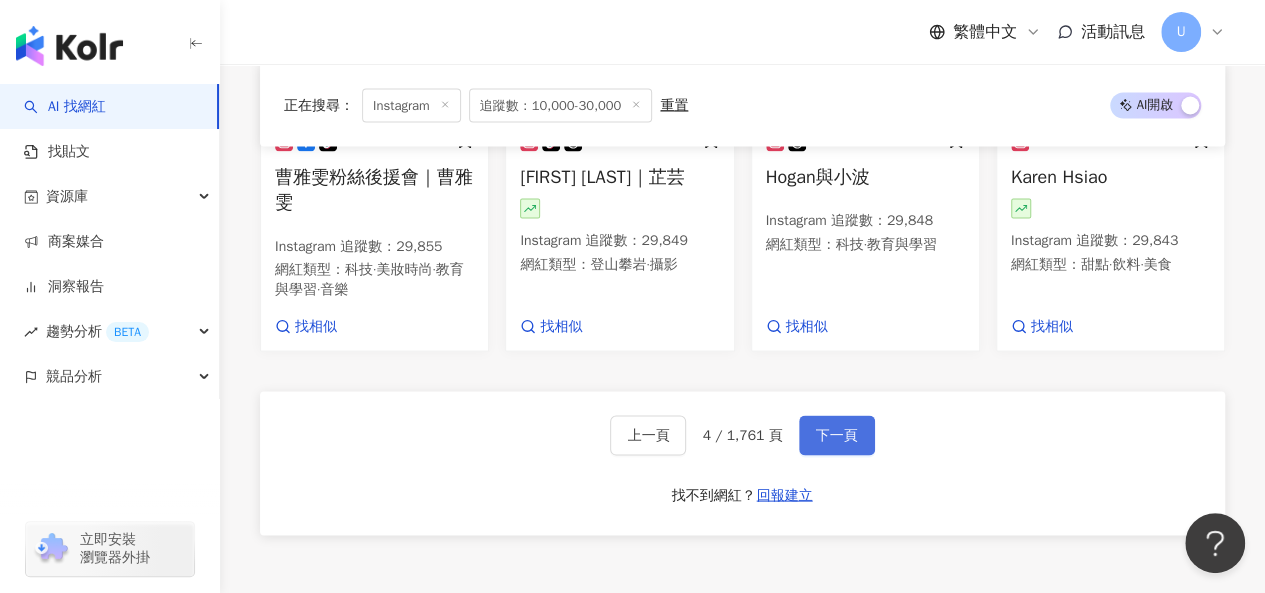 scroll, scrollTop: 1991, scrollLeft: 0, axis: vertical 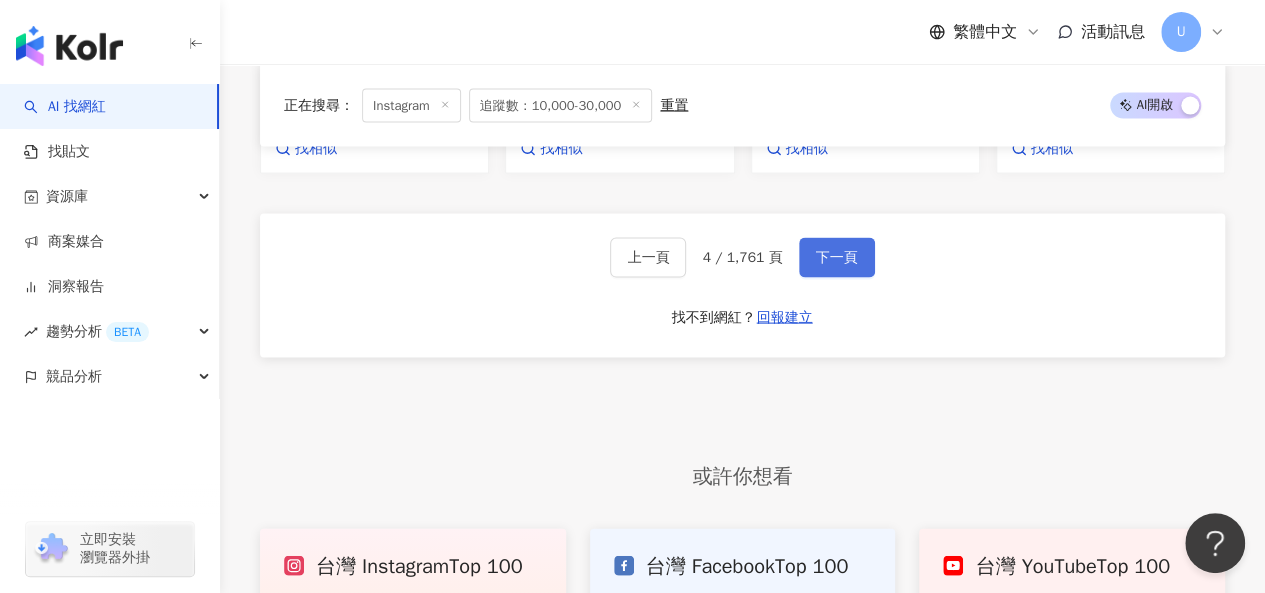 click on "下一頁" at bounding box center (837, 258) 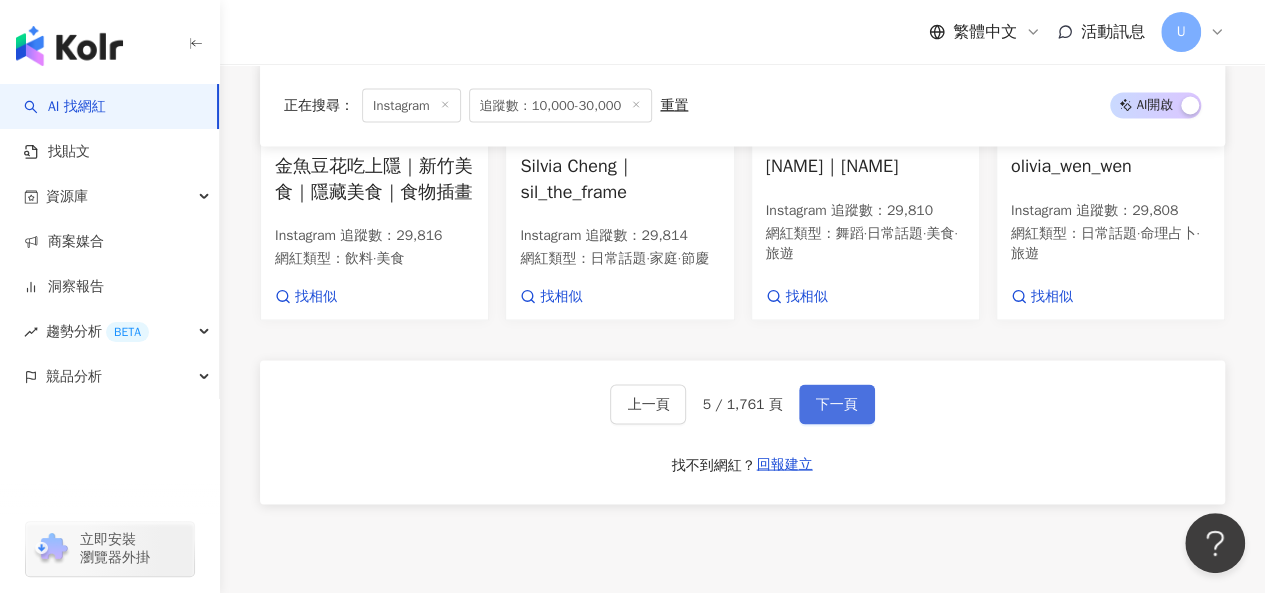 scroll, scrollTop: 1980, scrollLeft: 0, axis: vertical 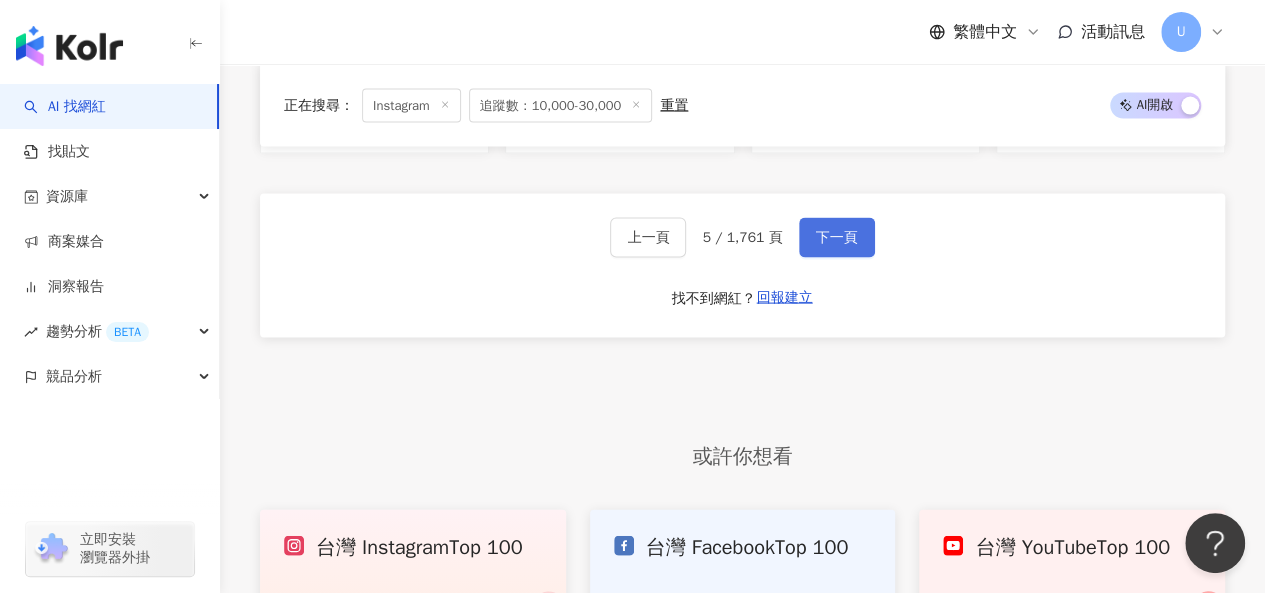 click on "下一頁" at bounding box center [837, 238] 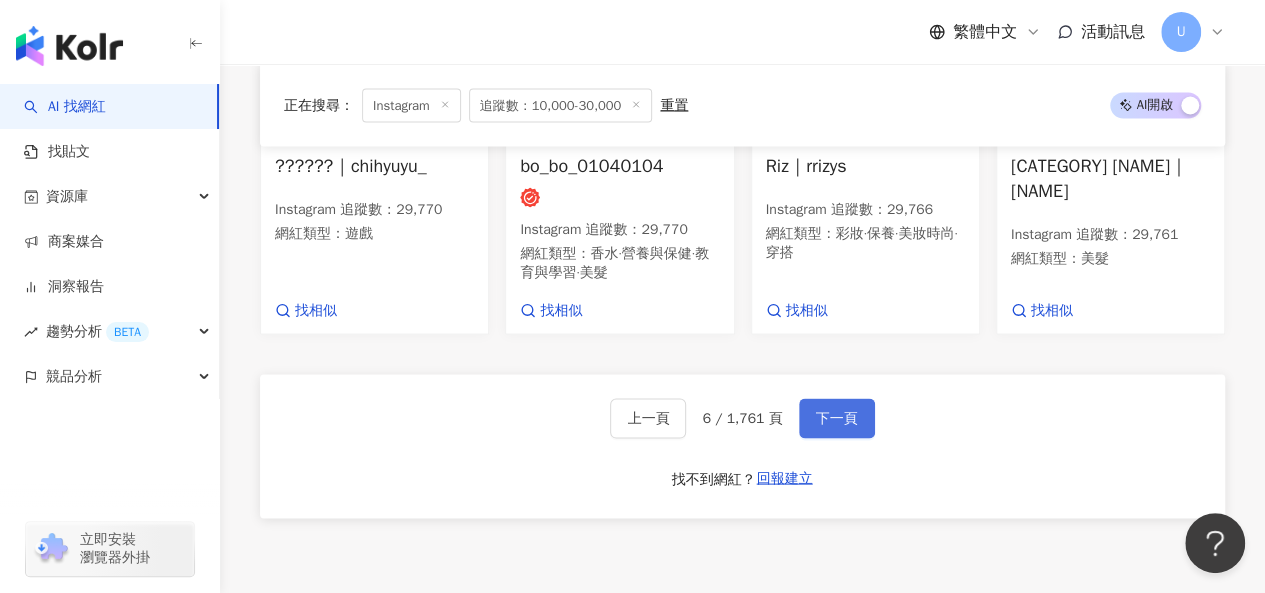 scroll, scrollTop: 1974, scrollLeft: 0, axis: vertical 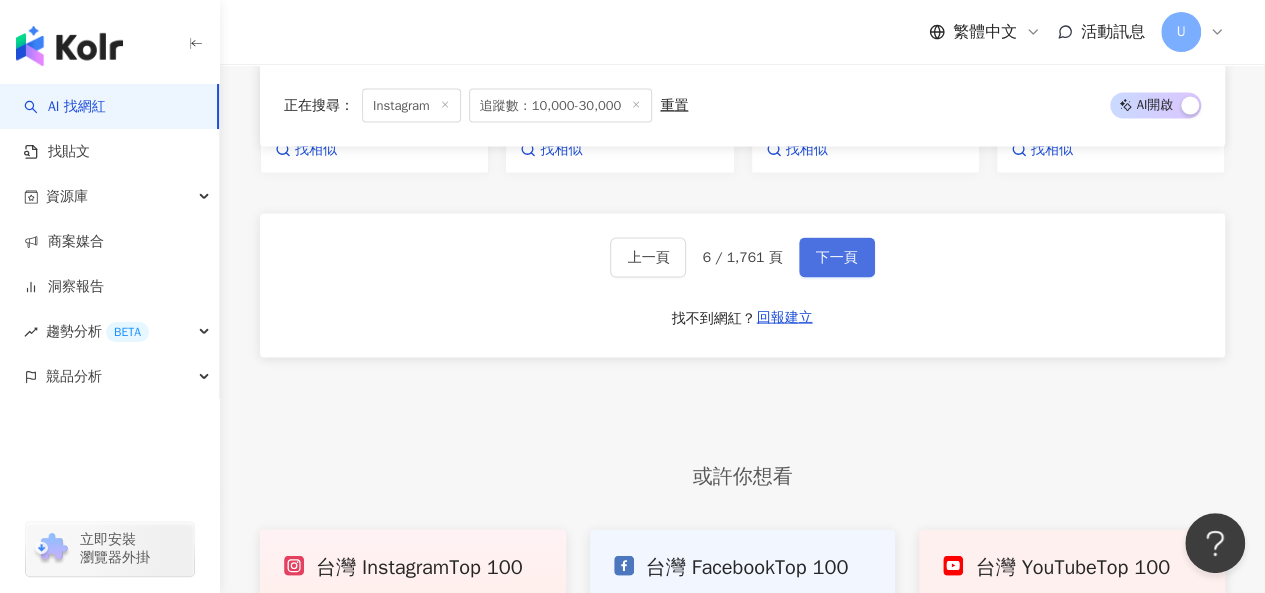 click on "下一頁" at bounding box center (837, 258) 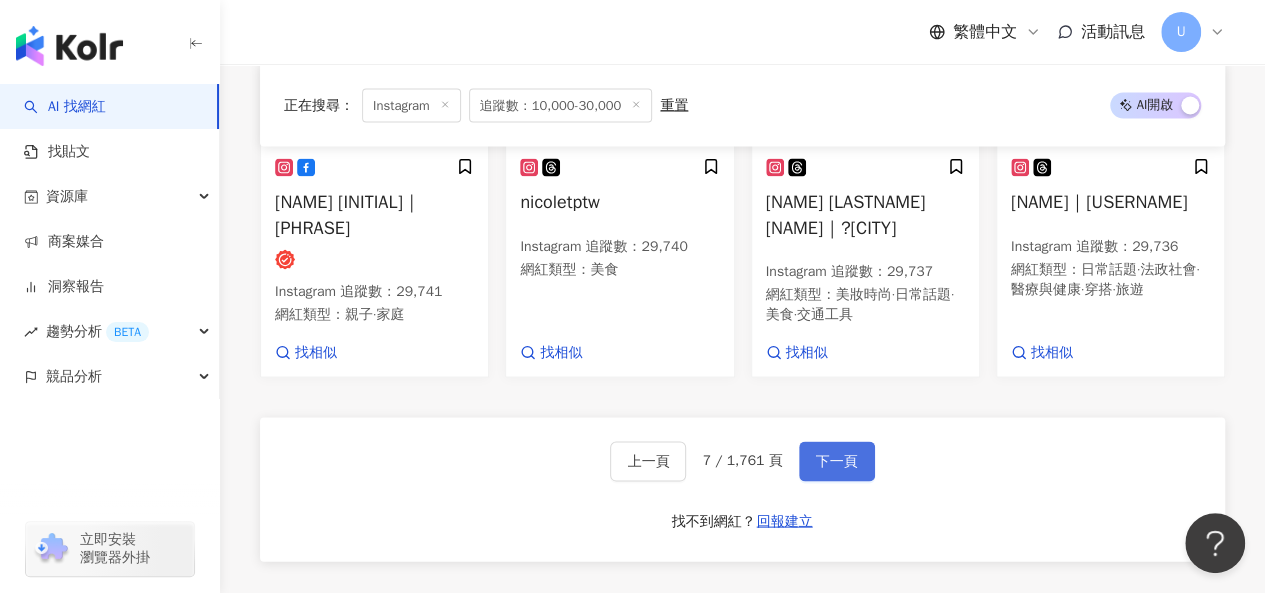 scroll, scrollTop: 1946, scrollLeft: 0, axis: vertical 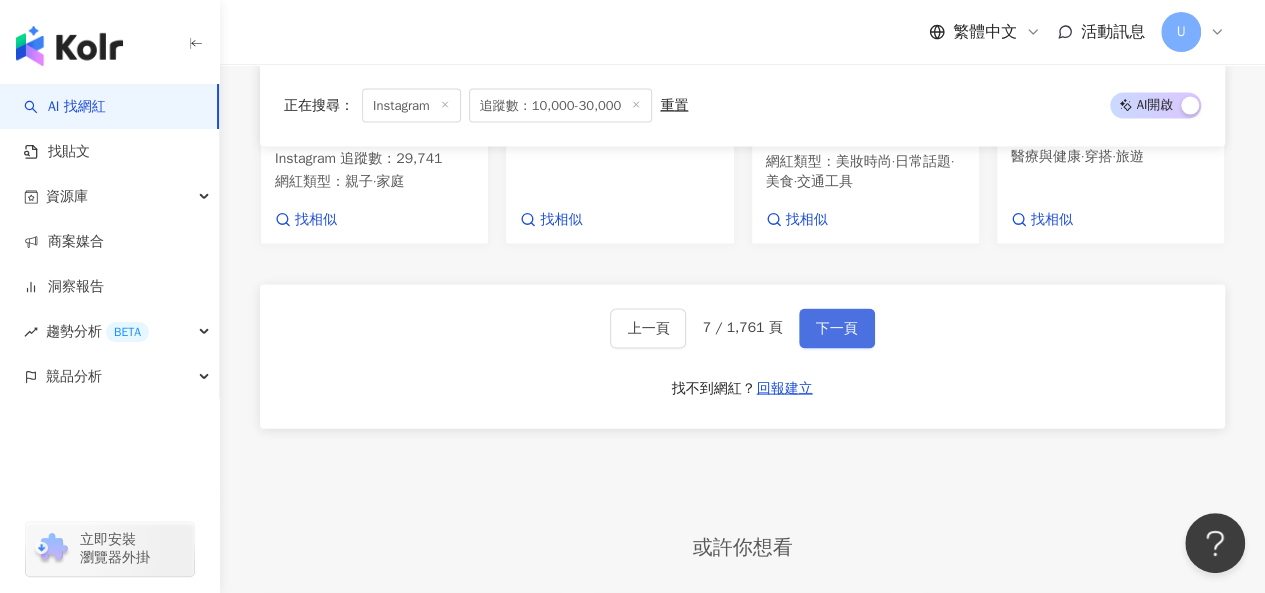 click on "下一頁" at bounding box center (837, 329) 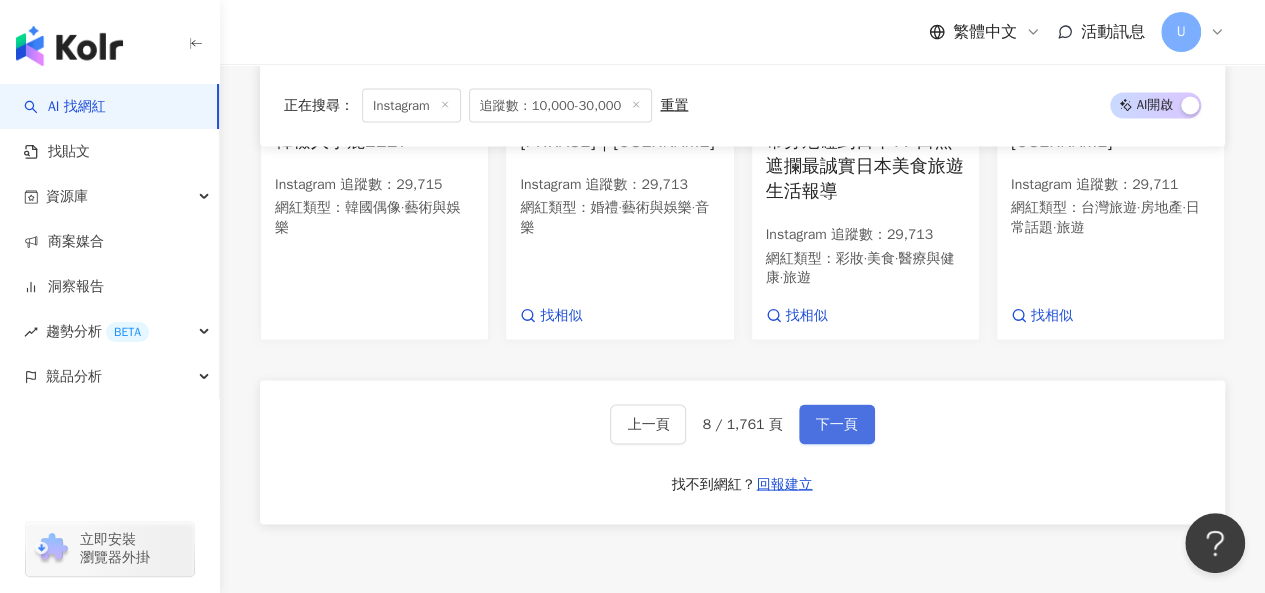 scroll, scrollTop: 1960, scrollLeft: 0, axis: vertical 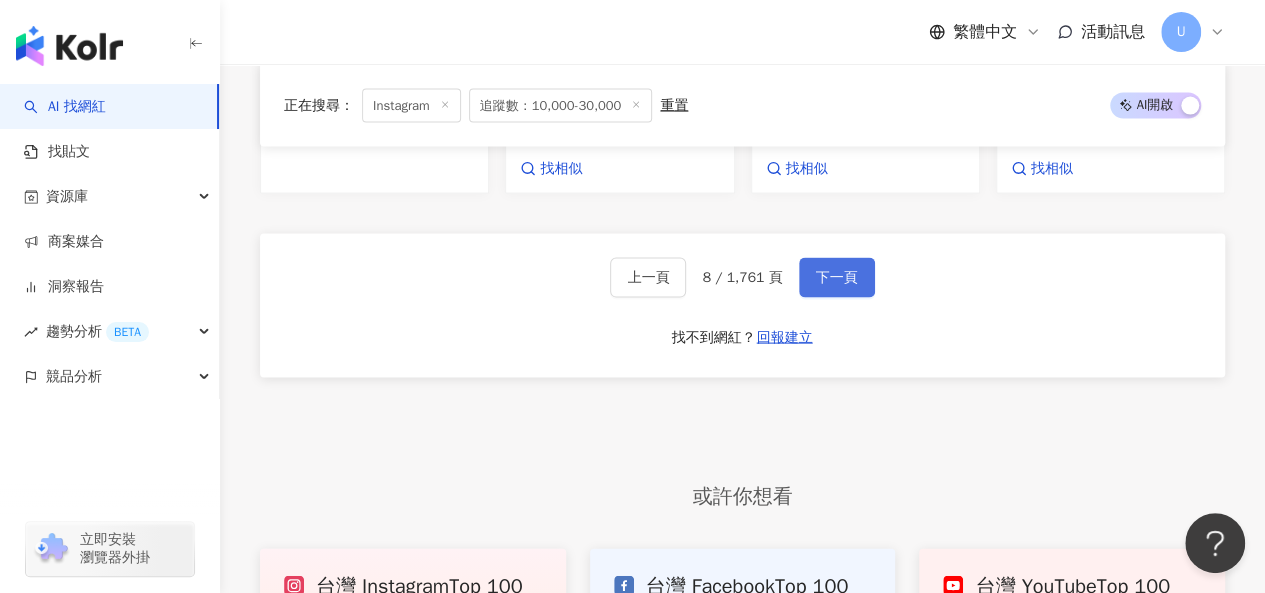 click on "下一頁" at bounding box center (837, 278) 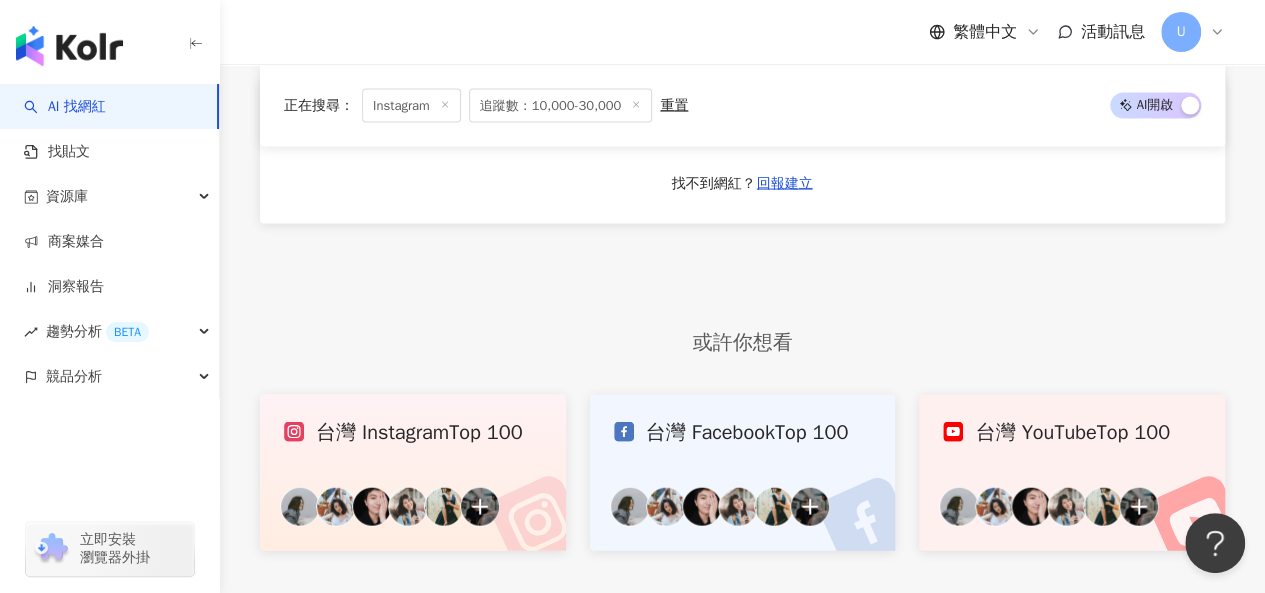scroll, scrollTop: 1814, scrollLeft: 0, axis: vertical 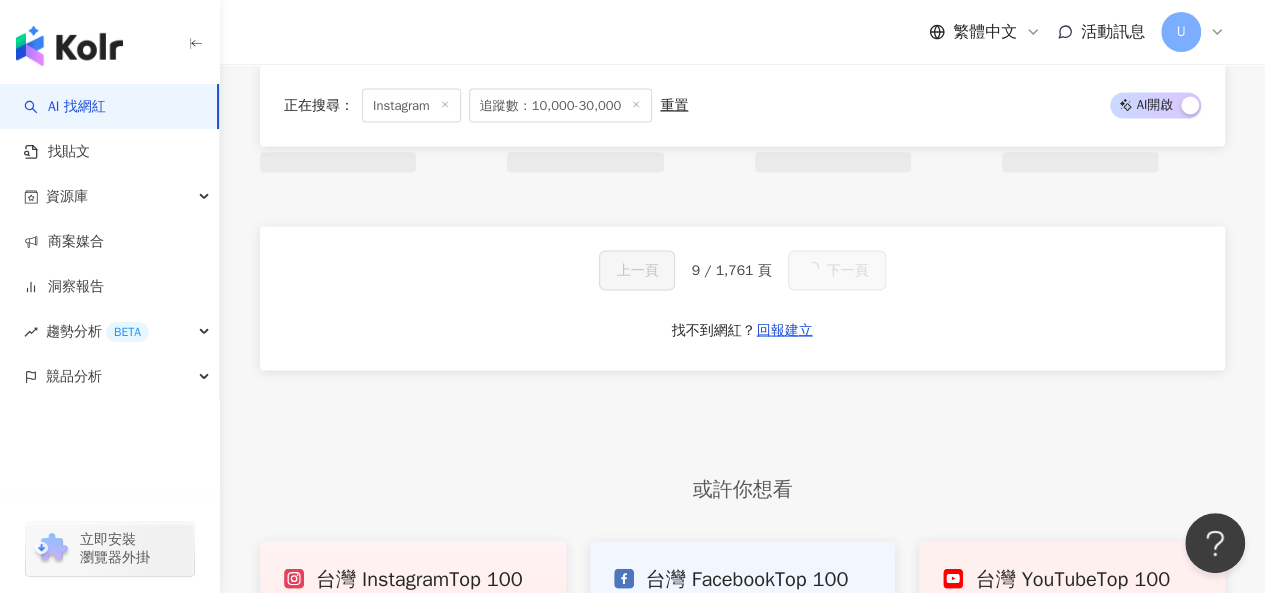 click on "下一頁" at bounding box center [848, 270] 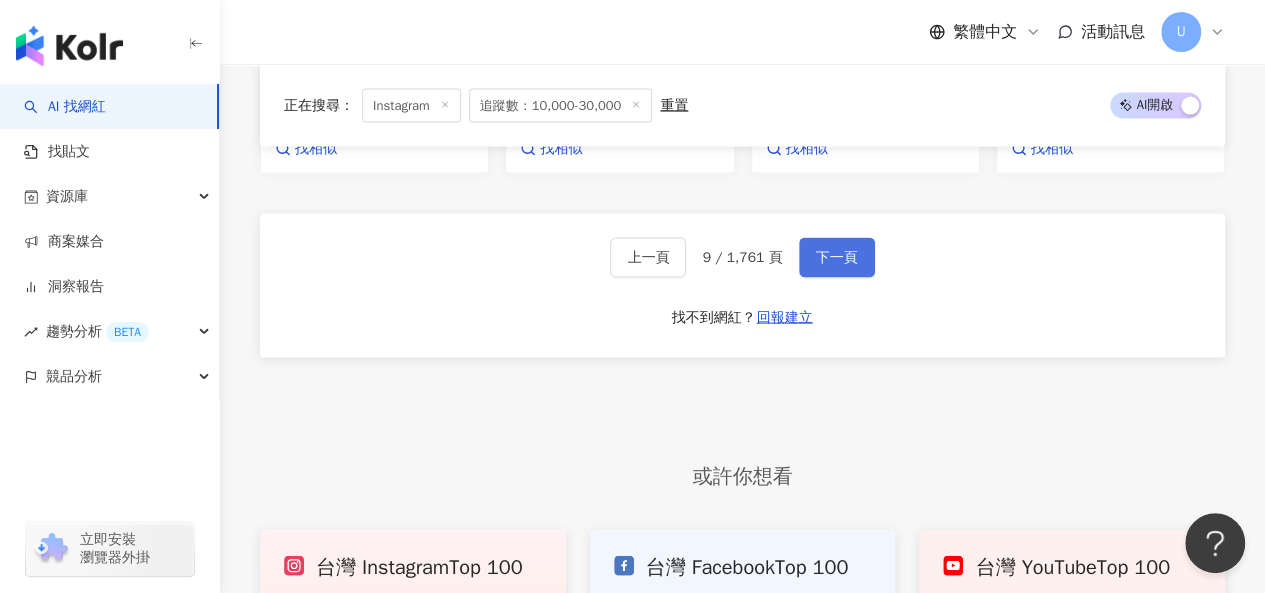 click on "下一頁" at bounding box center [837, 258] 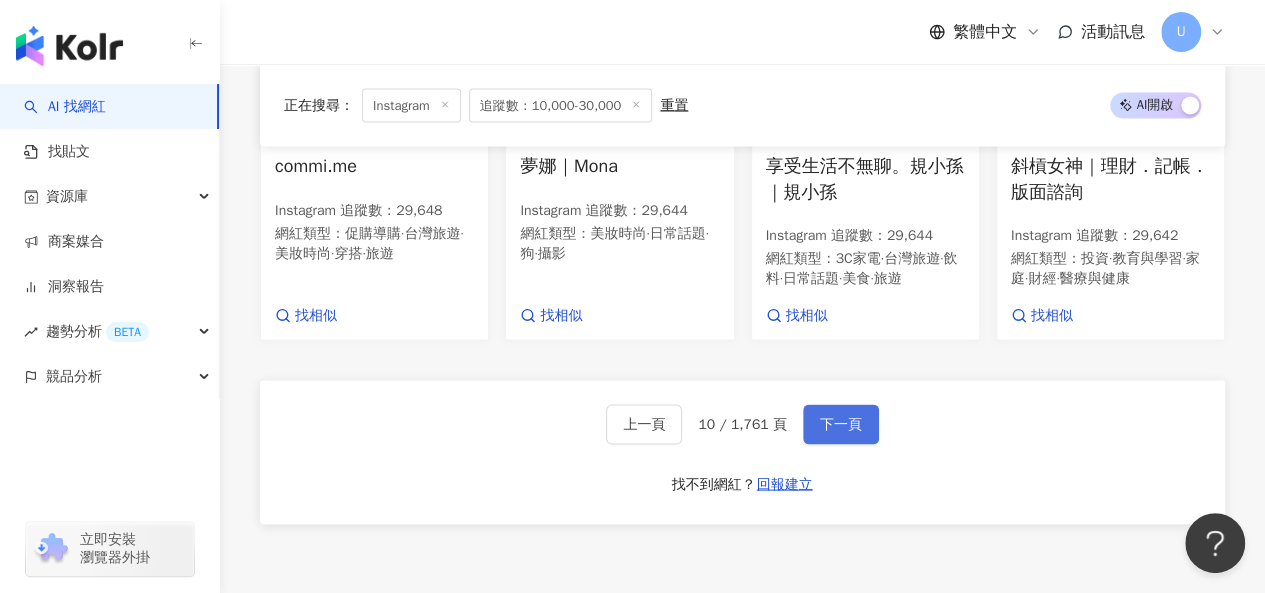 scroll, scrollTop: 2000, scrollLeft: 0, axis: vertical 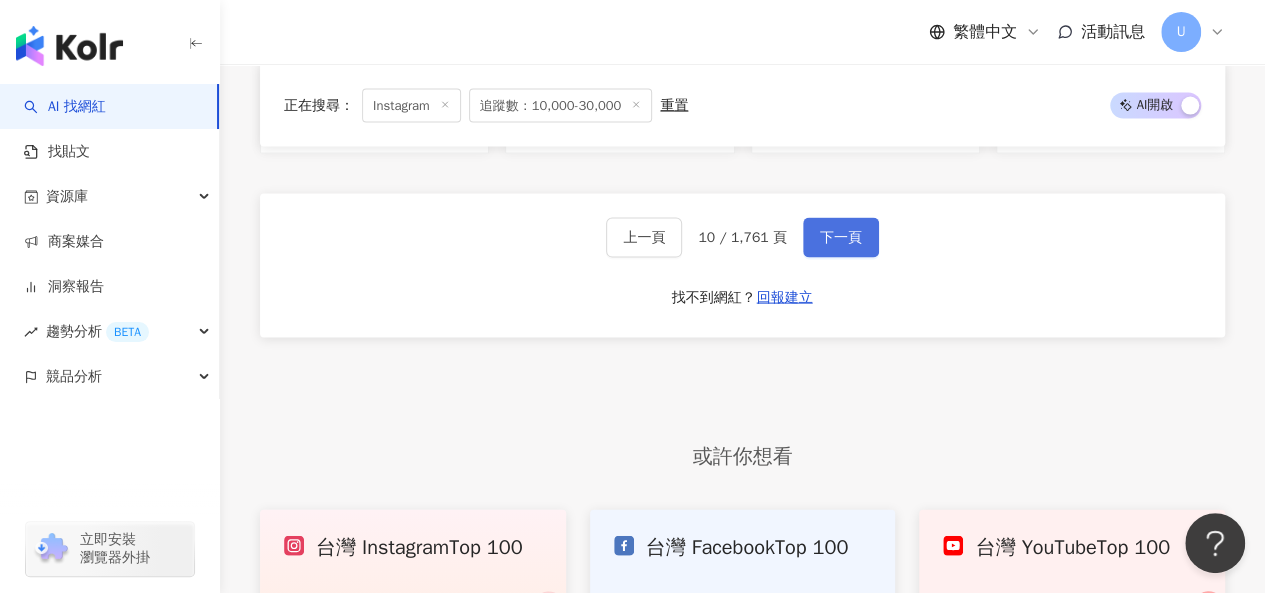 click on "下一頁" at bounding box center [841, 238] 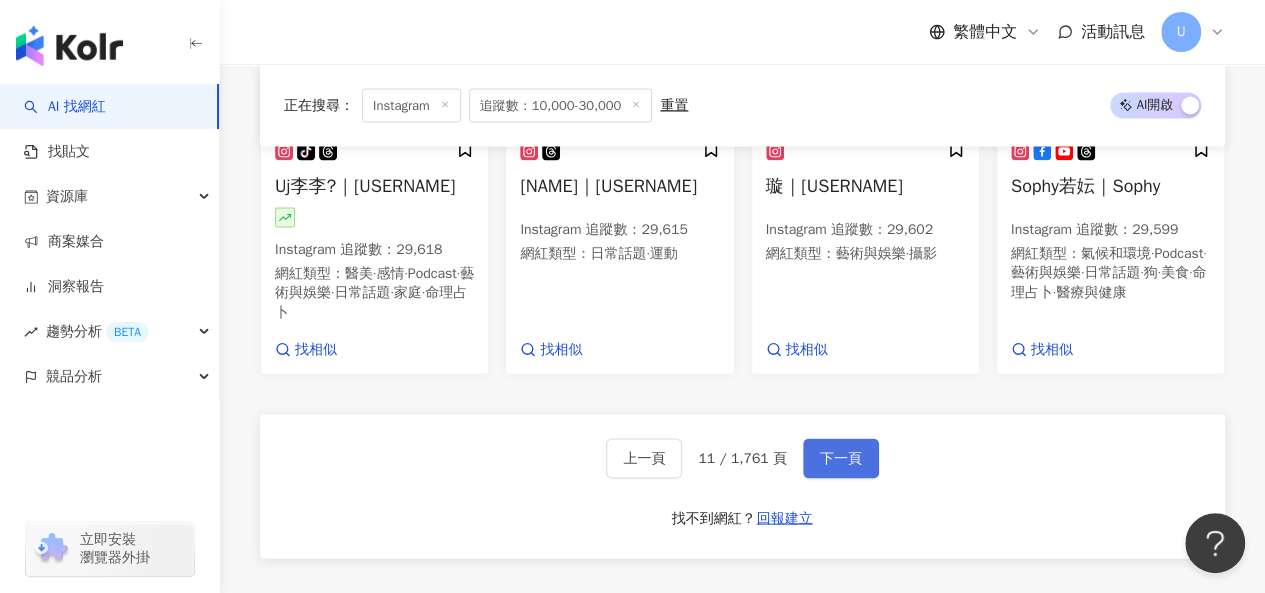 scroll, scrollTop: 1994, scrollLeft: 0, axis: vertical 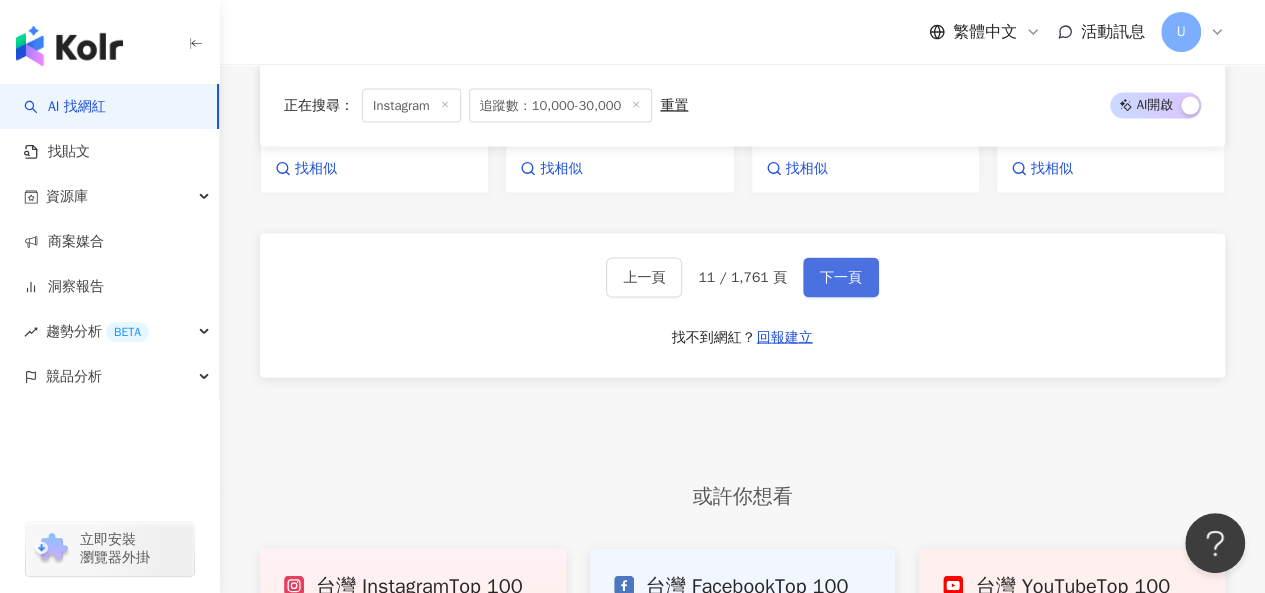 click on "下一頁" at bounding box center [841, 278] 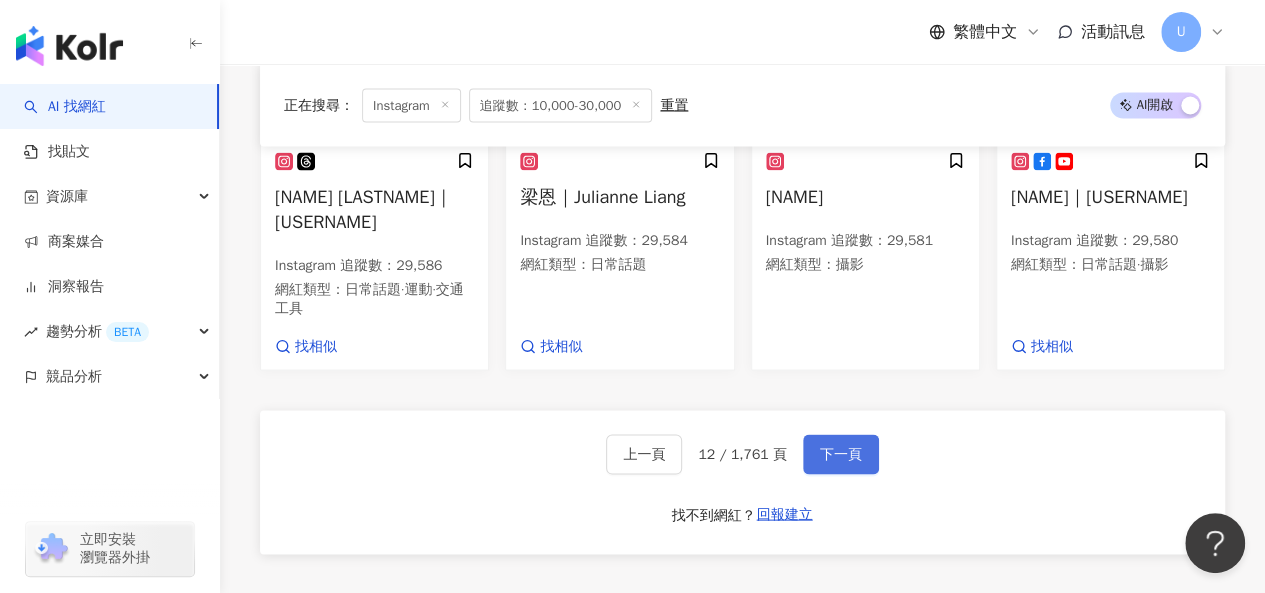 scroll, scrollTop: 1940, scrollLeft: 0, axis: vertical 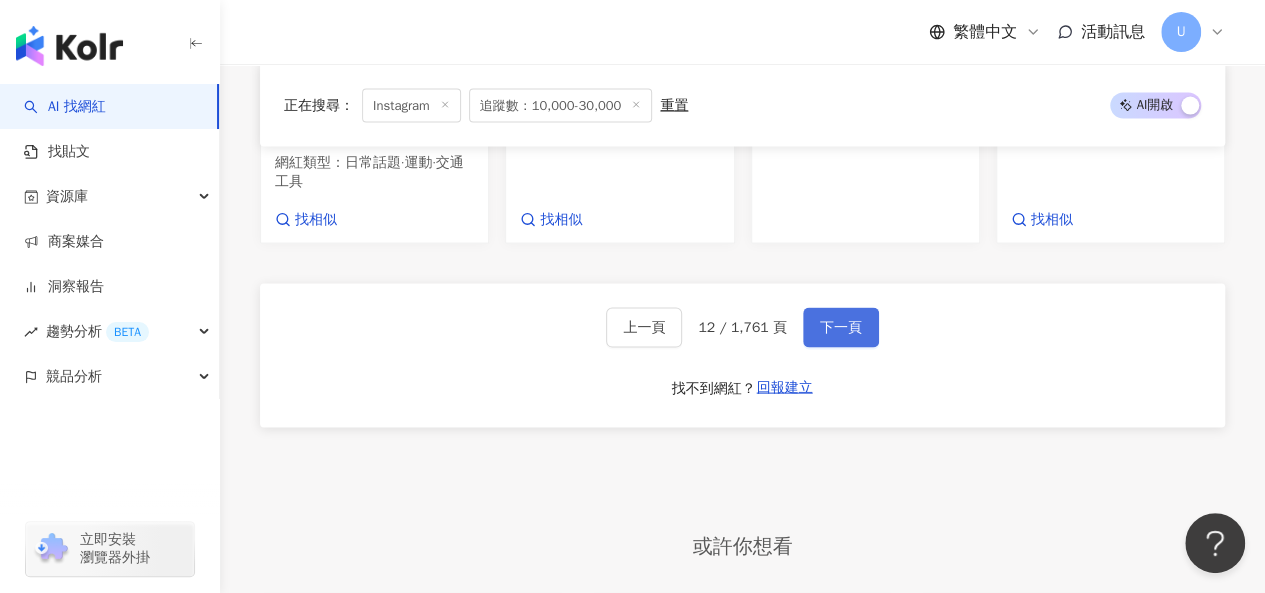 click on "下一頁" at bounding box center (841, 328) 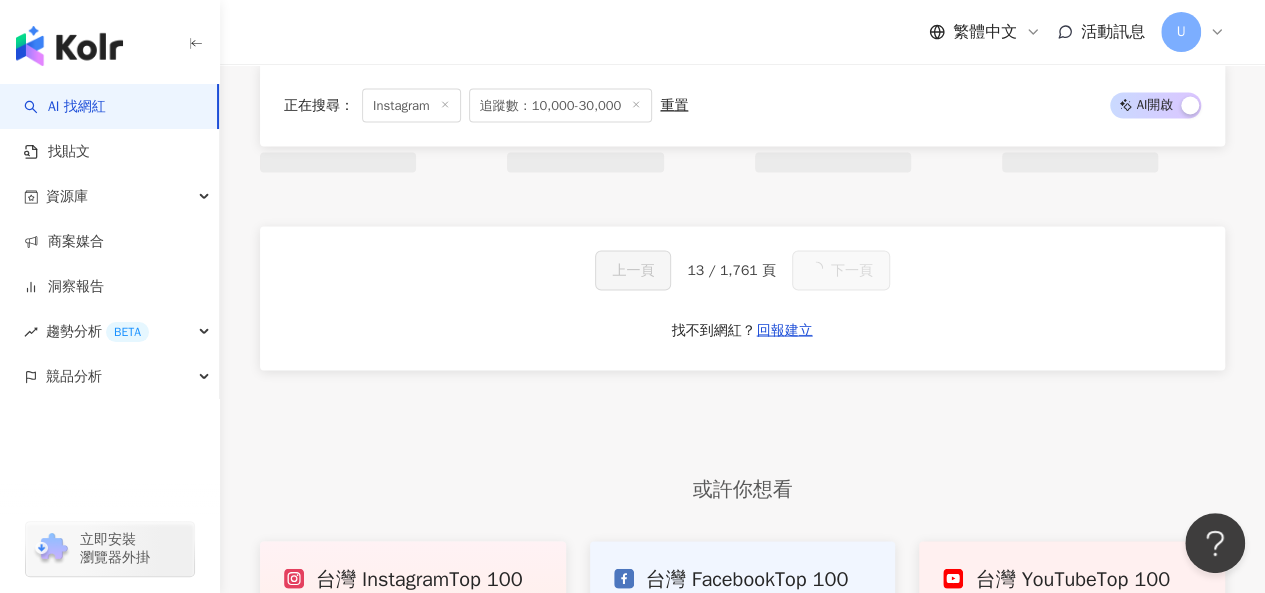scroll, scrollTop: 2019, scrollLeft: 0, axis: vertical 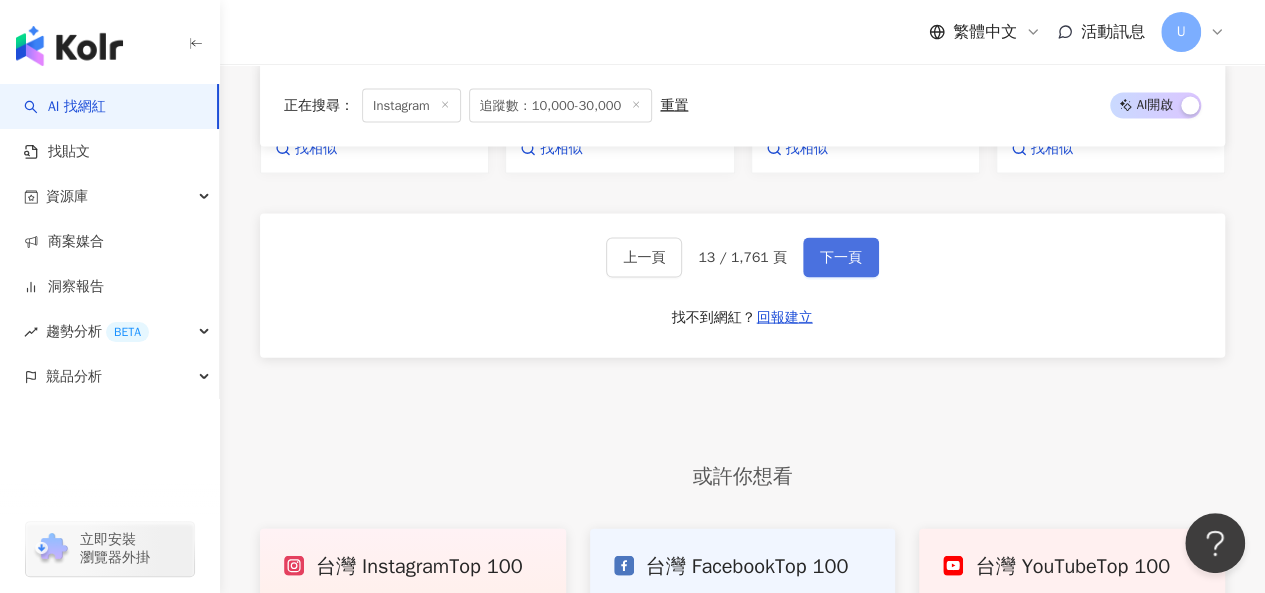 click on "下一頁" at bounding box center (841, 258) 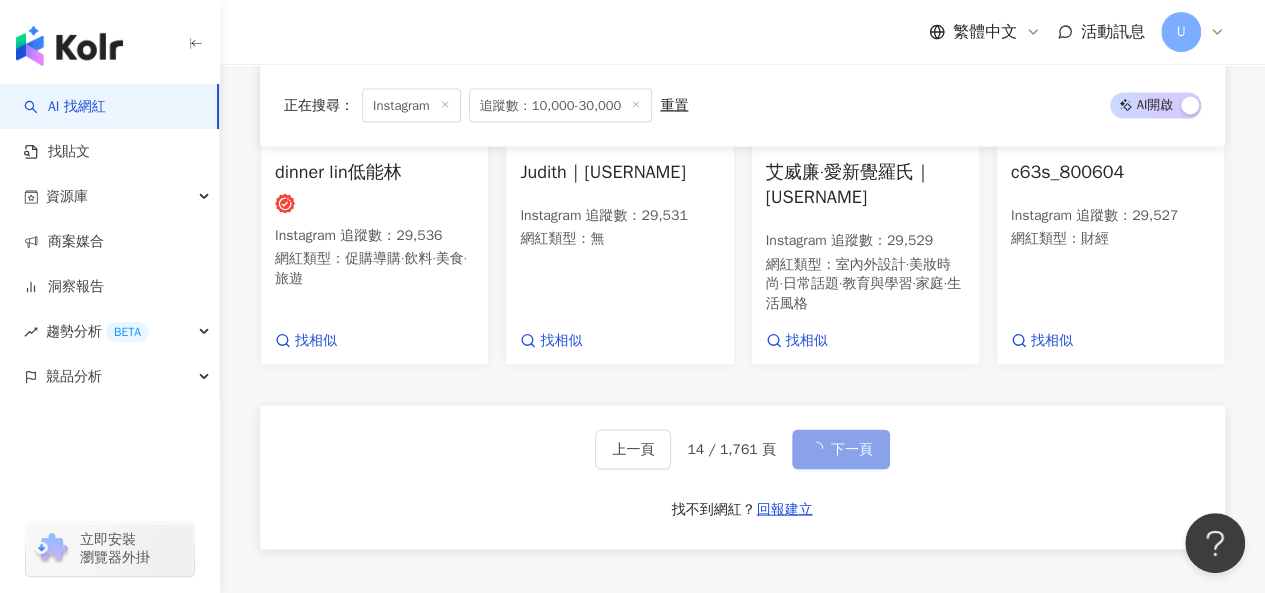 scroll, scrollTop: 1986, scrollLeft: 0, axis: vertical 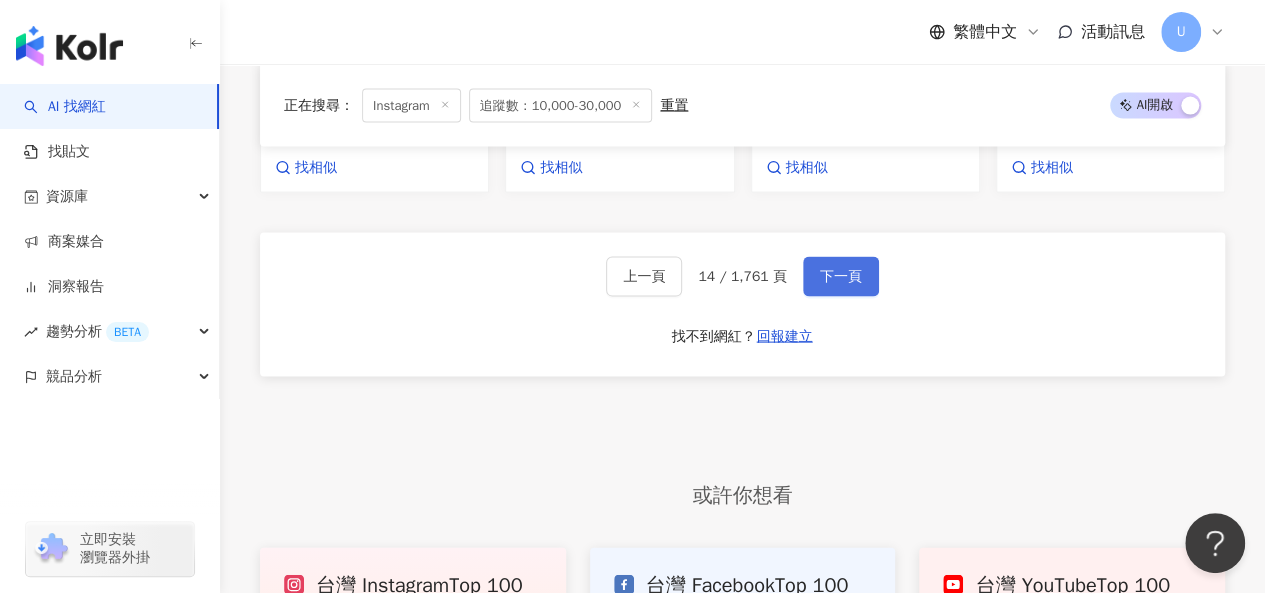 click on "下一頁" at bounding box center [841, 277] 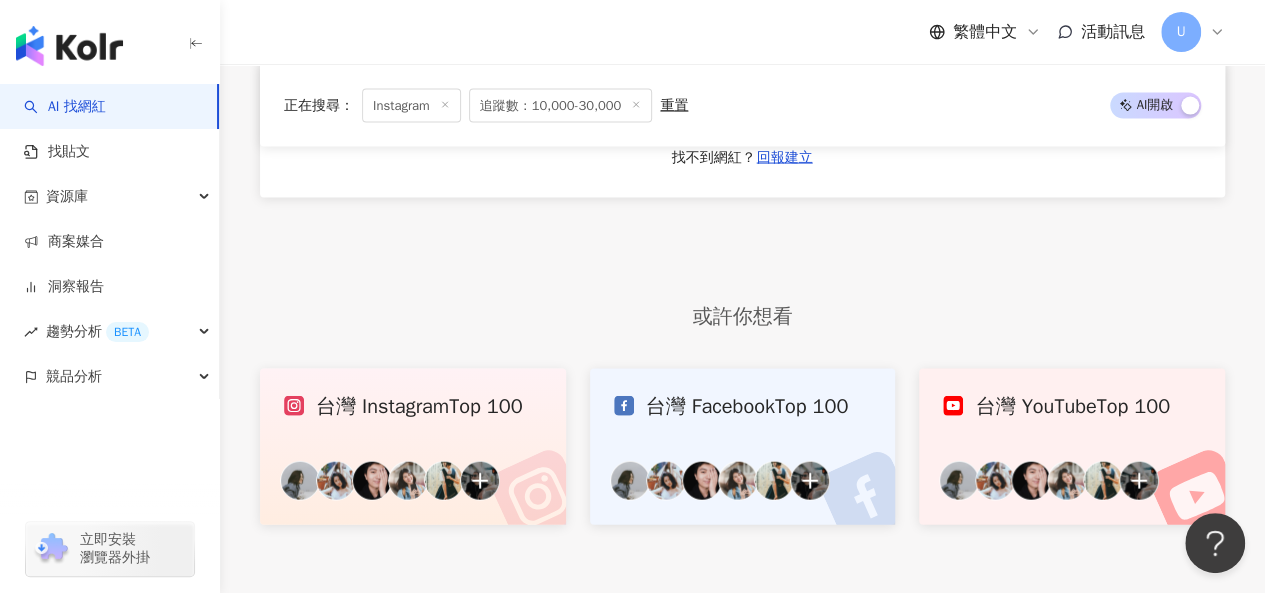 scroll, scrollTop: 1814, scrollLeft: 0, axis: vertical 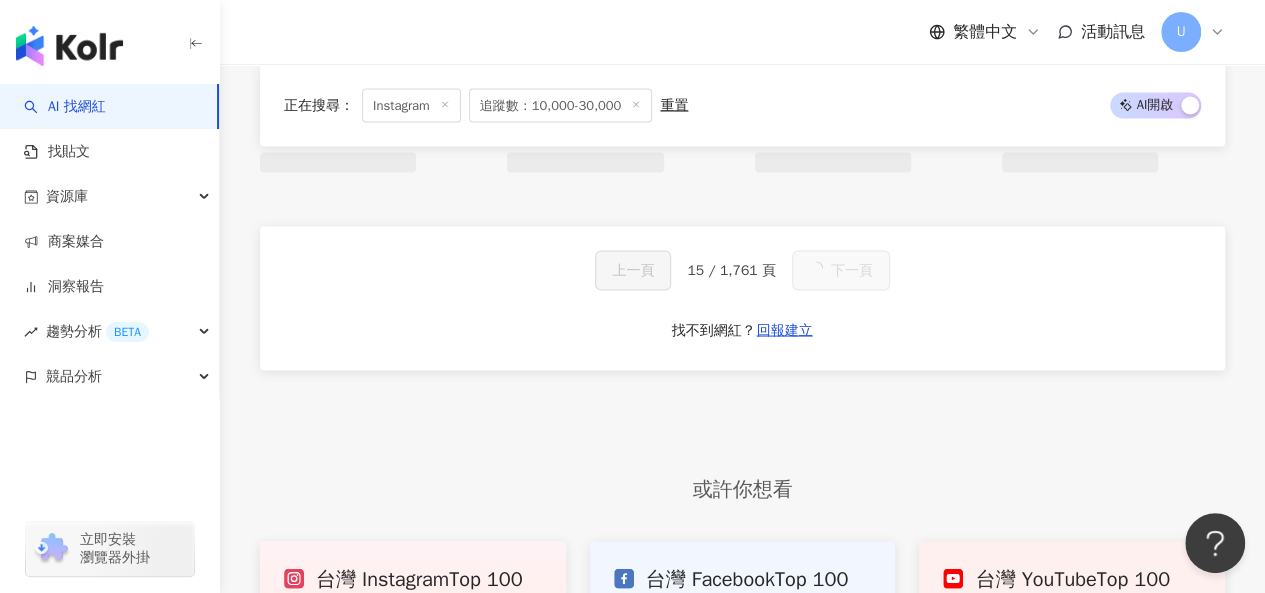 click on "下一頁" at bounding box center (852, 270) 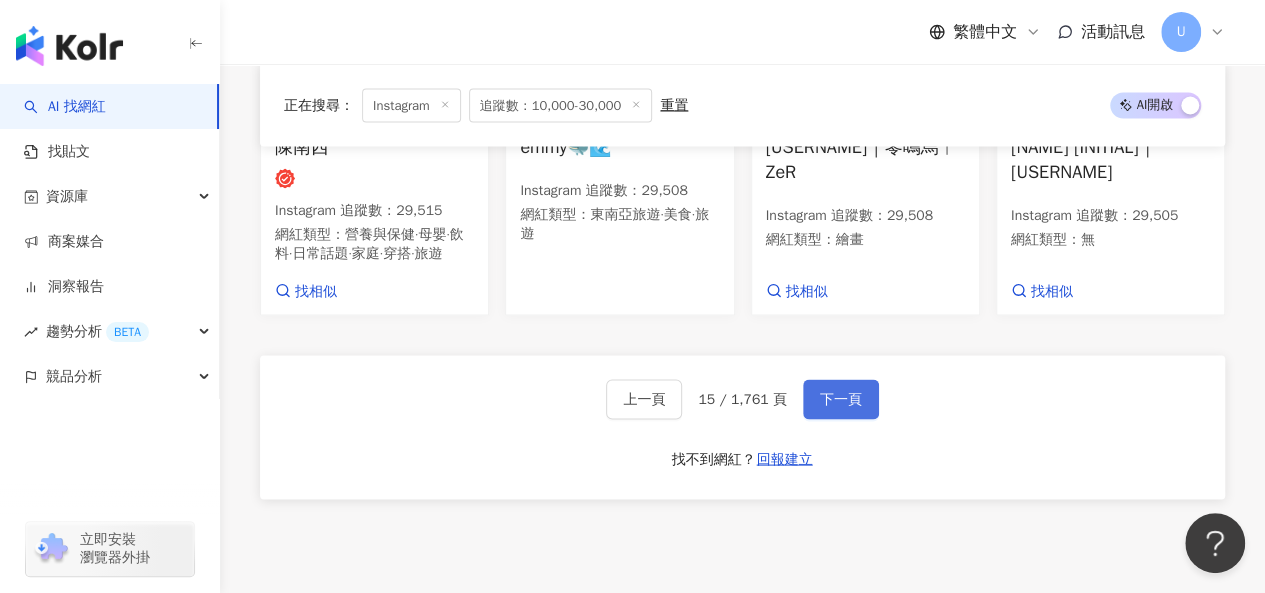 scroll, scrollTop: 1956, scrollLeft: 0, axis: vertical 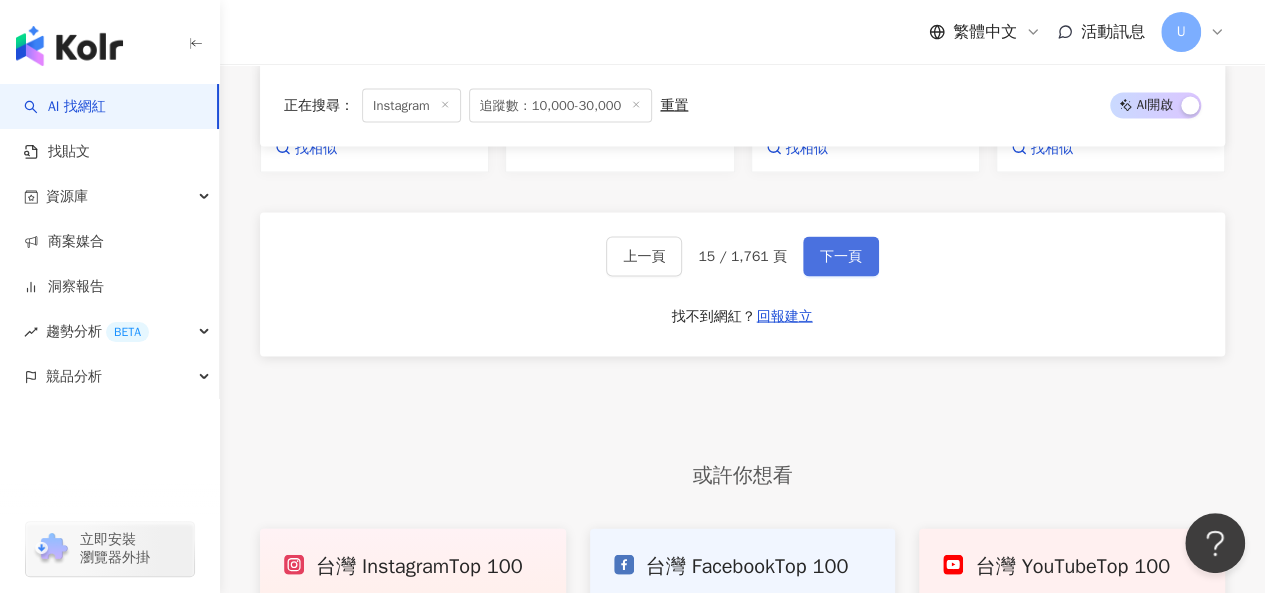 click on "下一頁" at bounding box center (841, 257) 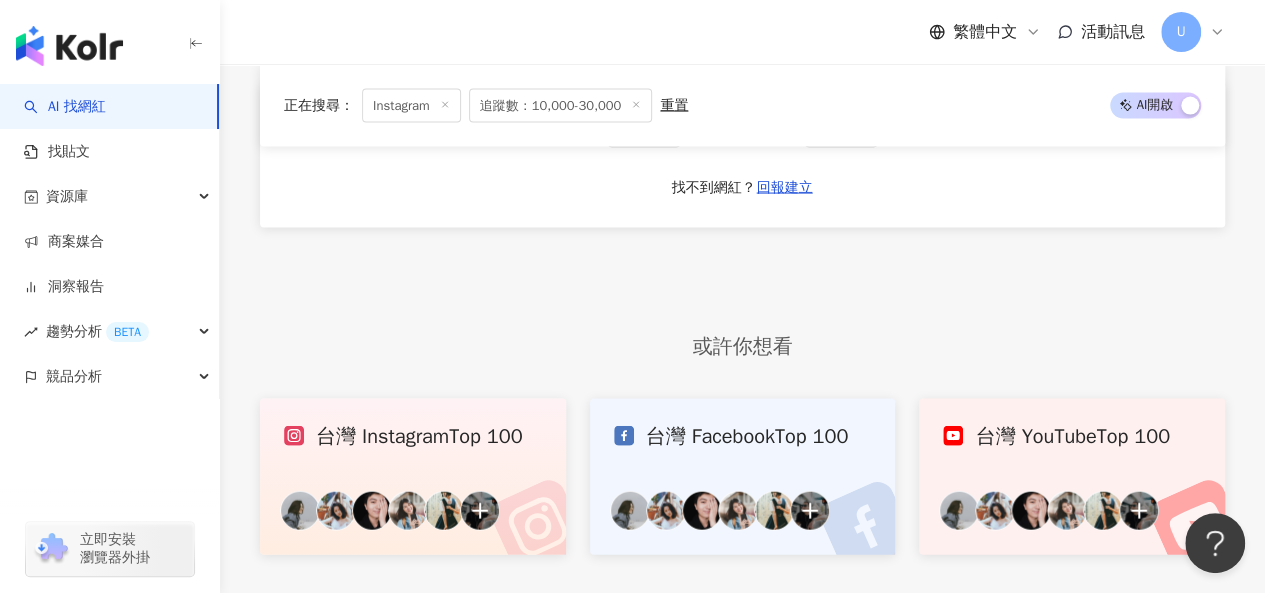 scroll, scrollTop: 1814, scrollLeft: 0, axis: vertical 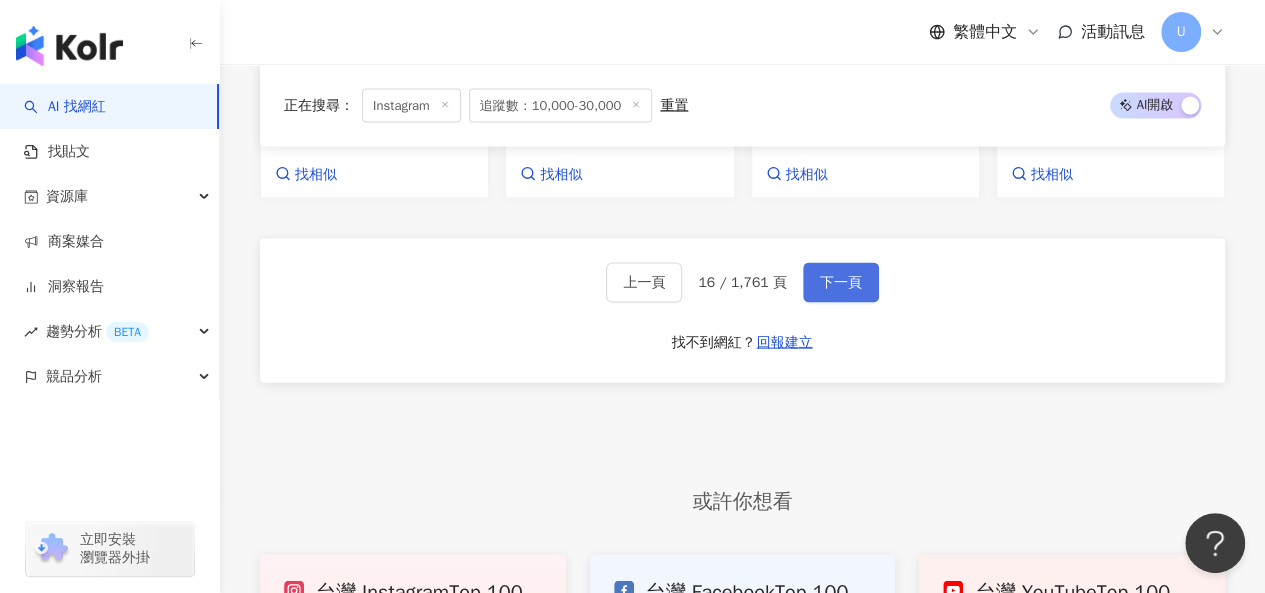 click on "下一頁" at bounding box center (841, 283) 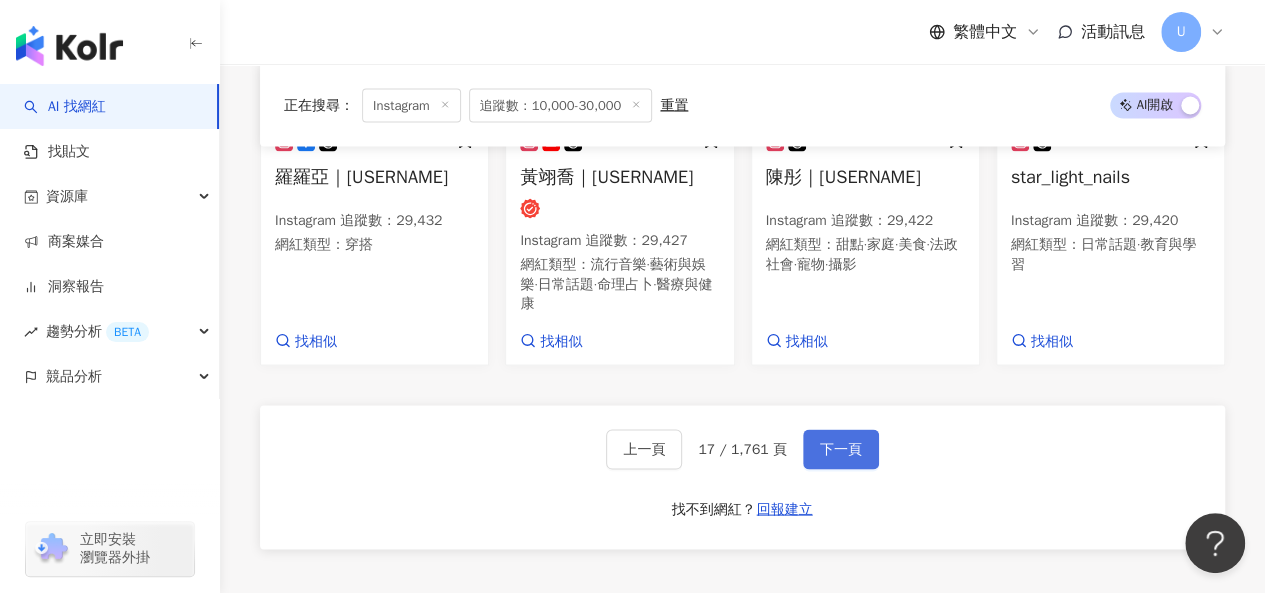 scroll, scrollTop: 2044, scrollLeft: 0, axis: vertical 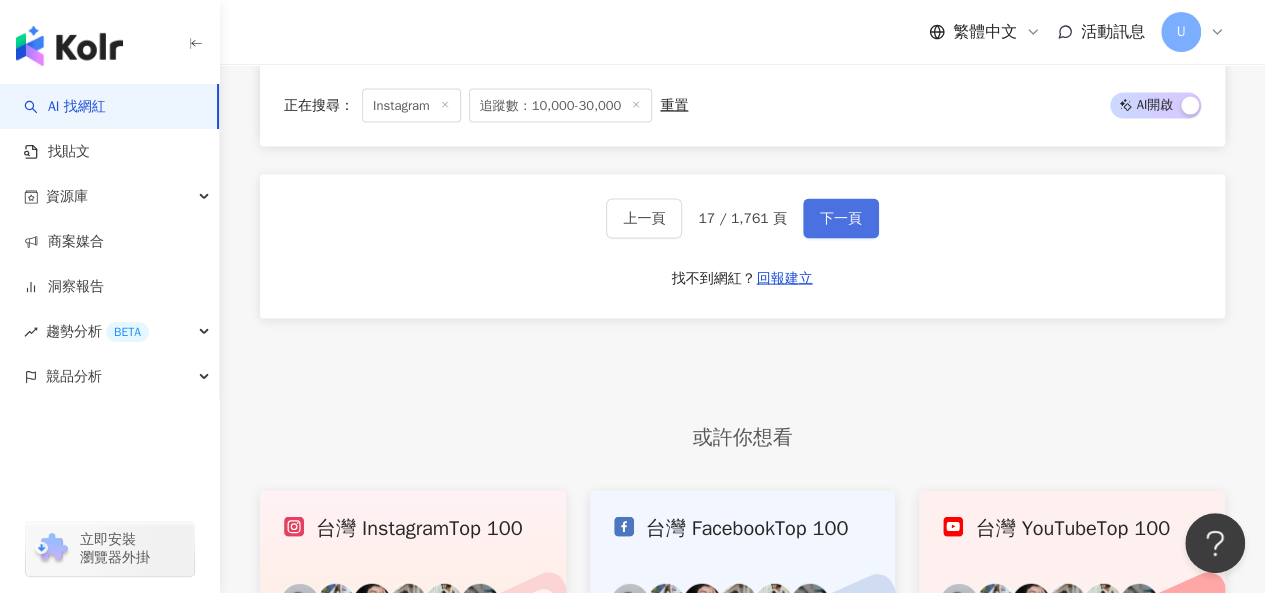 click on "下一頁" at bounding box center [841, 219] 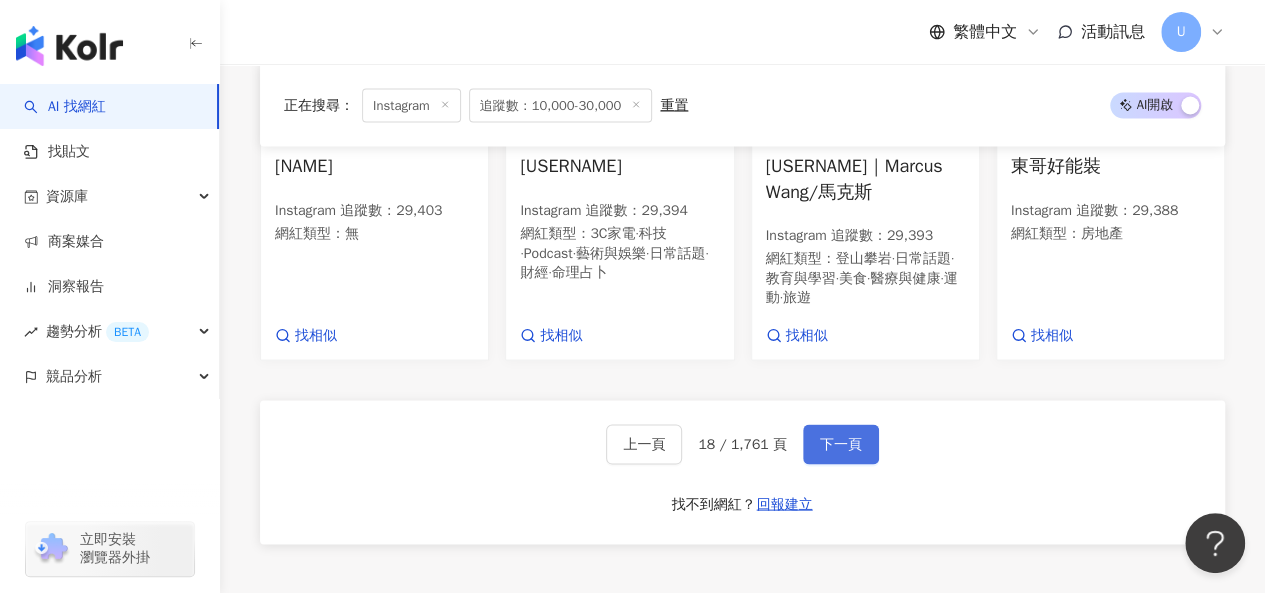 scroll, scrollTop: 2000, scrollLeft: 0, axis: vertical 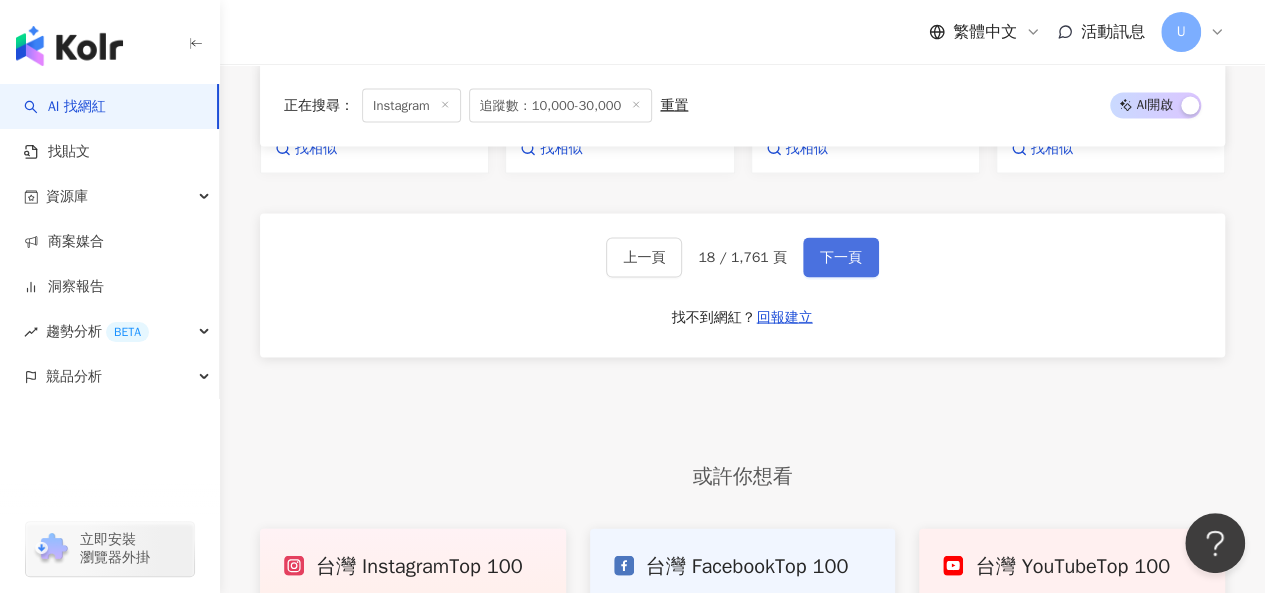 click on "下一頁" at bounding box center [841, 258] 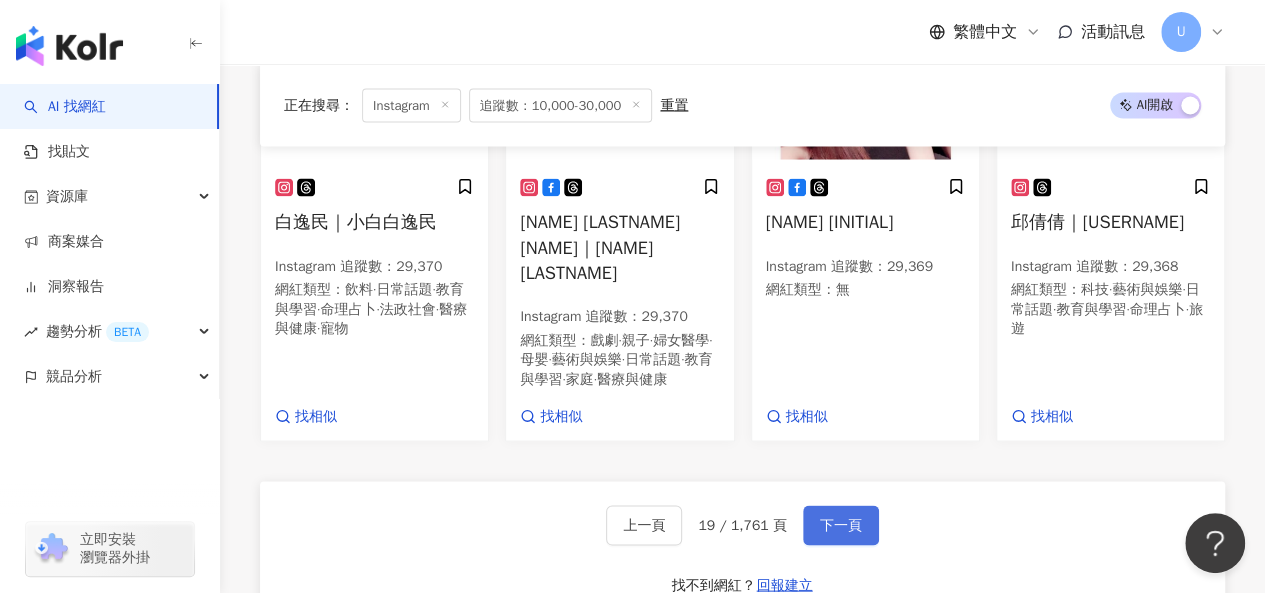 scroll, scrollTop: 2024, scrollLeft: 0, axis: vertical 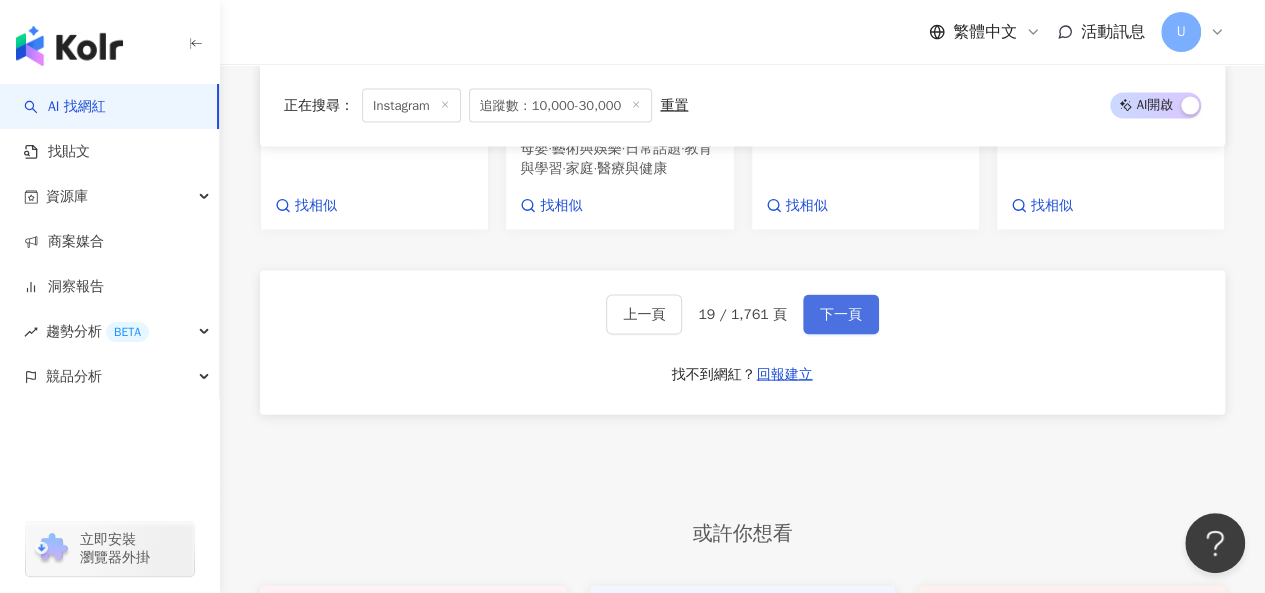 click on "下一頁" at bounding box center (841, 315) 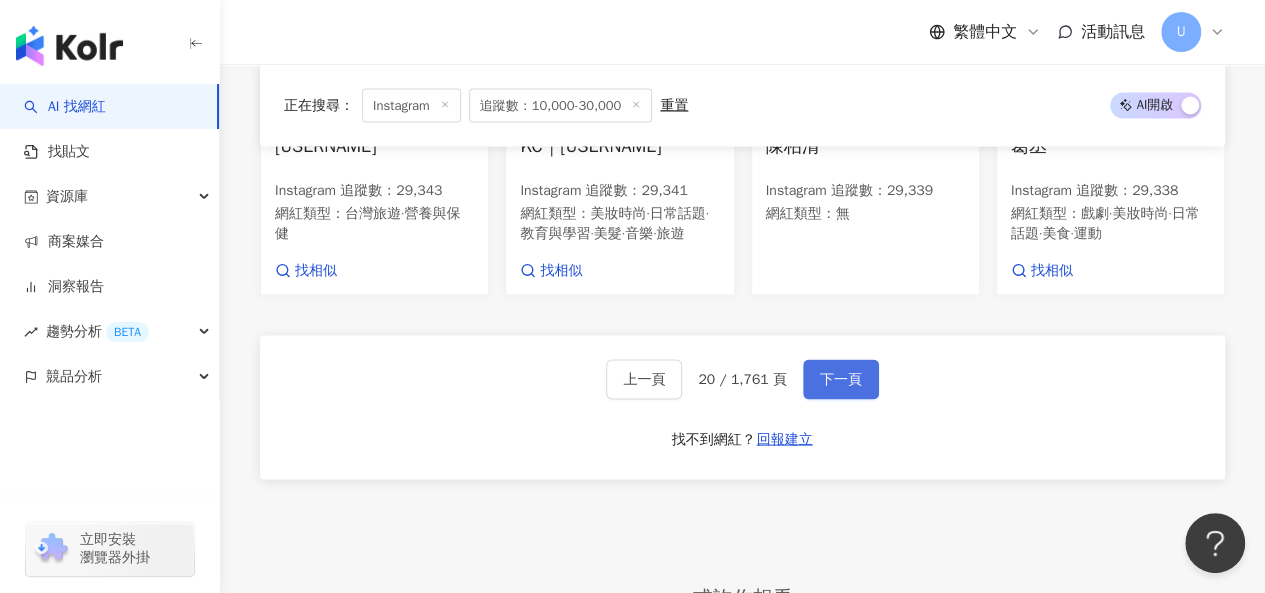 scroll, scrollTop: 1954, scrollLeft: 0, axis: vertical 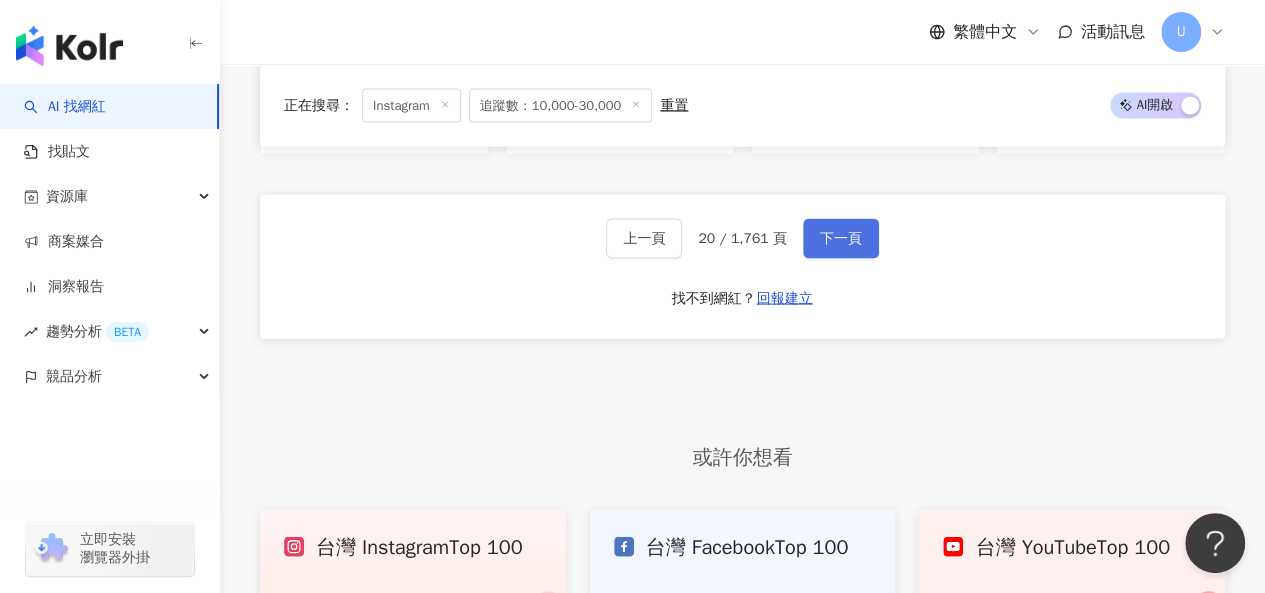click on "下一頁" at bounding box center [841, 239] 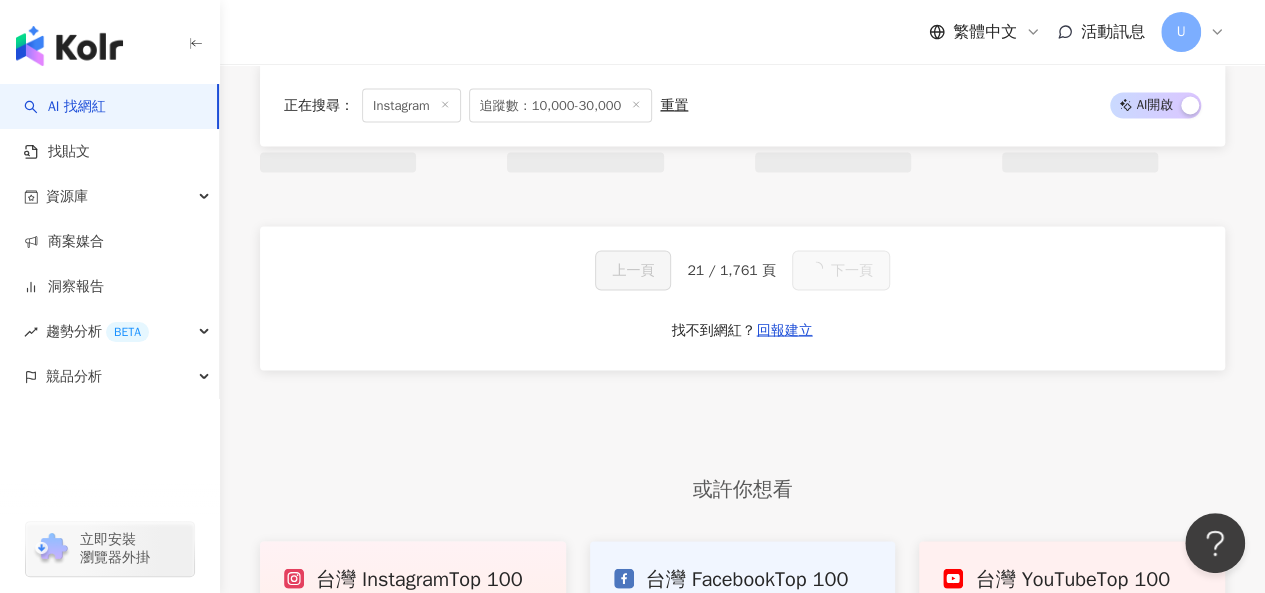 scroll, scrollTop: 2084, scrollLeft: 0, axis: vertical 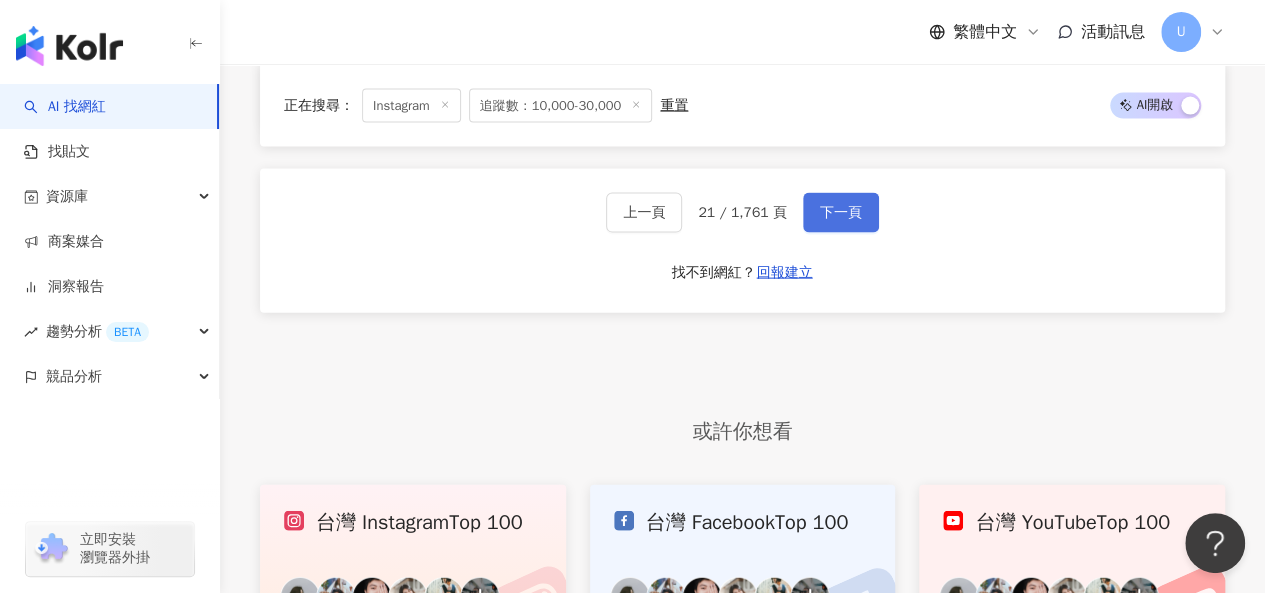 click on "下一頁" at bounding box center (841, 213) 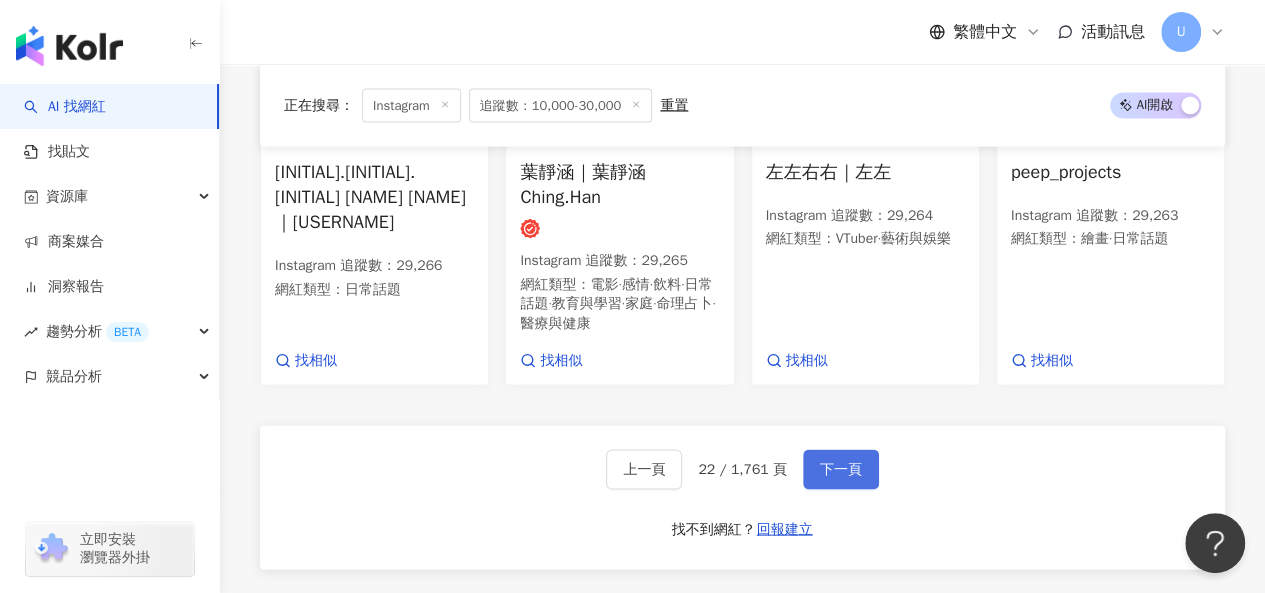 scroll, scrollTop: 2000, scrollLeft: 0, axis: vertical 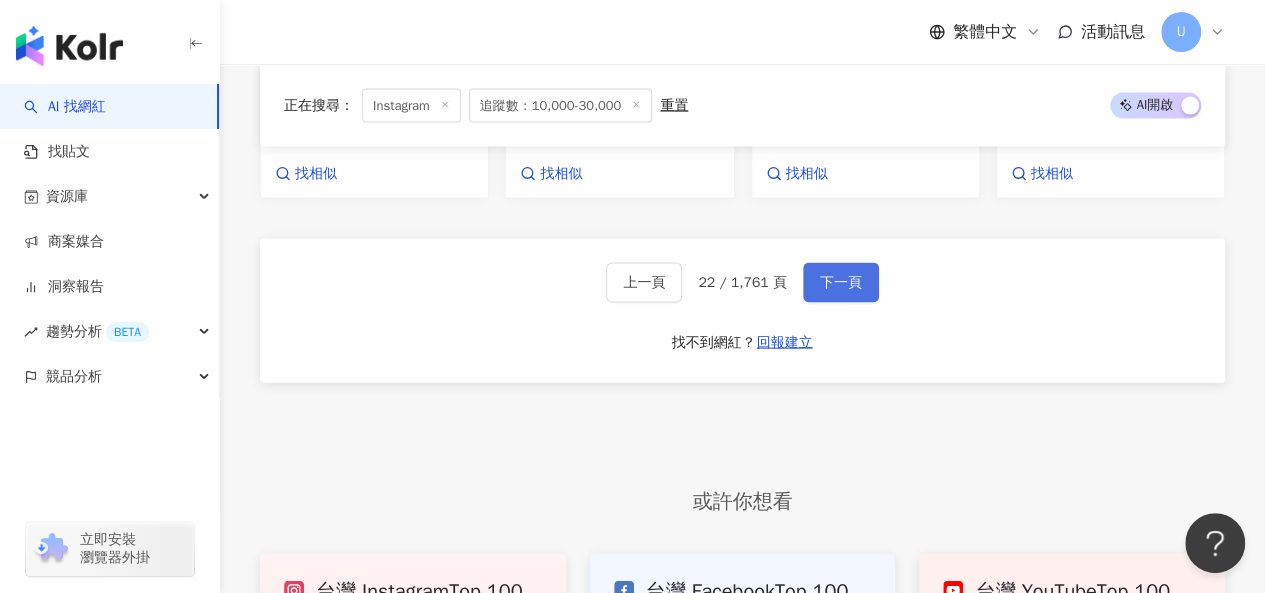 click on "下一頁" at bounding box center [841, 283] 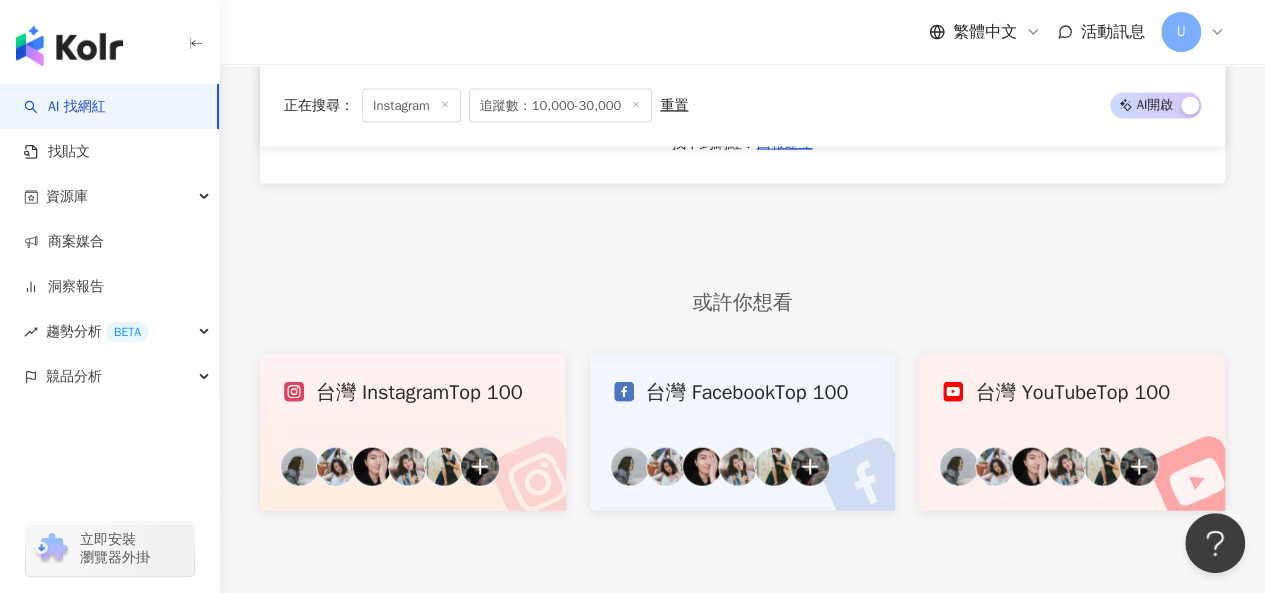 scroll, scrollTop: 1814, scrollLeft: 0, axis: vertical 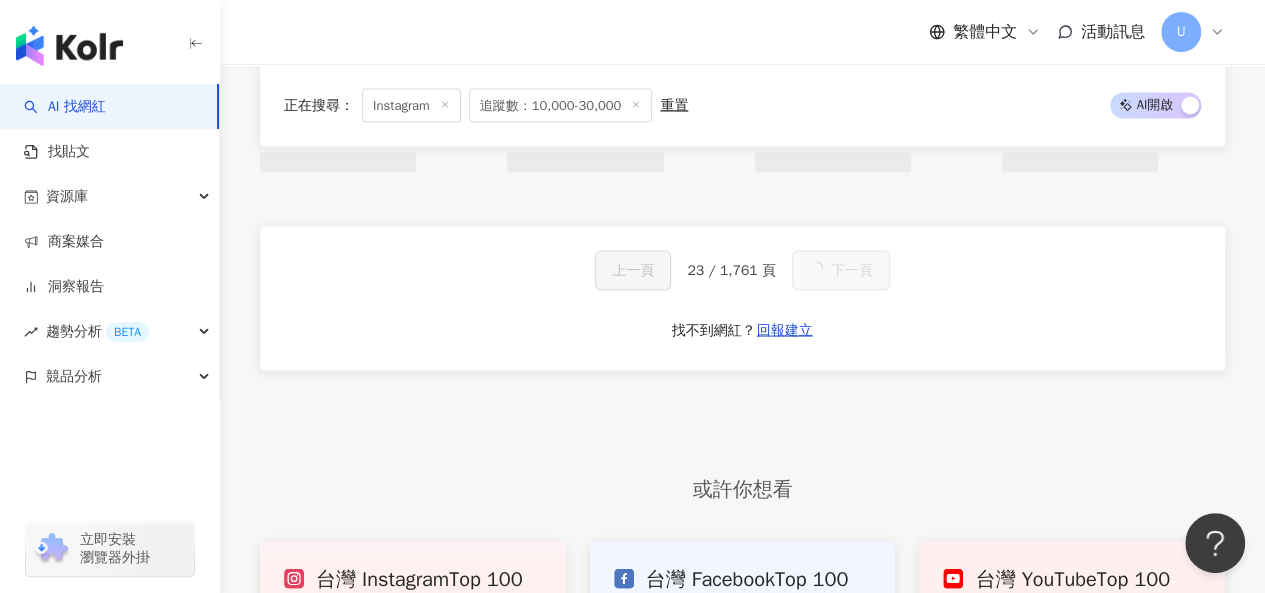 click on "下一頁" at bounding box center (852, 270) 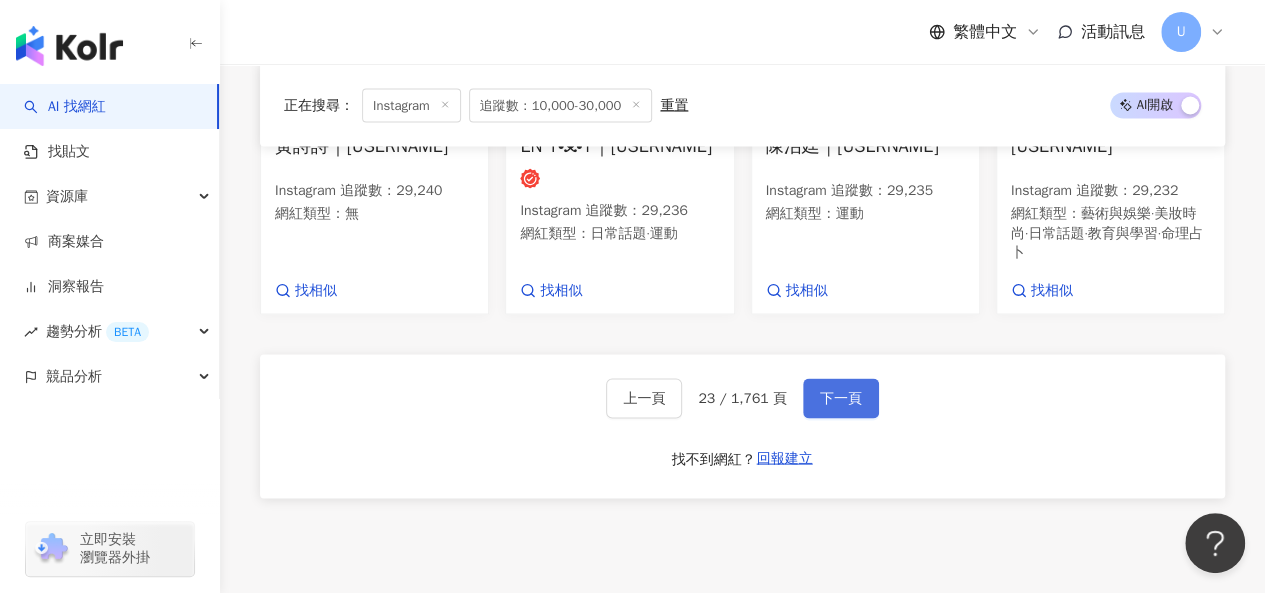 scroll, scrollTop: 1980, scrollLeft: 0, axis: vertical 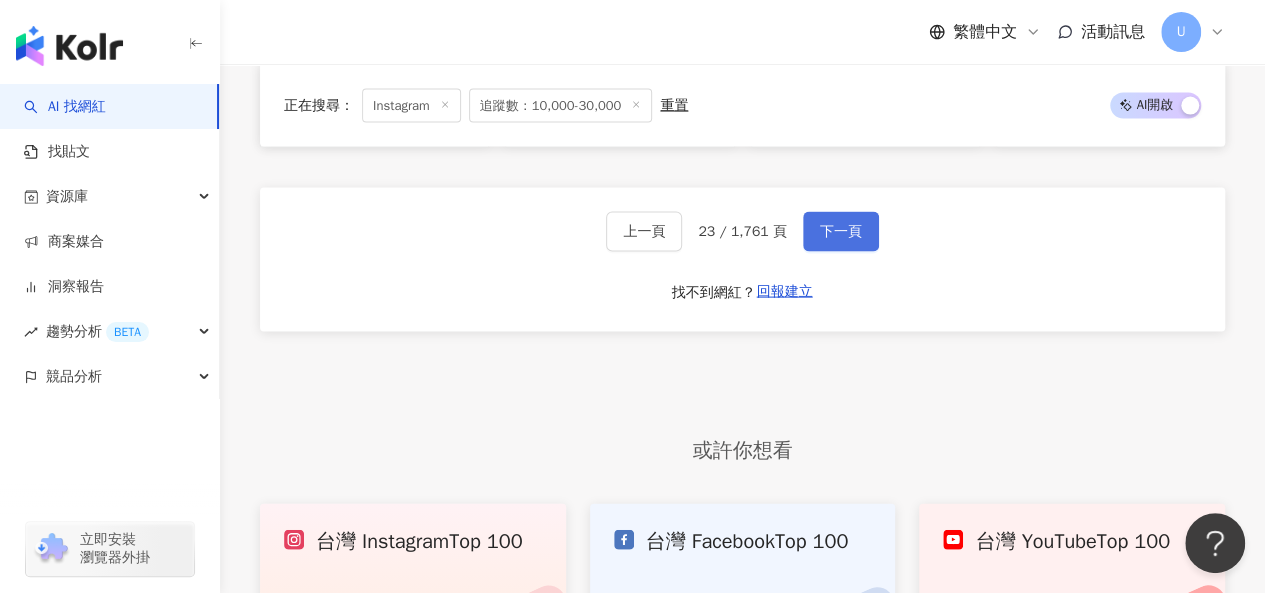 click on "下一頁" at bounding box center [841, 232] 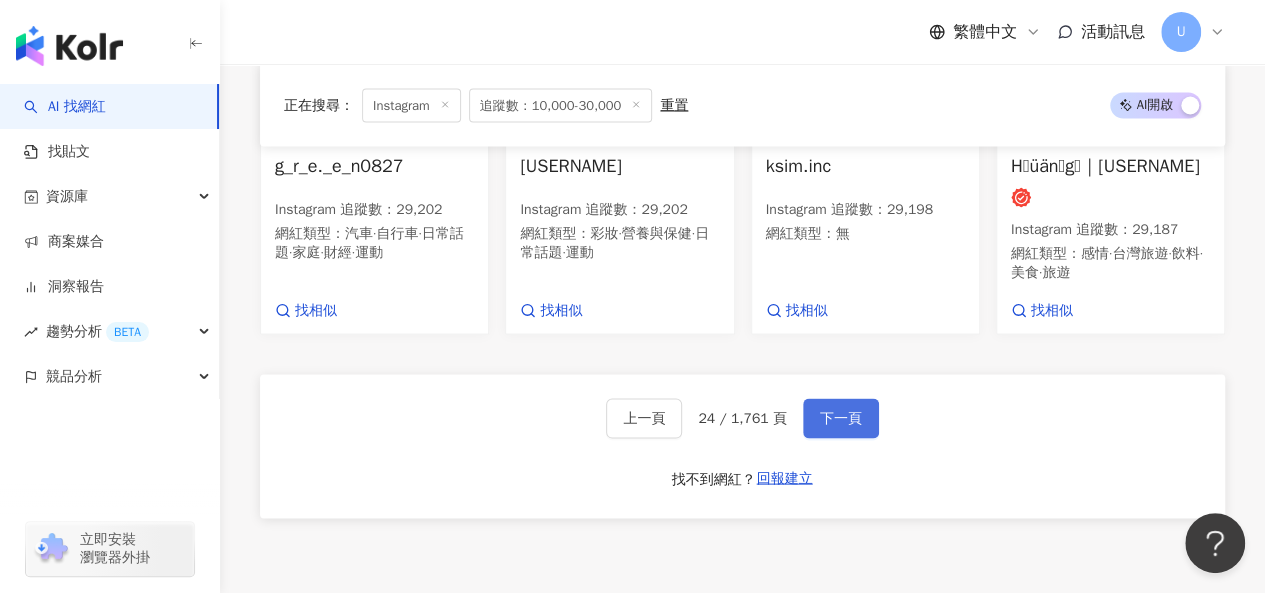 scroll, scrollTop: 1950, scrollLeft: 0, axis: vertical 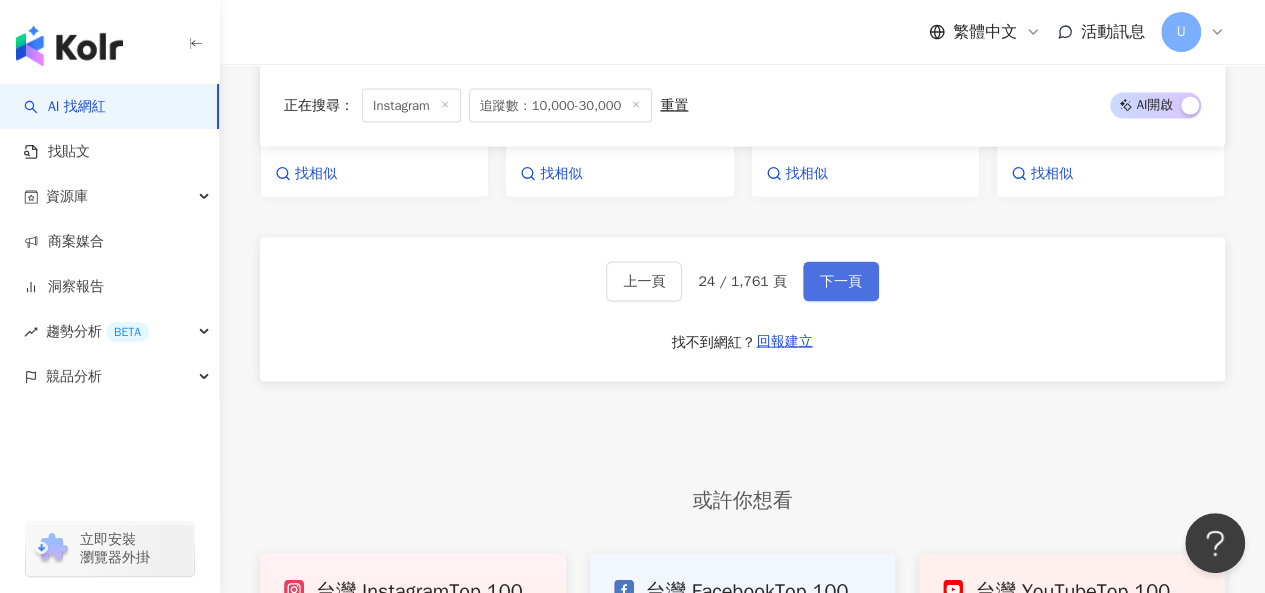 click on "下一頁" at bounding box center (841, 282) 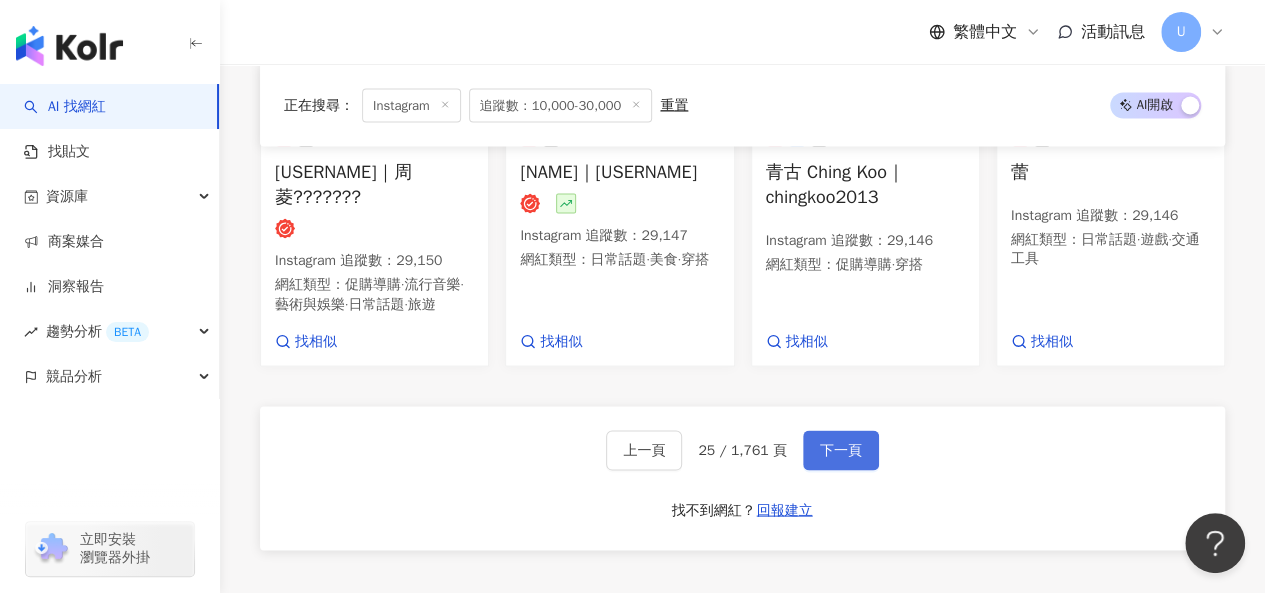 scroll, scrollTop: 2040, scrollLeft: 0, axis: vertical 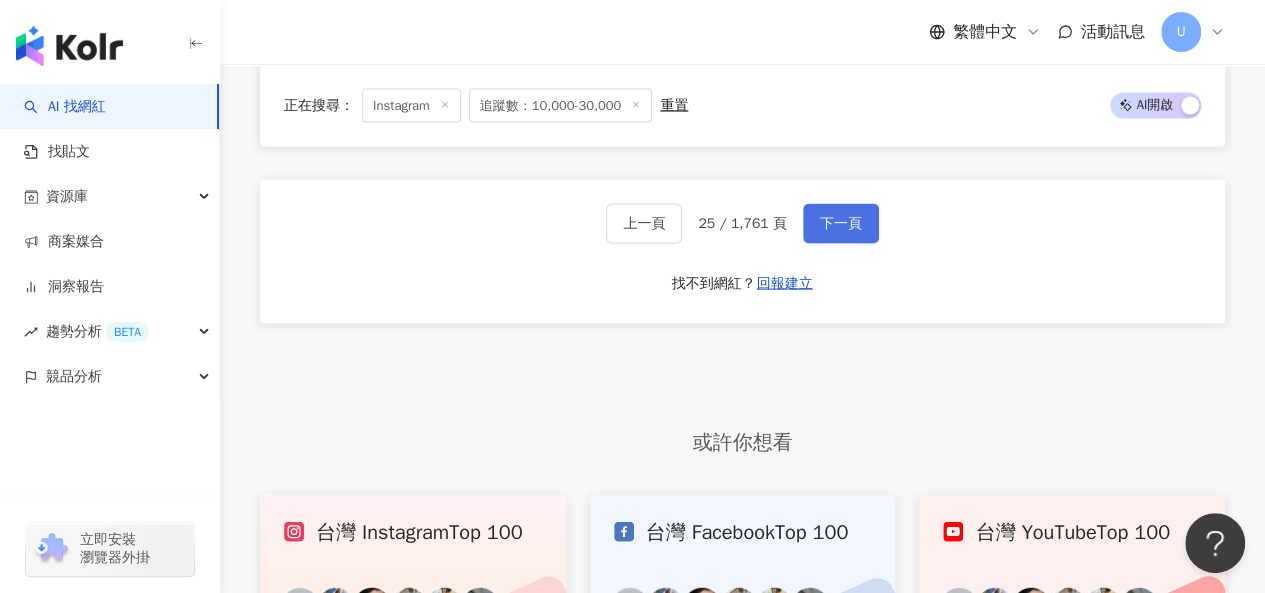 click on "下一頁" at bounding box center (841, 224) 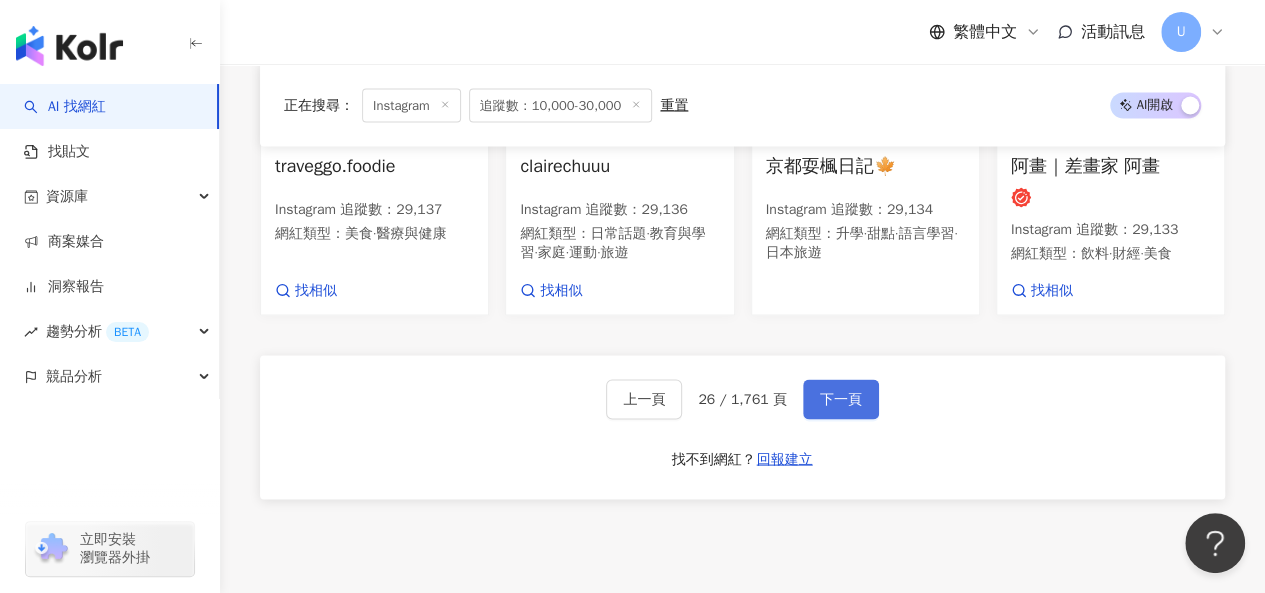 scroll, scrollTop: 1974, scrollLeft: 0, axis: vertical 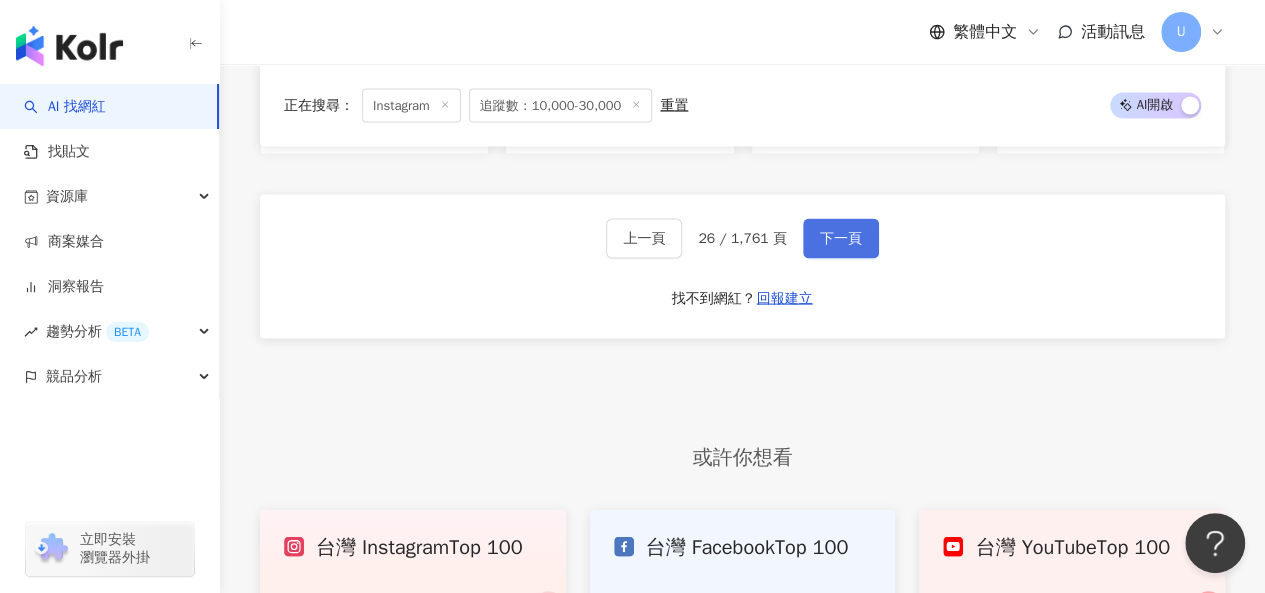 click on "下一頁" at bounding box center (841, 239) 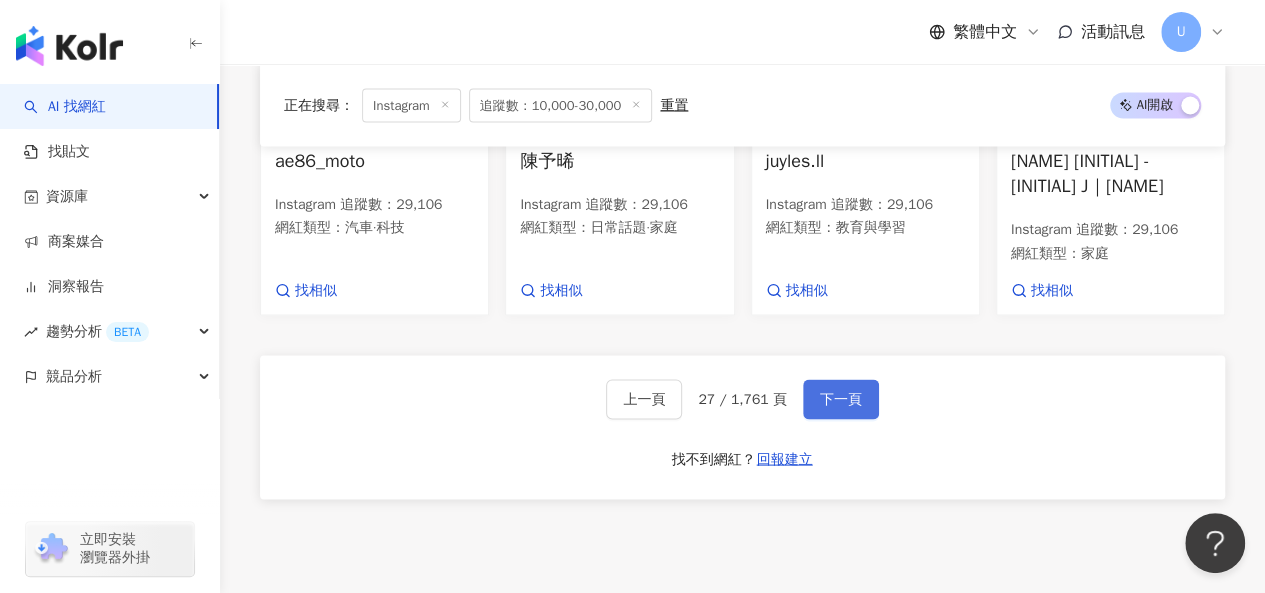 scroll, scrollTop: 1910, scrollLeft: 0, axis: vertical 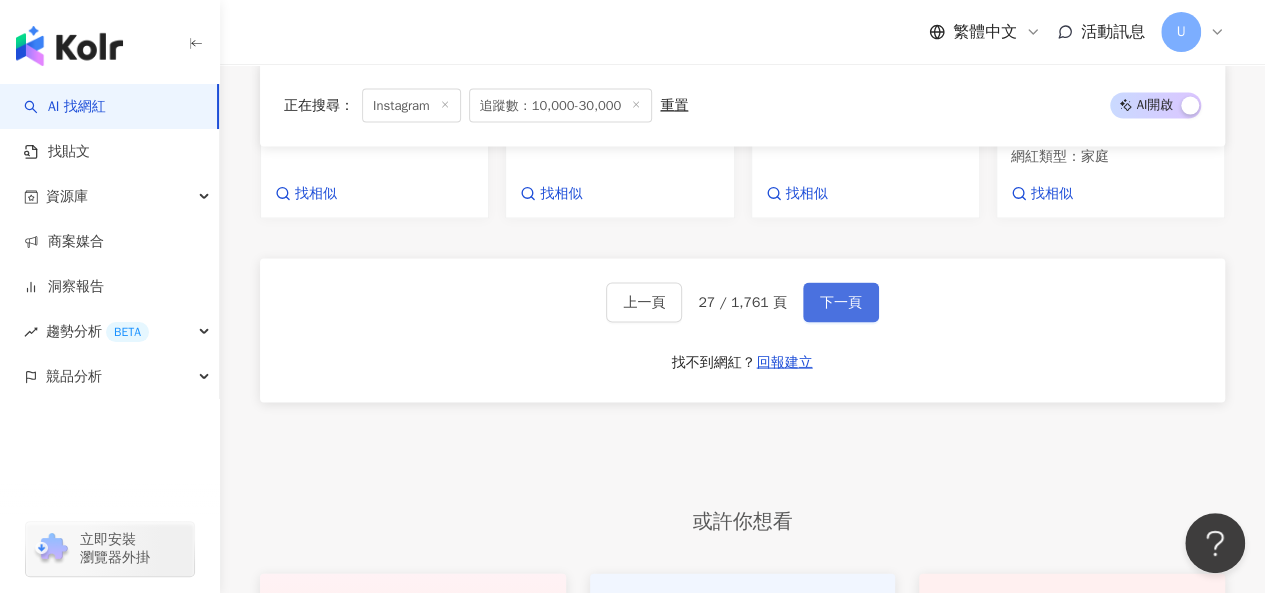 click on "下一頁" at bounding box center (841, 303) 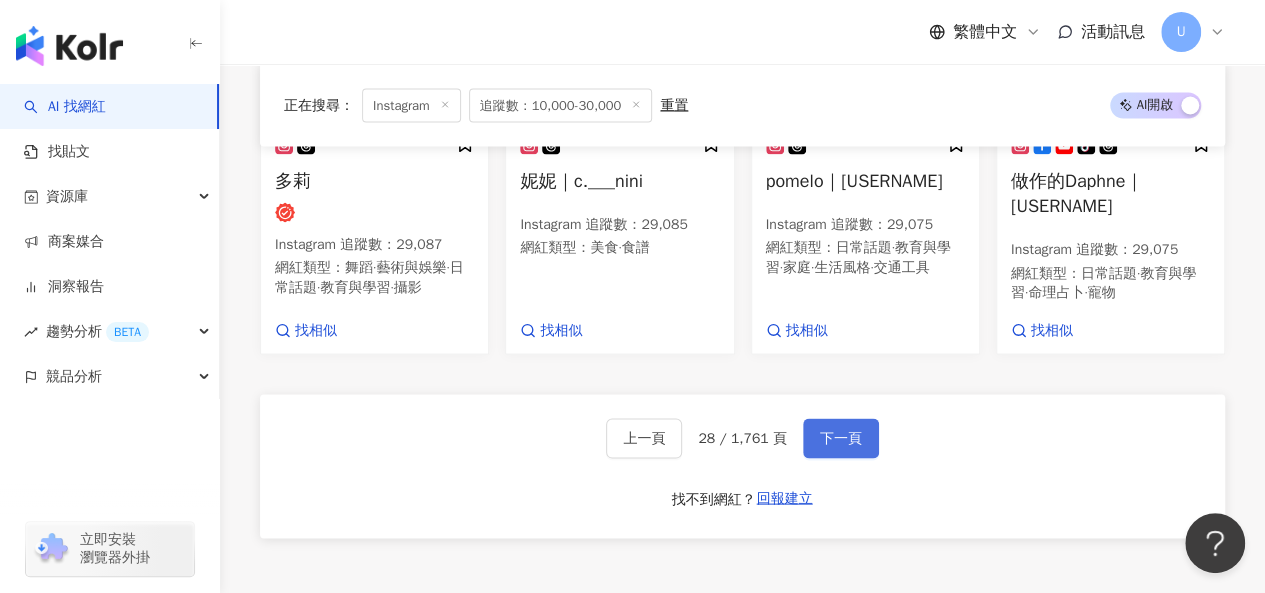 scroll, scrollTop: 2034, scrollLeft: 0, axis: vertical 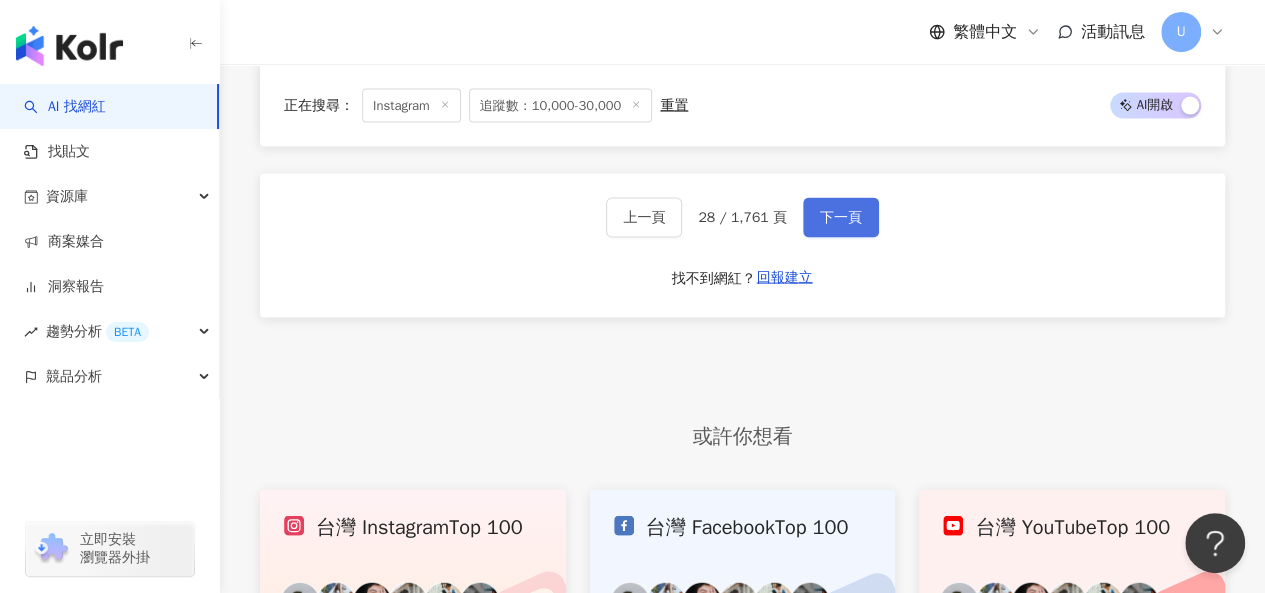 click on "下一頁" at bounding box center (841, 218) 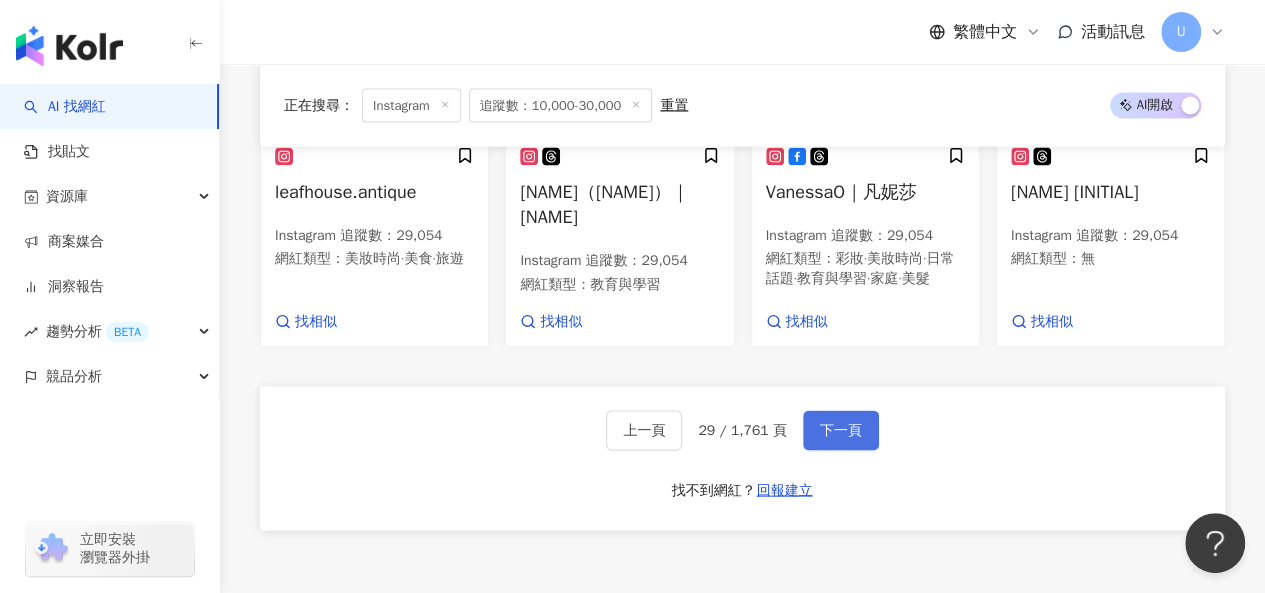 scroll, scrollTop: 2014, scrollLeft: 0, axis: vertical 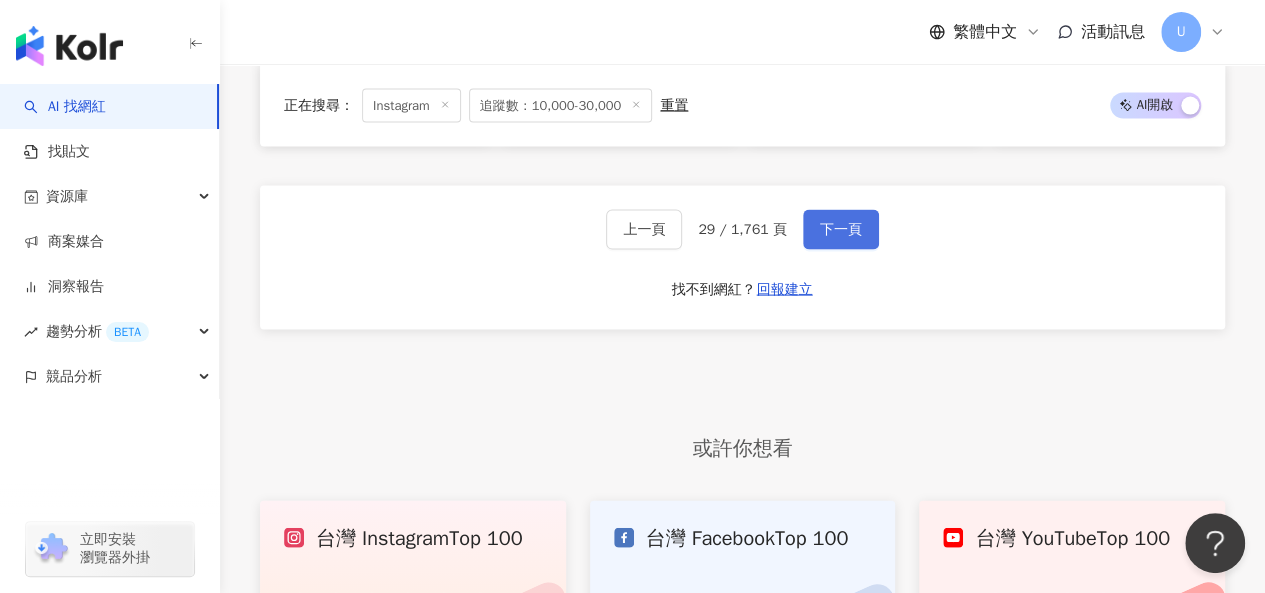 click on "下一頁" at bounding box center (841, 230) 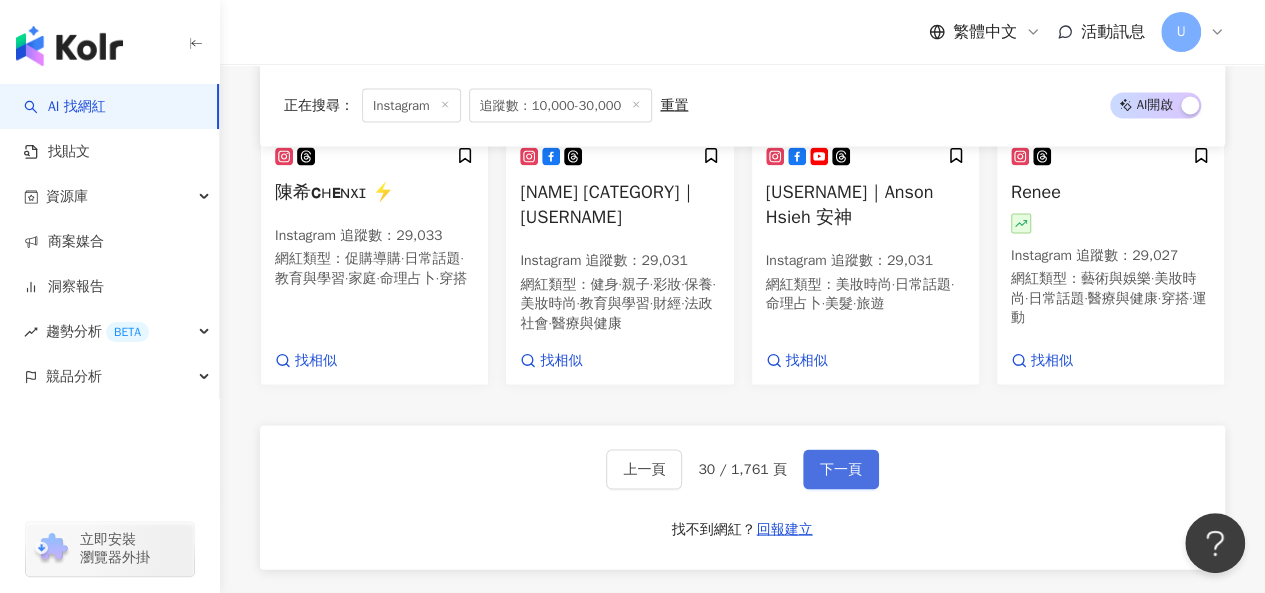scroll, scrollTop: 2064, scrollLeft: 0, axis: vertical 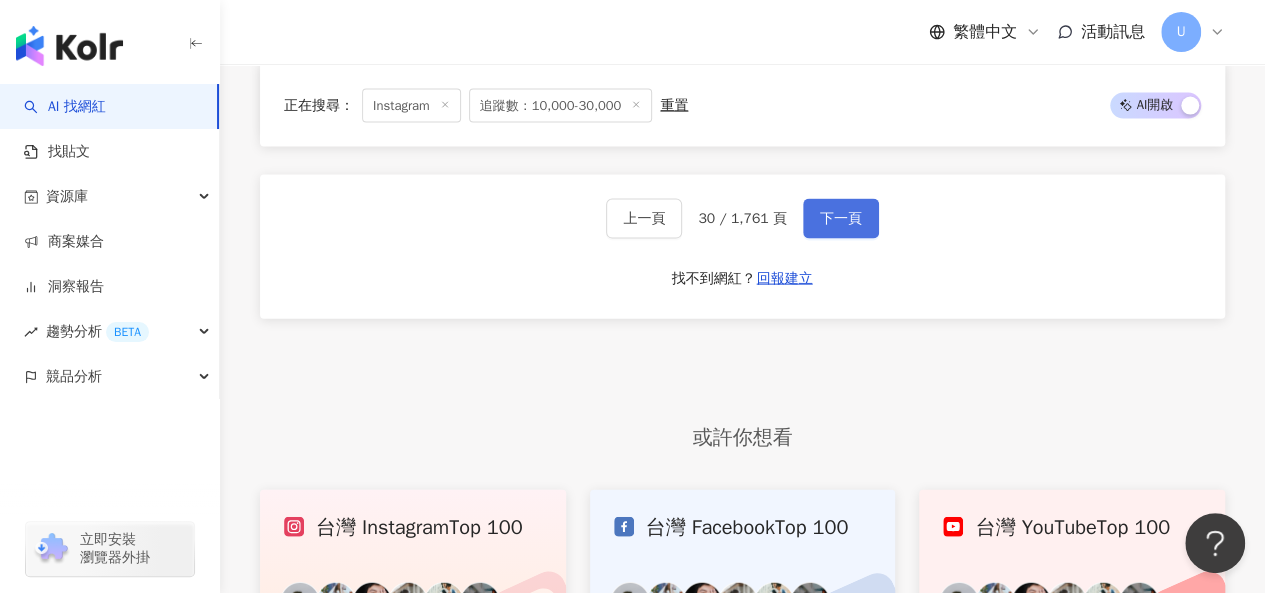 click on "下一頁" at bounding box center [841, 219] 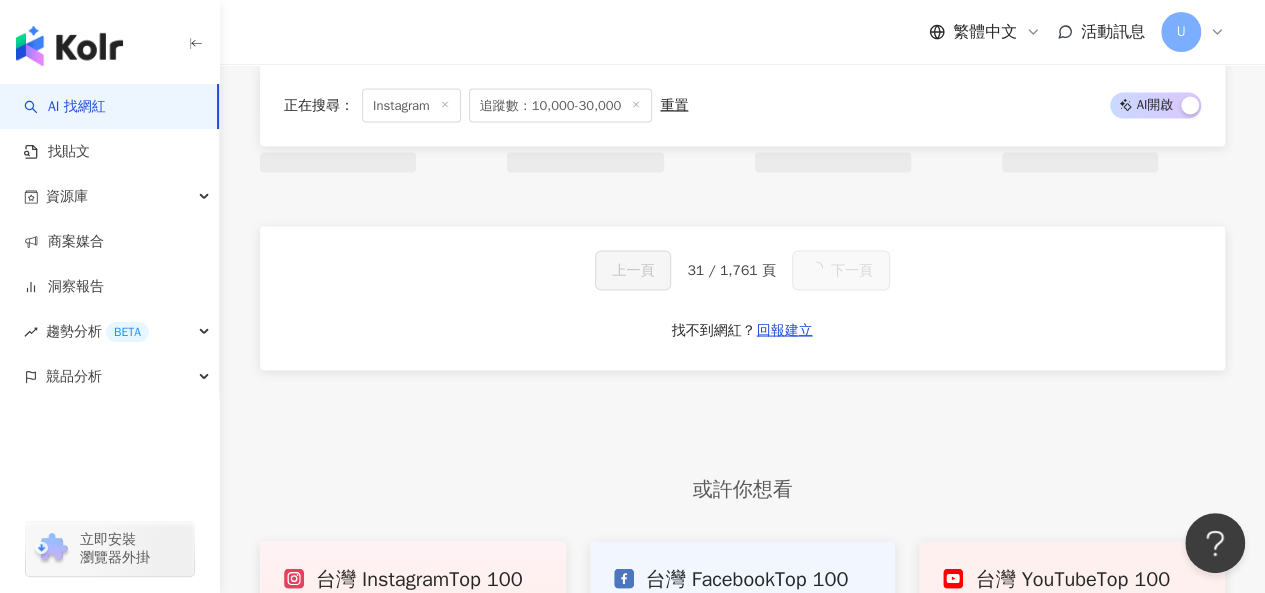 scroll, scrollTop: 1980, scrollLeft: 0, axis: vertical 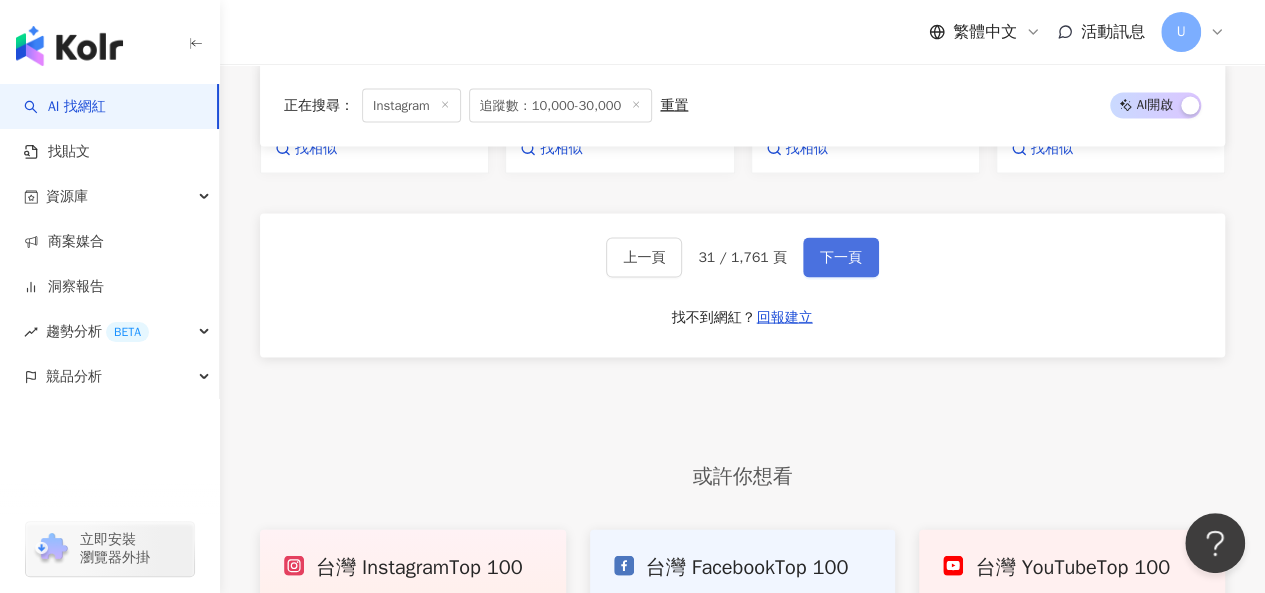 click on "下一頁" at bounding box center [841, 258] 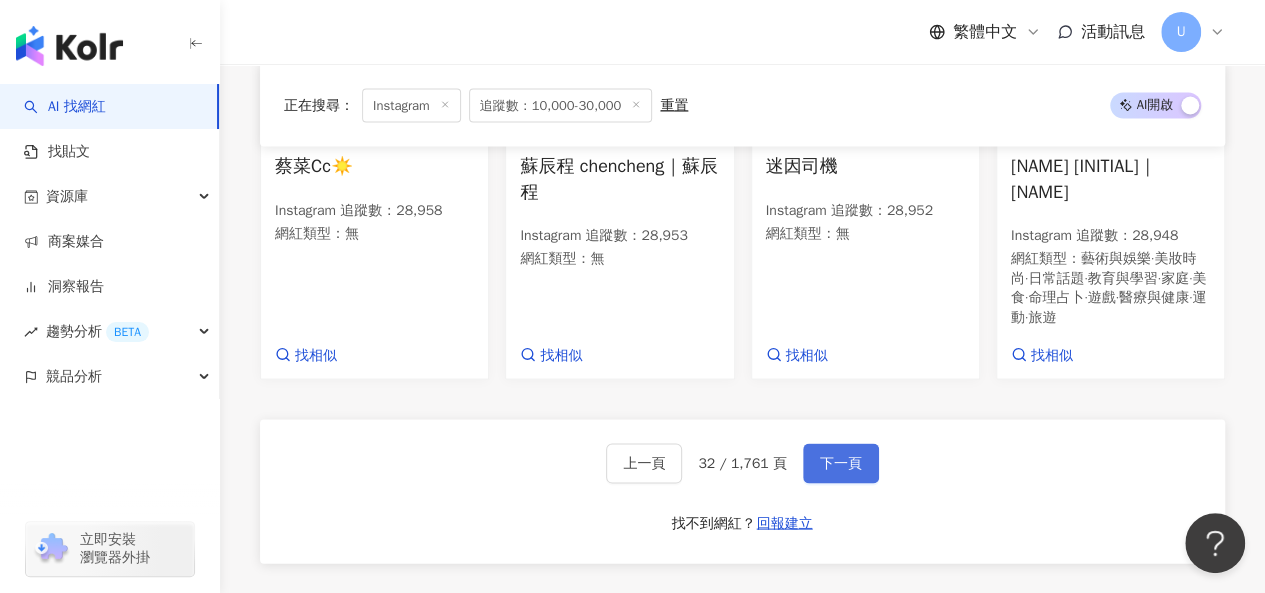 scroll, scrollTop: 1994, scrollLeft: 0, axis: vertical 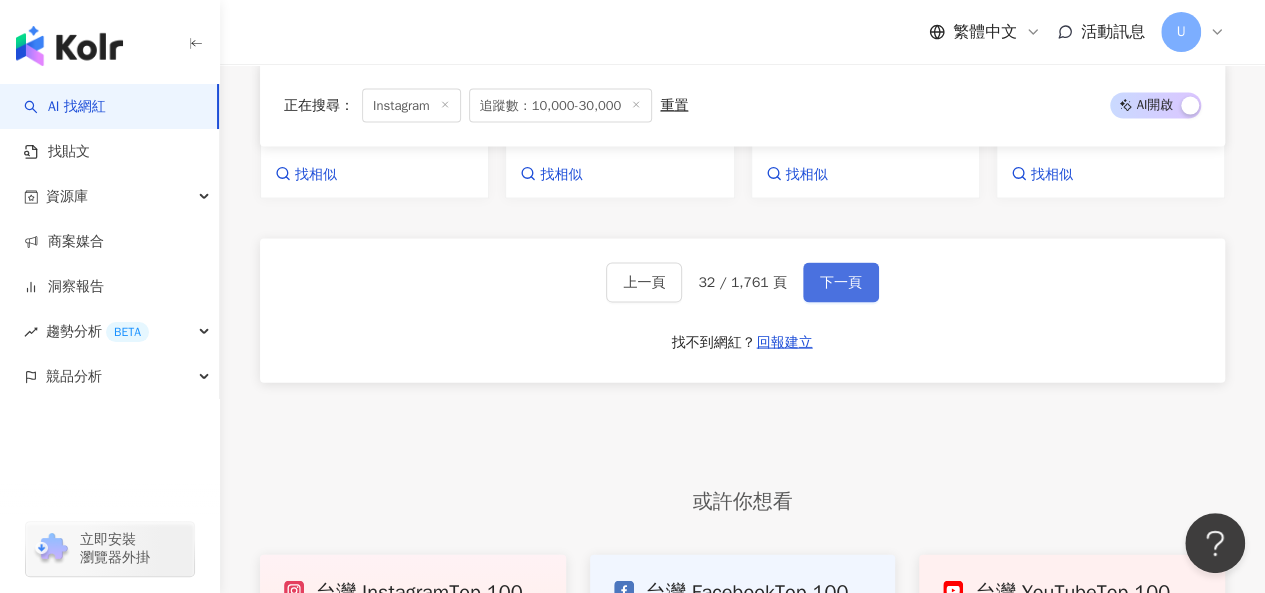click on "下一頁" at bounding box center [841, 283] 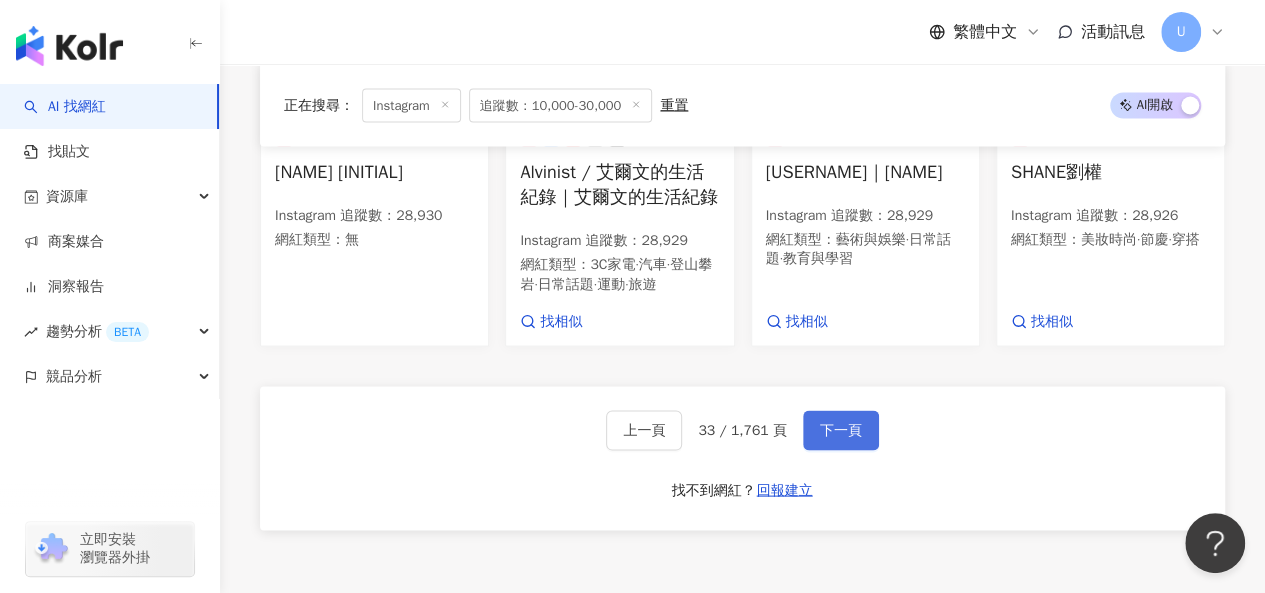scroll, scrollTop: 2006, scrollLeft: 0, axis: vertical 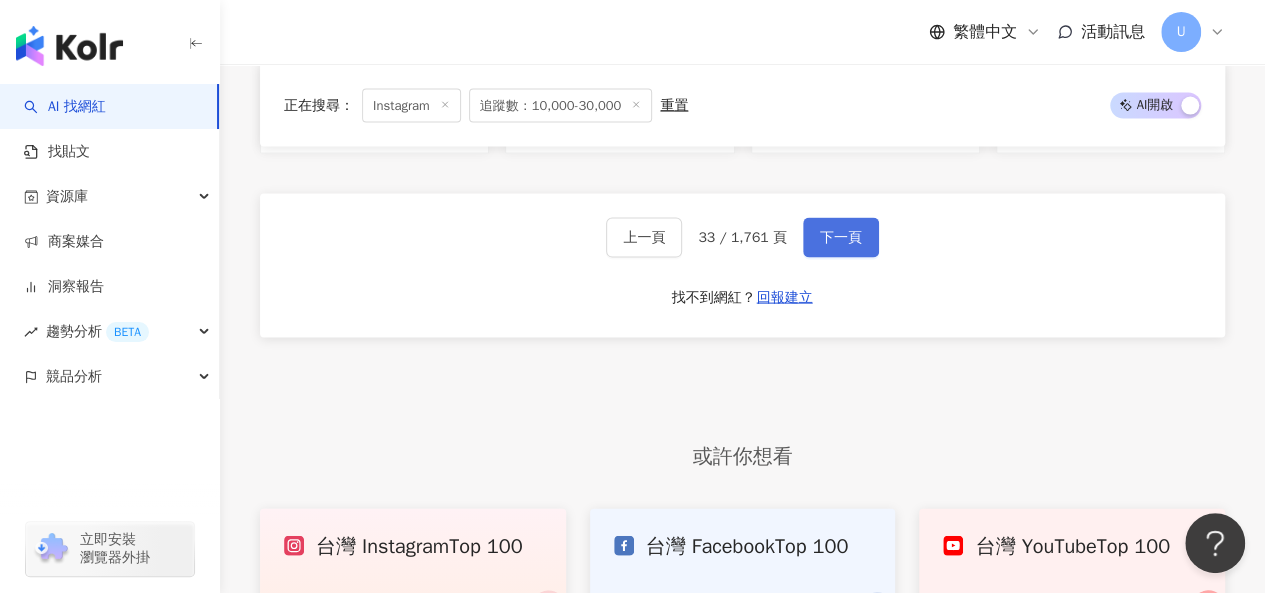 click on "下一頁" at bounding box center (841, 238) 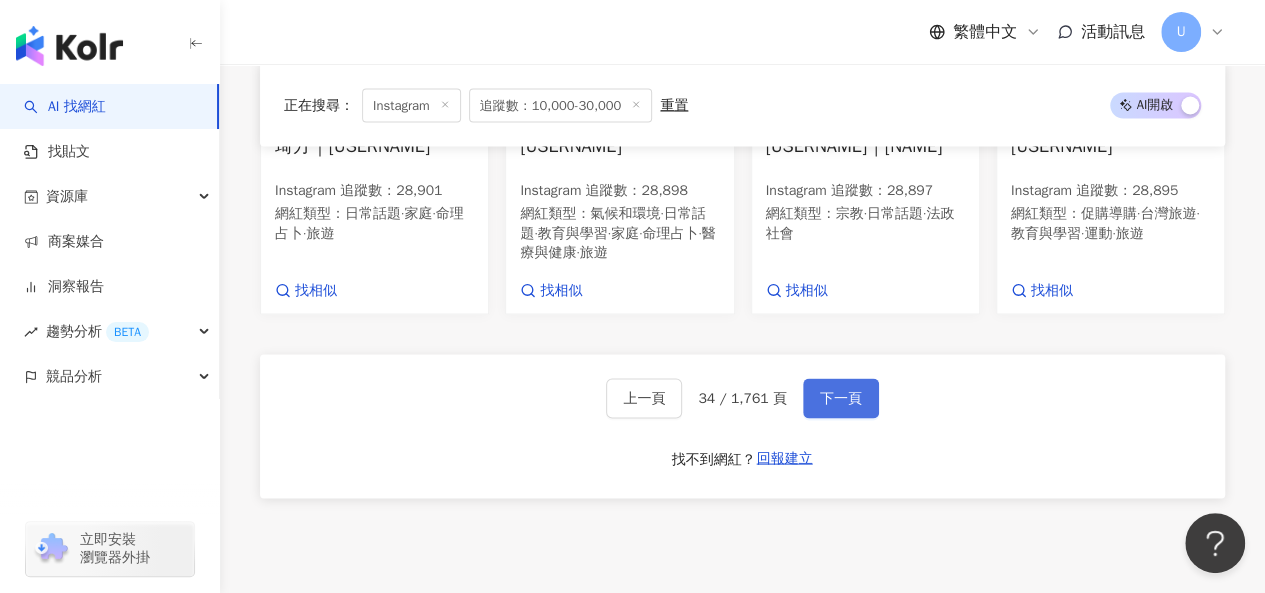 scroll, scrollTop: 1940, scrollLeft: 0, axis: vertical 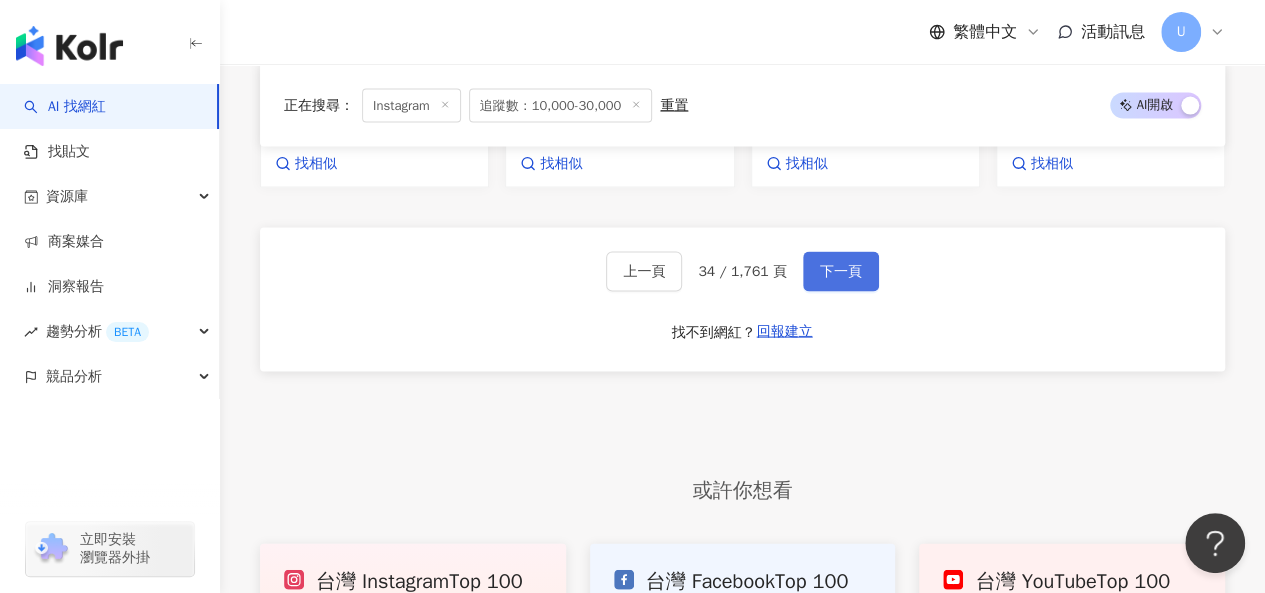 click on "下一頁" at bounding box center (841, 272) 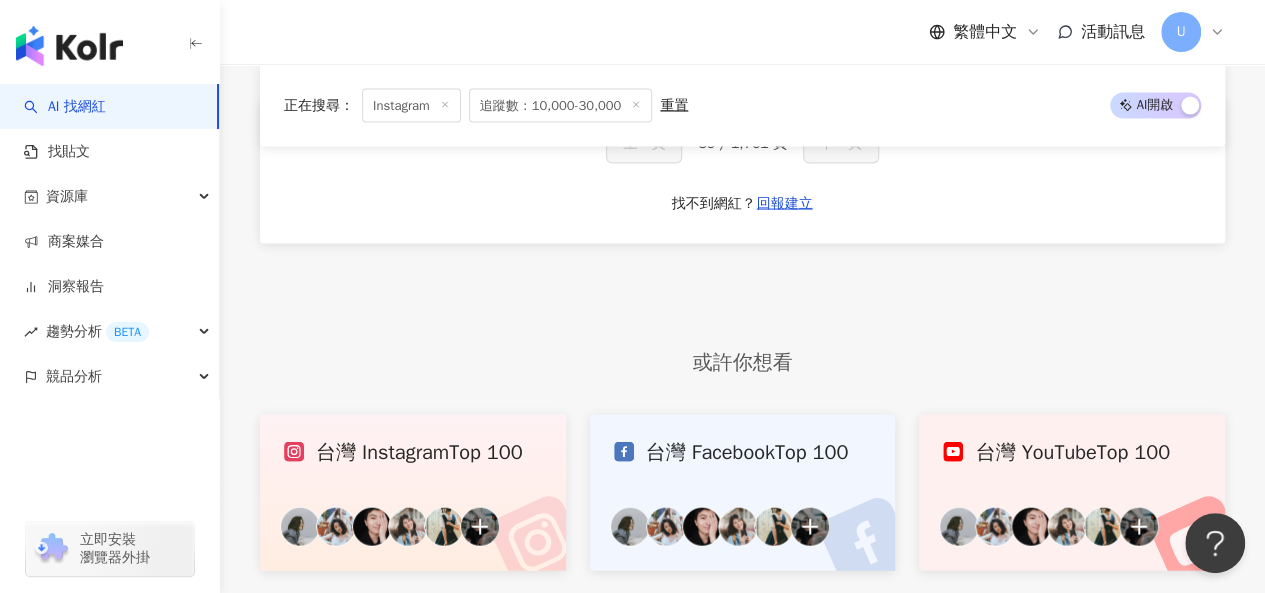 scroll, scrollTop: 1814, scrollLeft: 0, axis: vertical 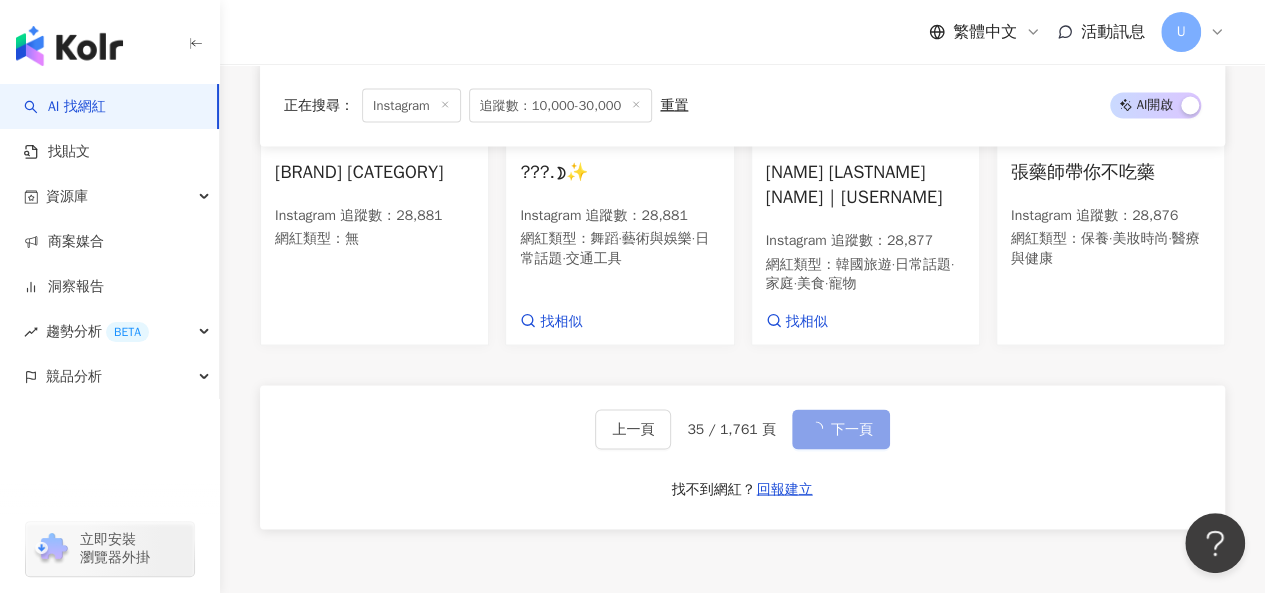 click on "下一頁" at bounding box center (852, 429) 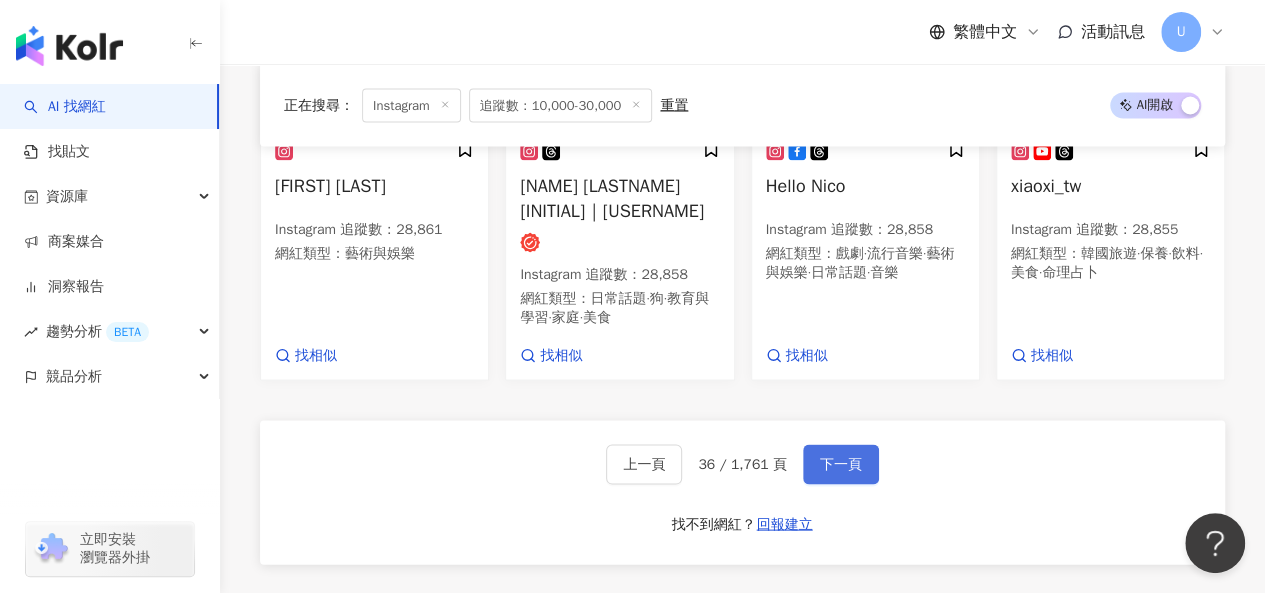 scroll, scrollTop: 1980, scrollLeft: 0, axis: vertical 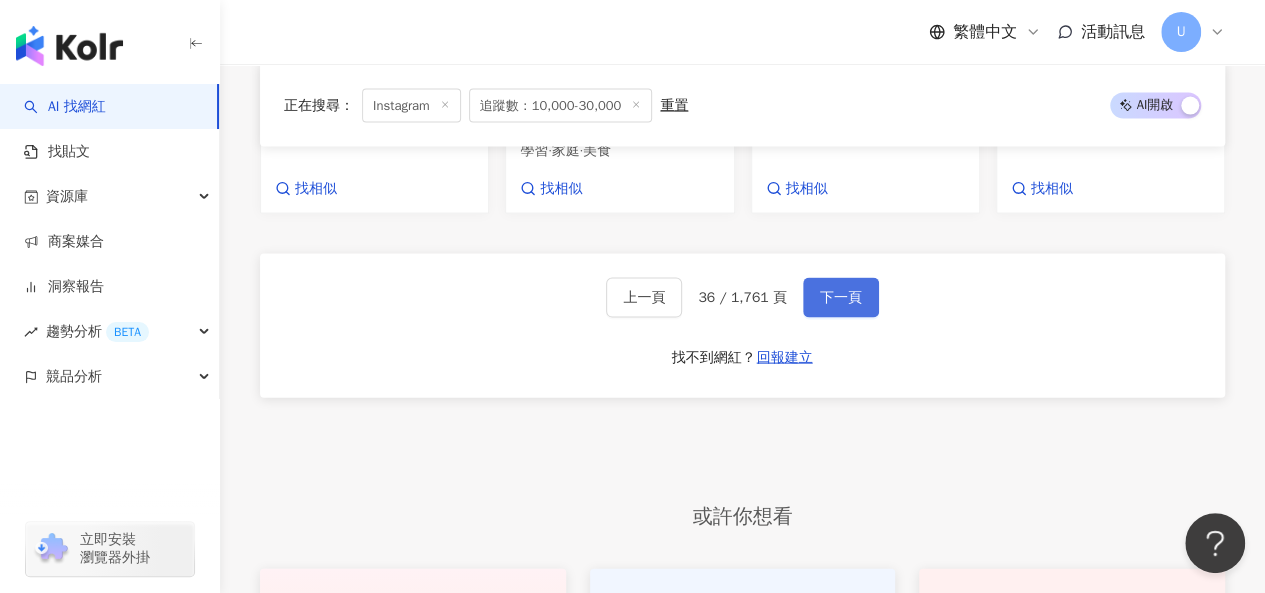 click on "下一頁" at bounding box center (841, 298) 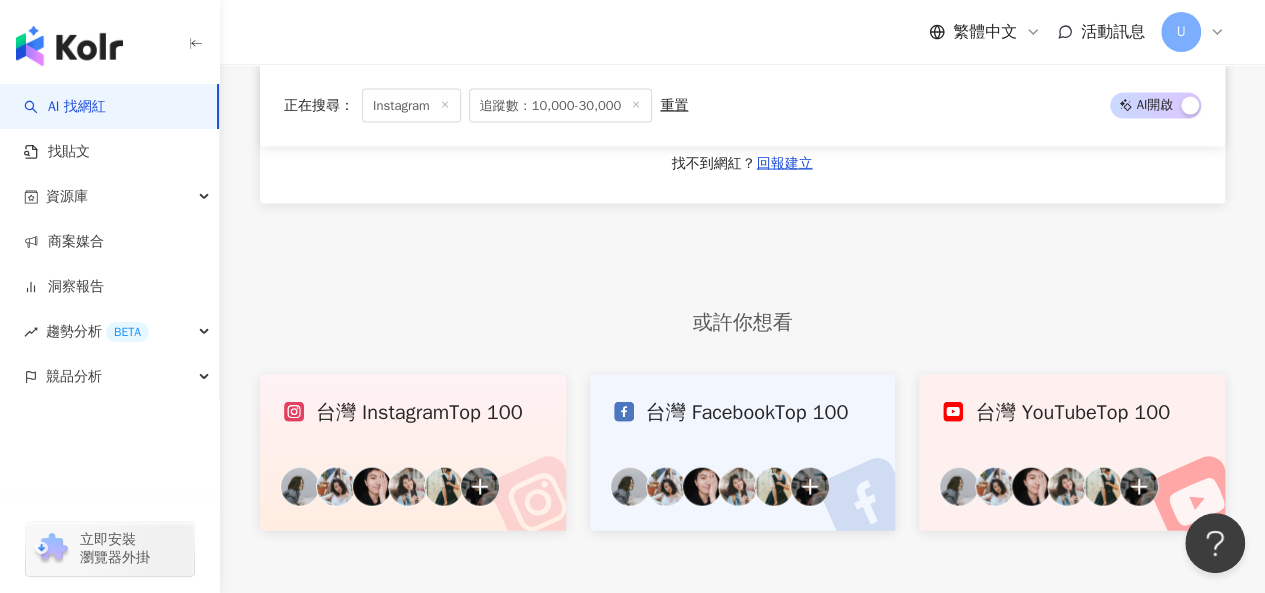 scroll, scrollTop: 1814, scrollLeft: 0, axis: vertical 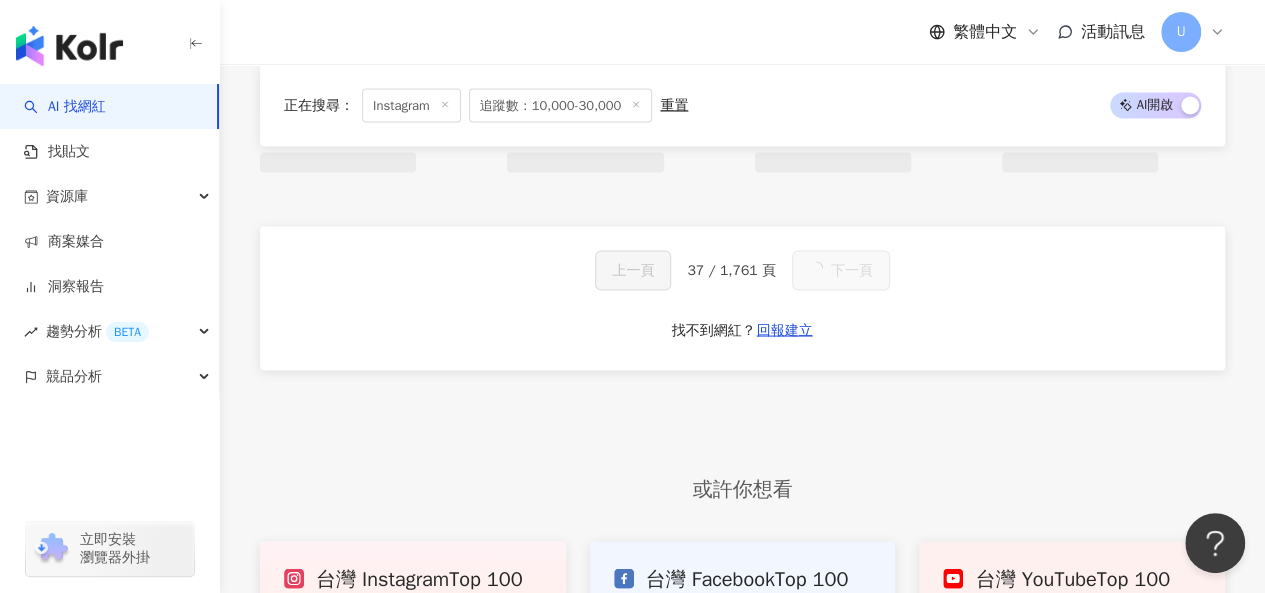 click on "下一頁" at bounding box center [841, 270] 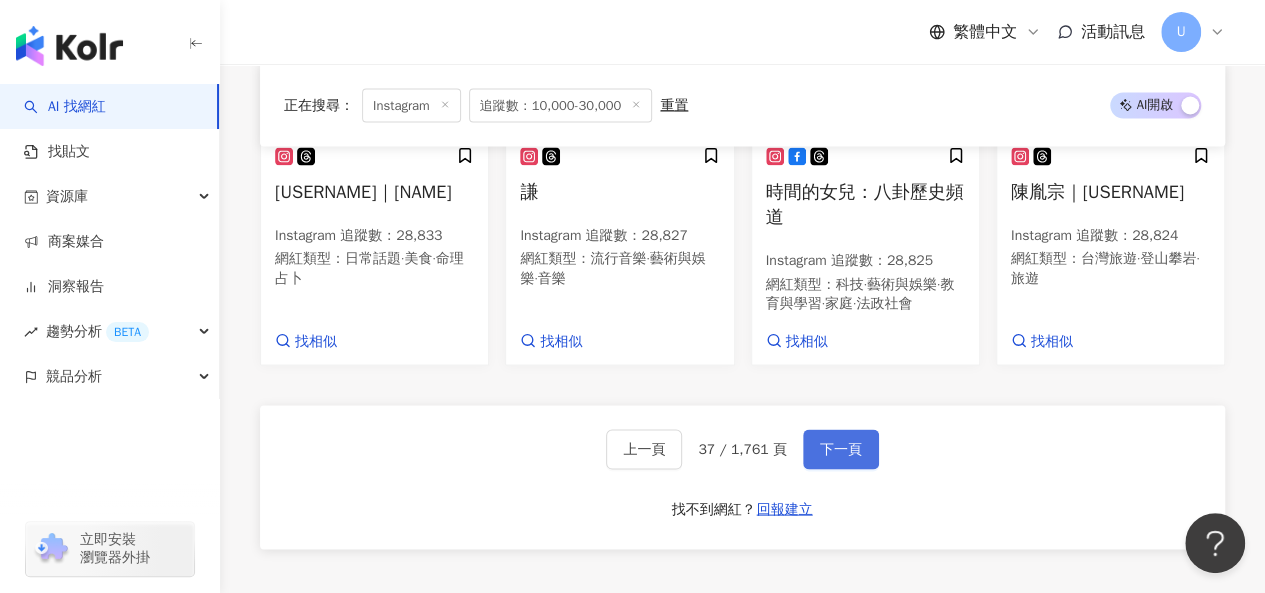 scroll, scrollTop: 2025, scrollLeft: 0, axis: vertical 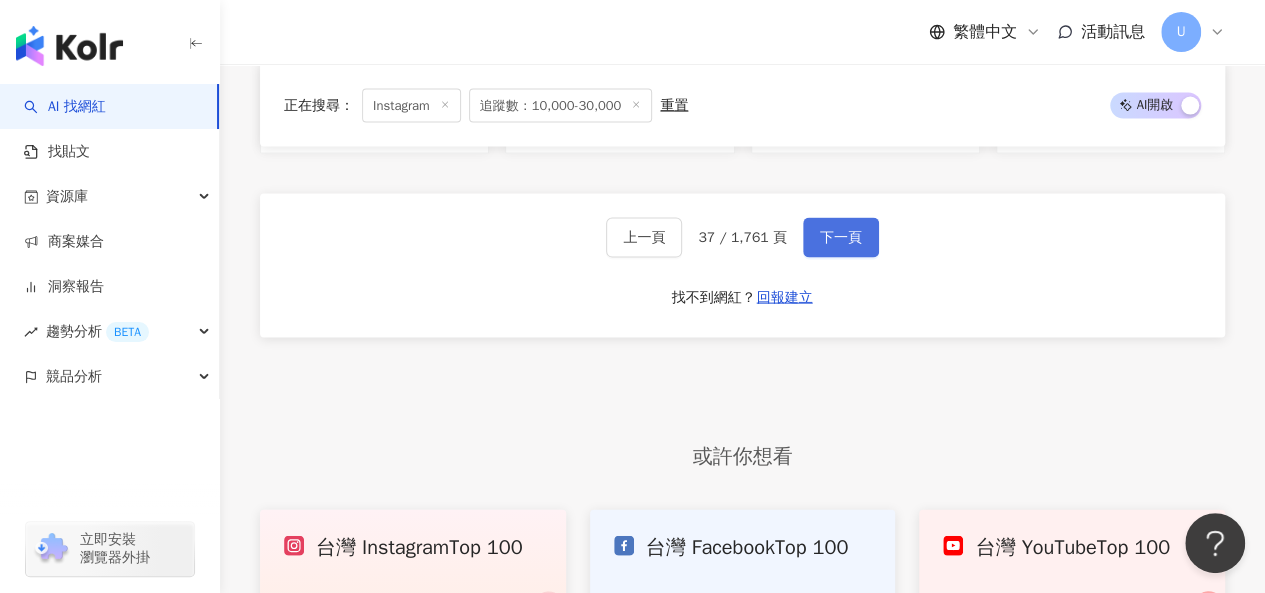 click on "下一頁" at bounding box center [841, 238] 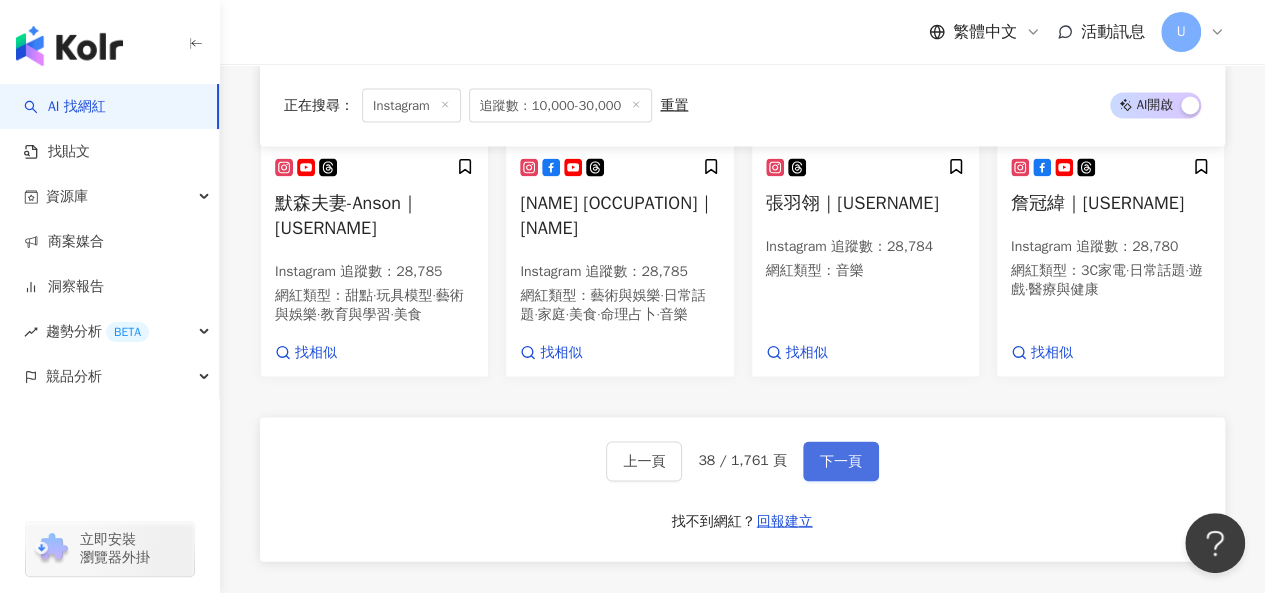 scroll, scrollTop: 1974, scrollLeft: 0, axis: vertical 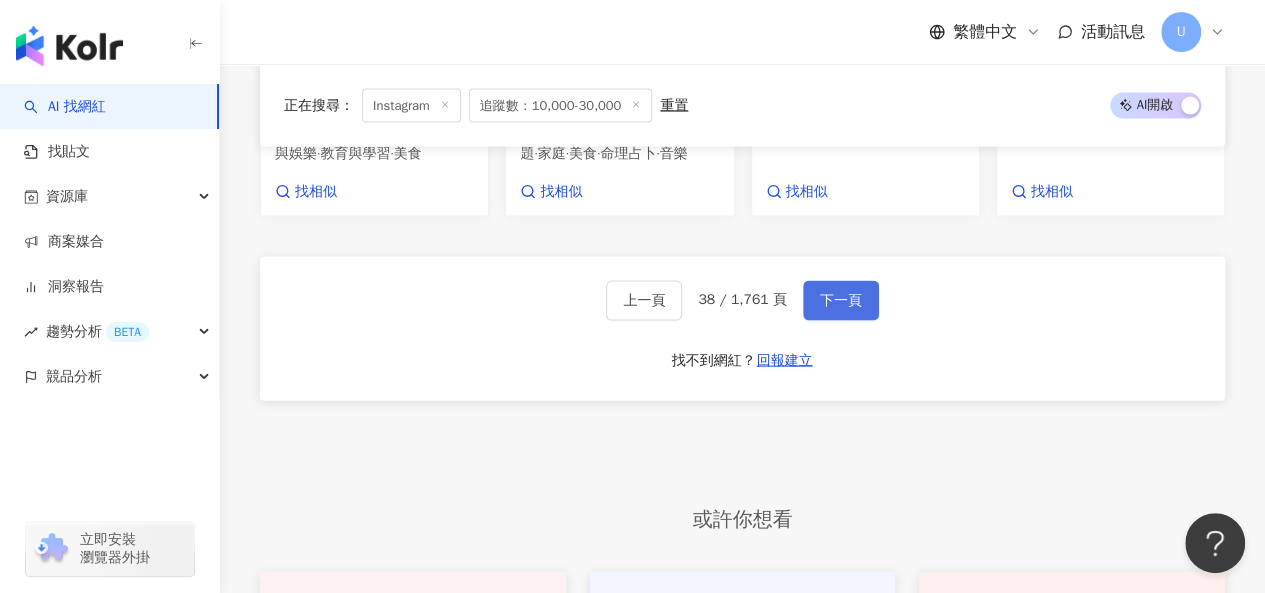 click on "下一頁" at bounding box center [841, 301] 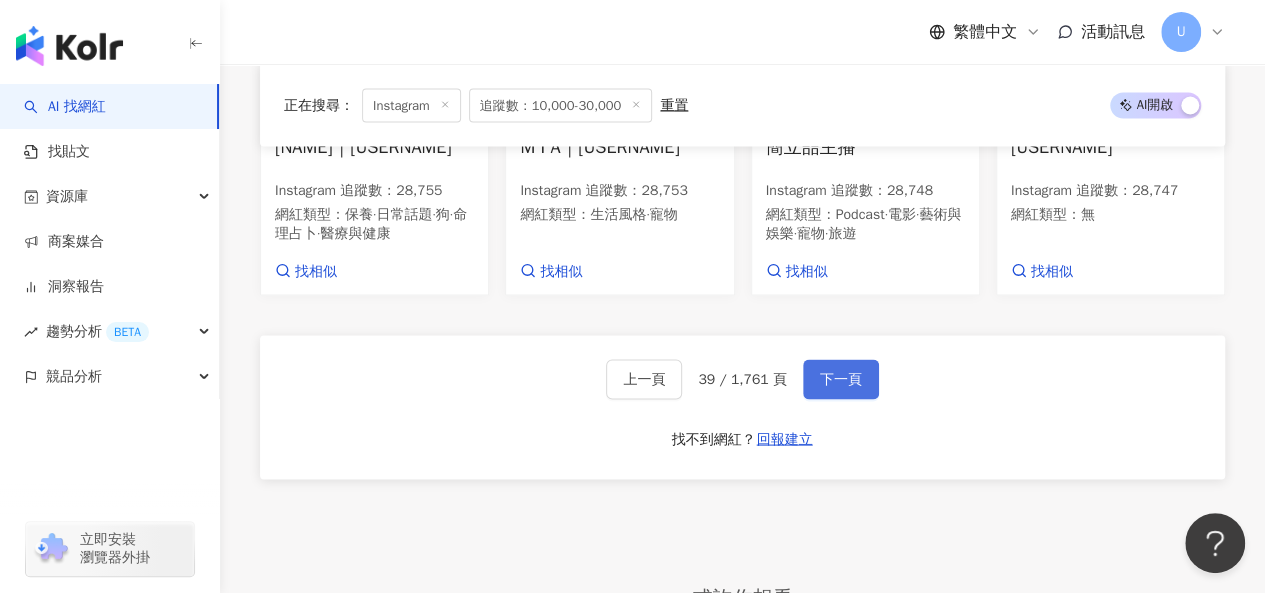 scroll, scrollTop: 1936, scrollLeft: 0, axis: vertical 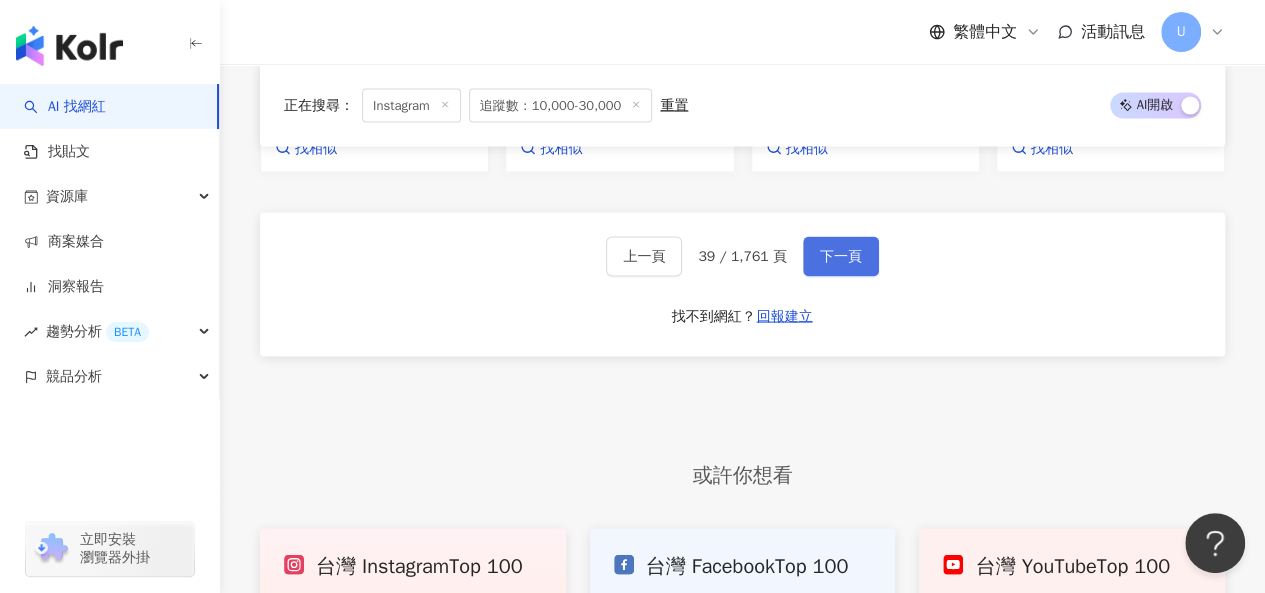 click on "下一頁" at bounding box center (841, 257) 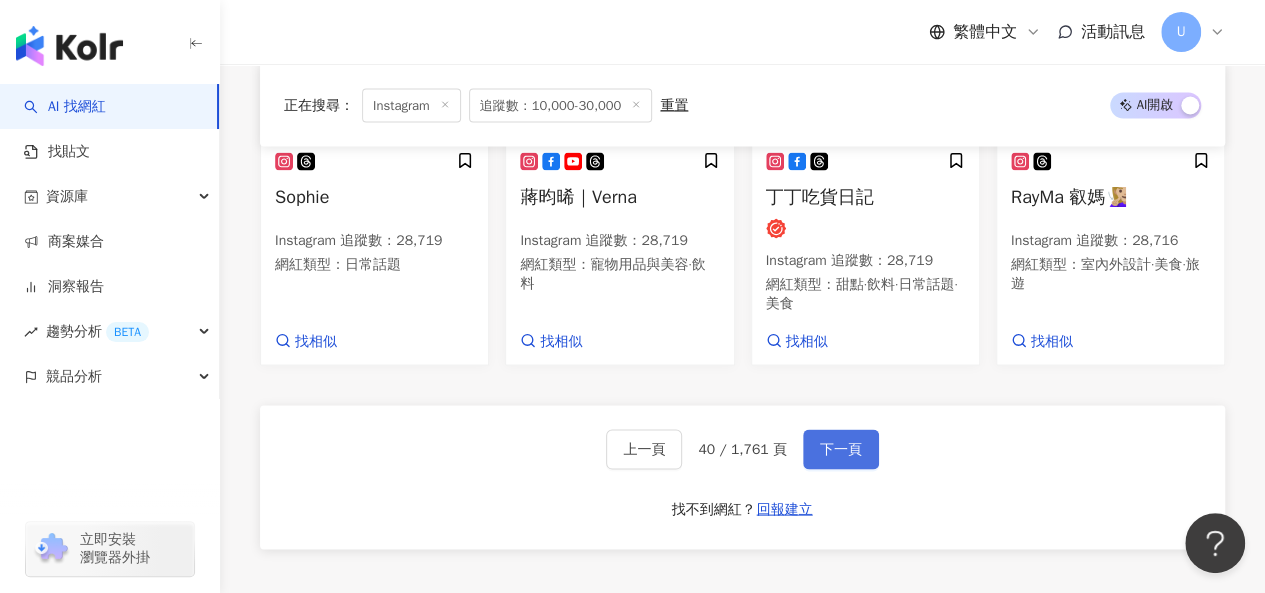 scroll, scrollTop: 2000, scrollLeft: 0, axis: vertical 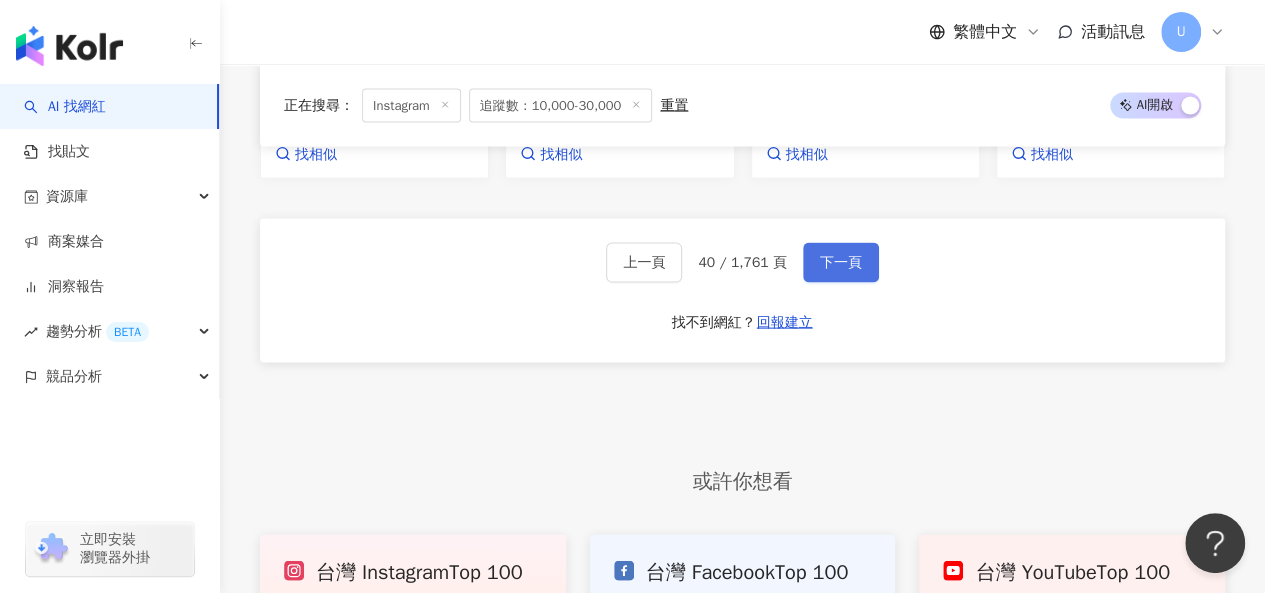 click on "下一頁" at bounding box center [841, 263] 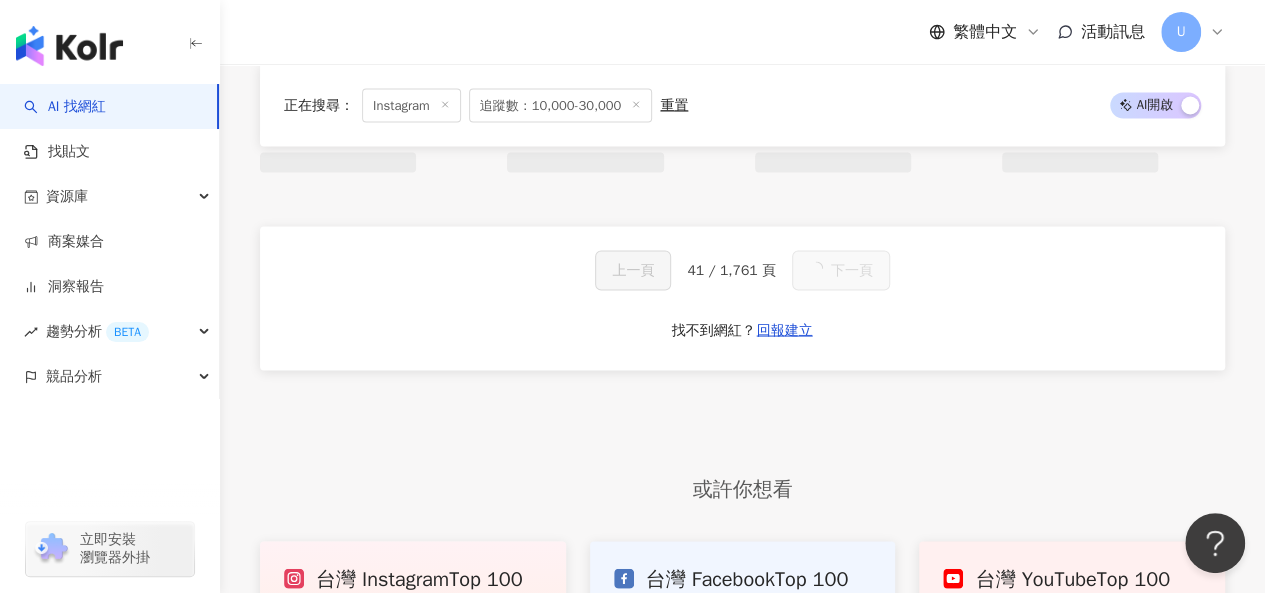 scroll, scrollTop: 1980, scrollLeft: 0, axis: vertical 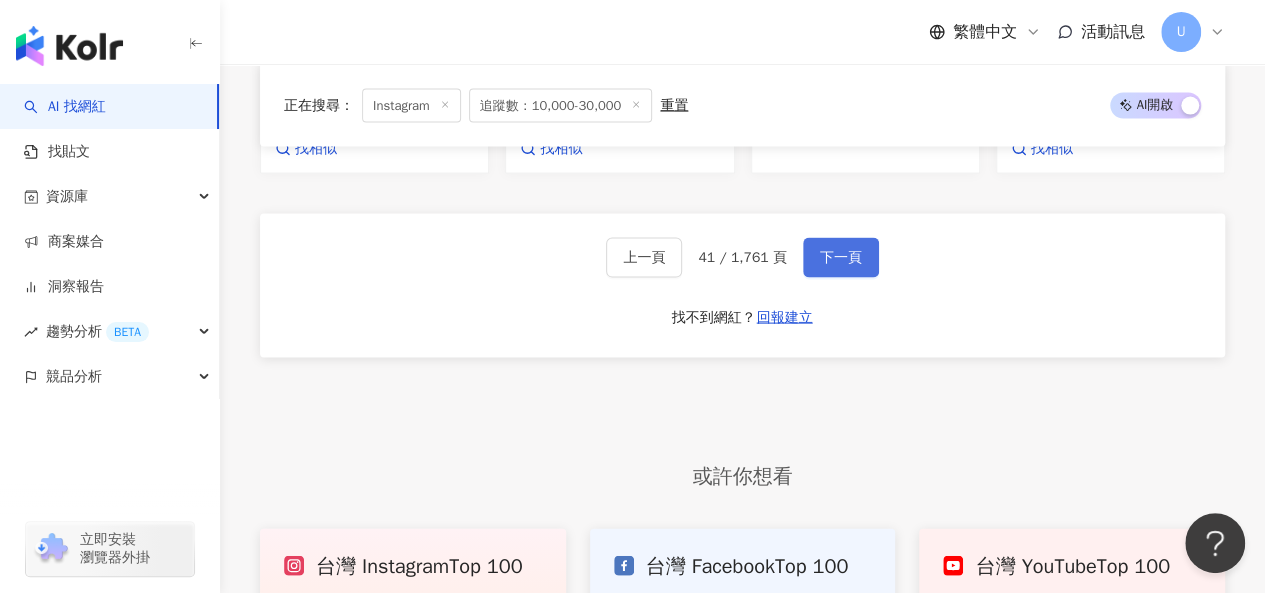 click on "下一頁" at bounding box center [841, 258] 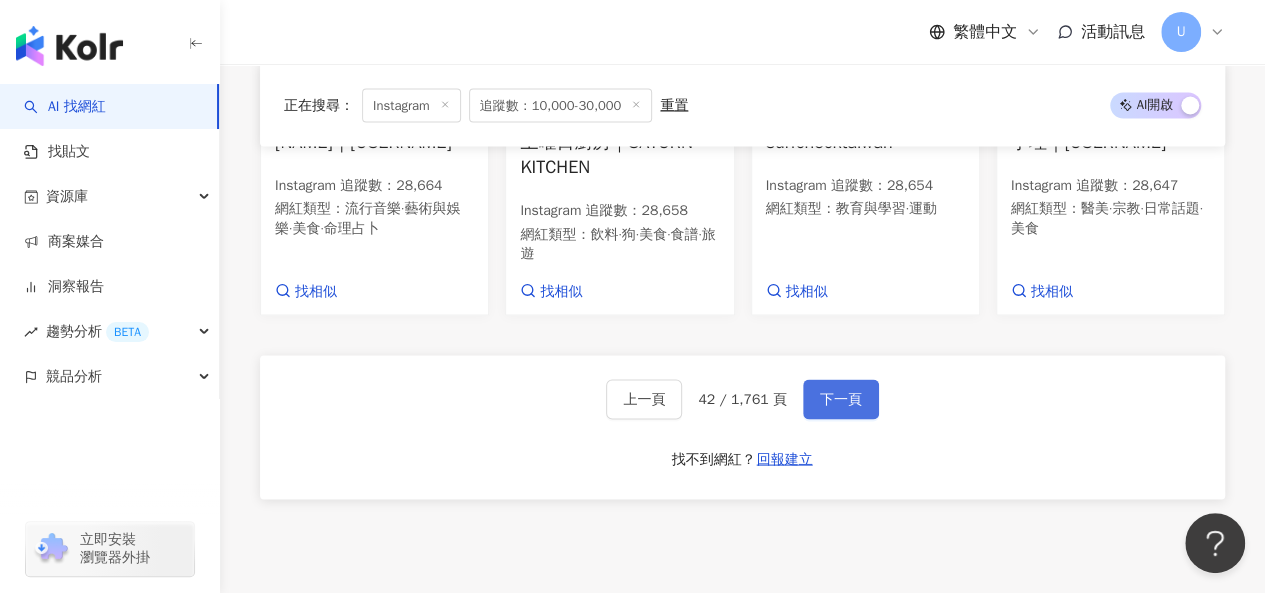 scroll, scrollTop: 1936, scrollLeft: 0, axis: vertical 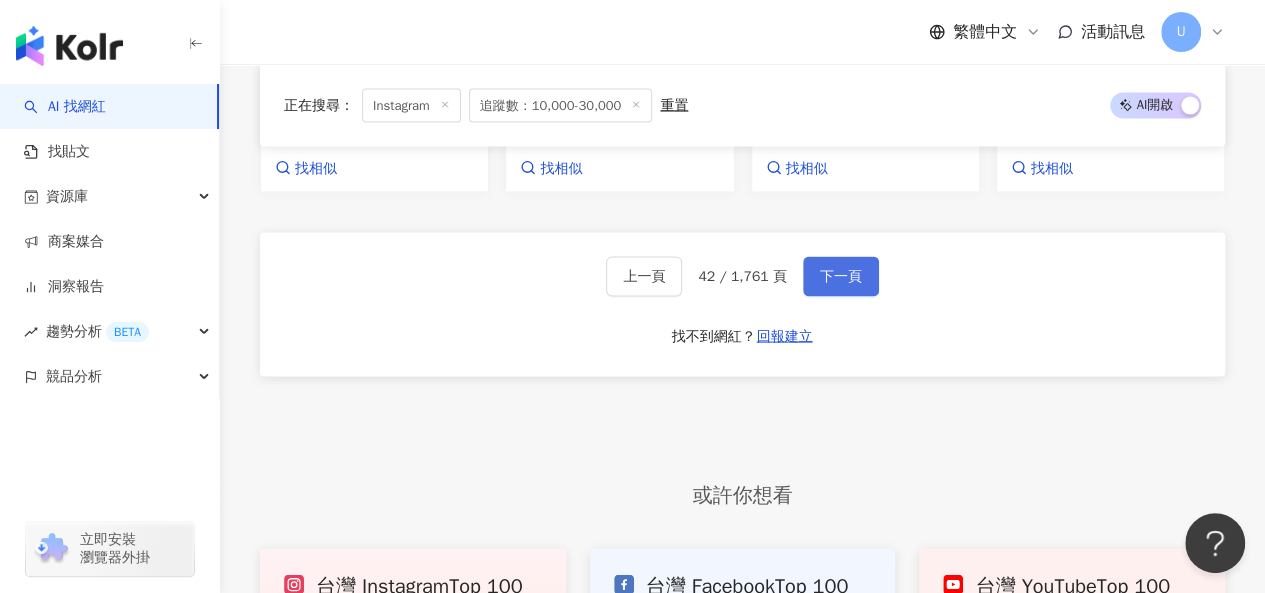 click on "下一頁" at bounding box center (841, 277) 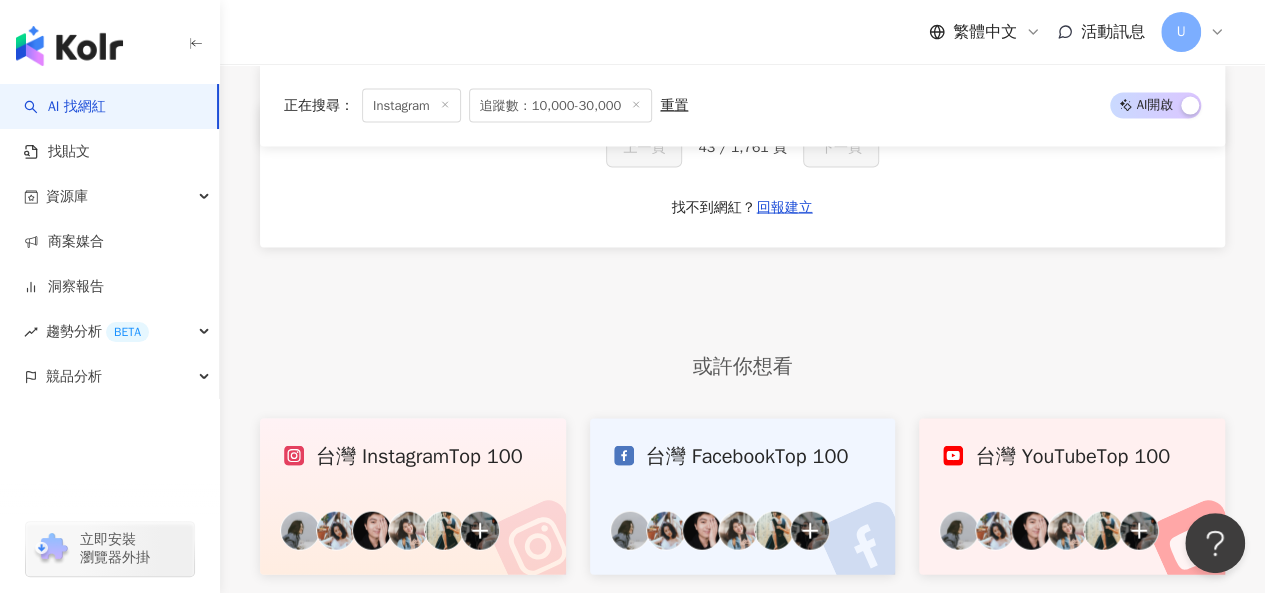 scroll, scrollTop: 1814, scrollLeft: 0, axis: vertical 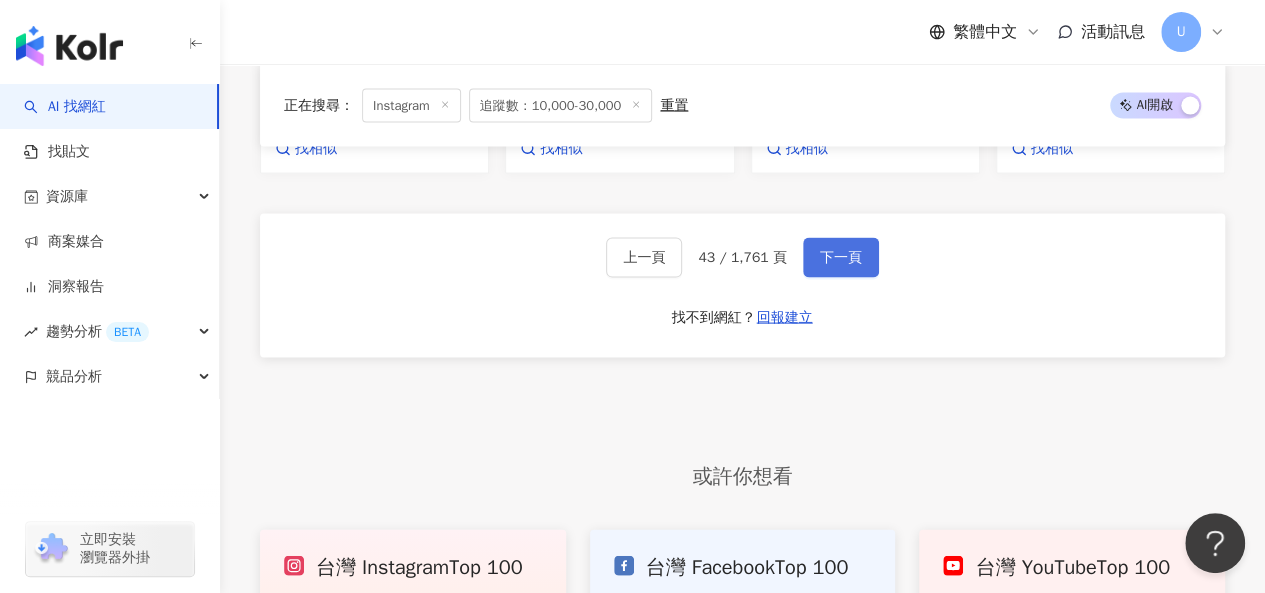click on "下一頁" at bounding box center [841, 258] 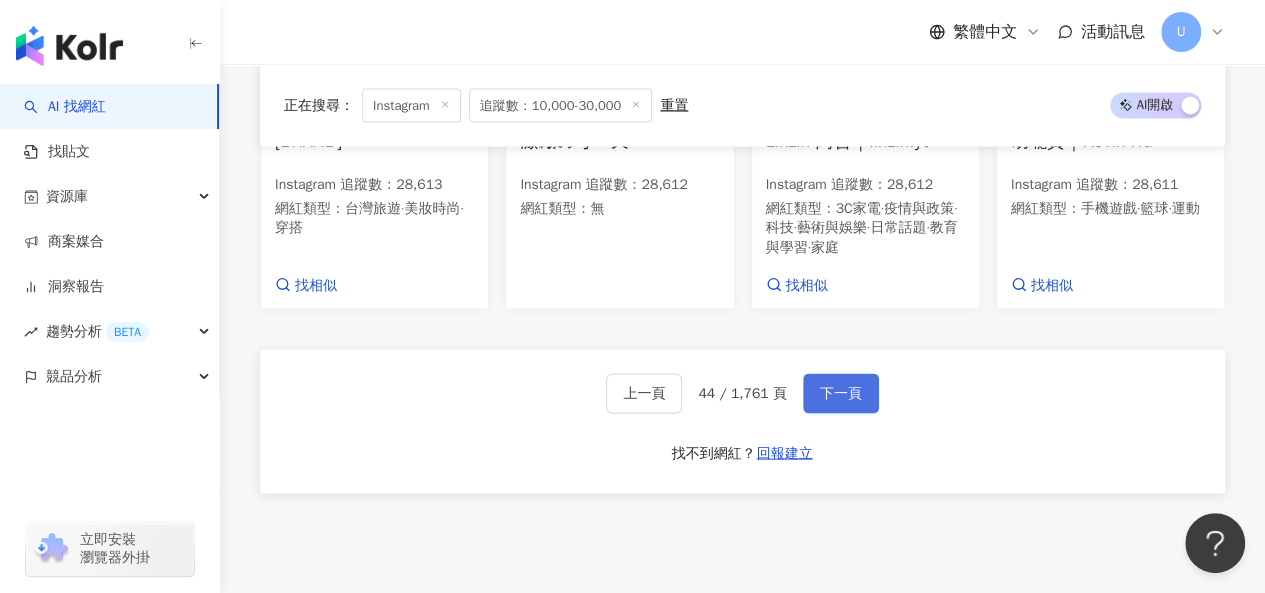 scroll, scrollTop: 1930, scrollLeft: 0, axis: vertical 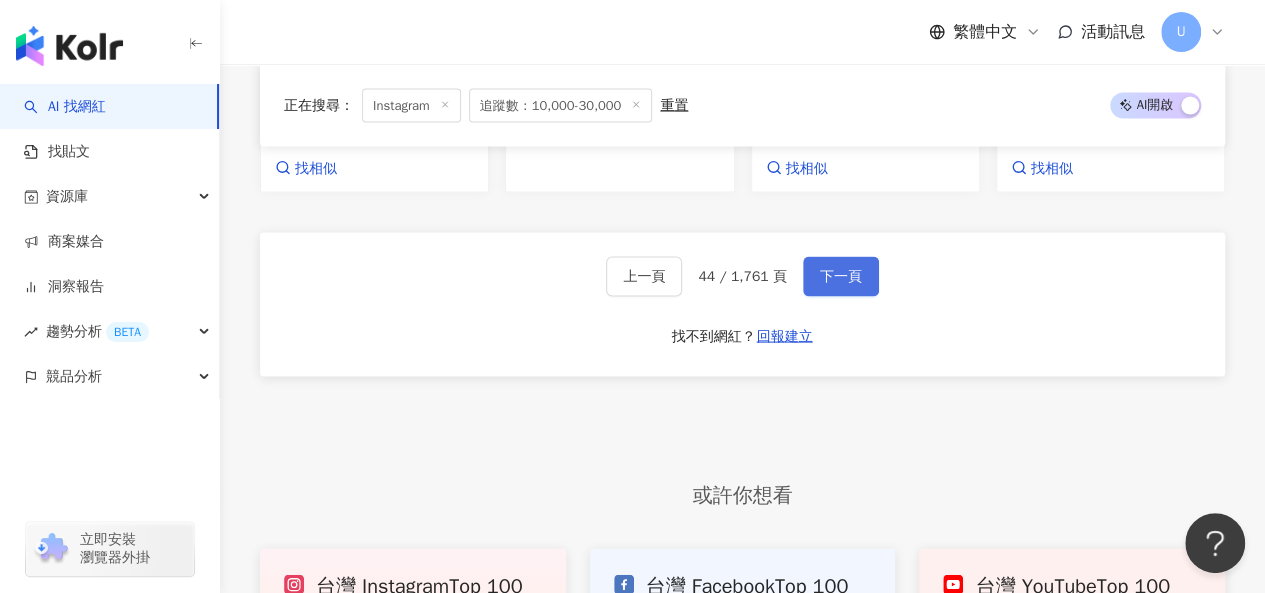 click on "下一頁" at bounding box center [841, 277] 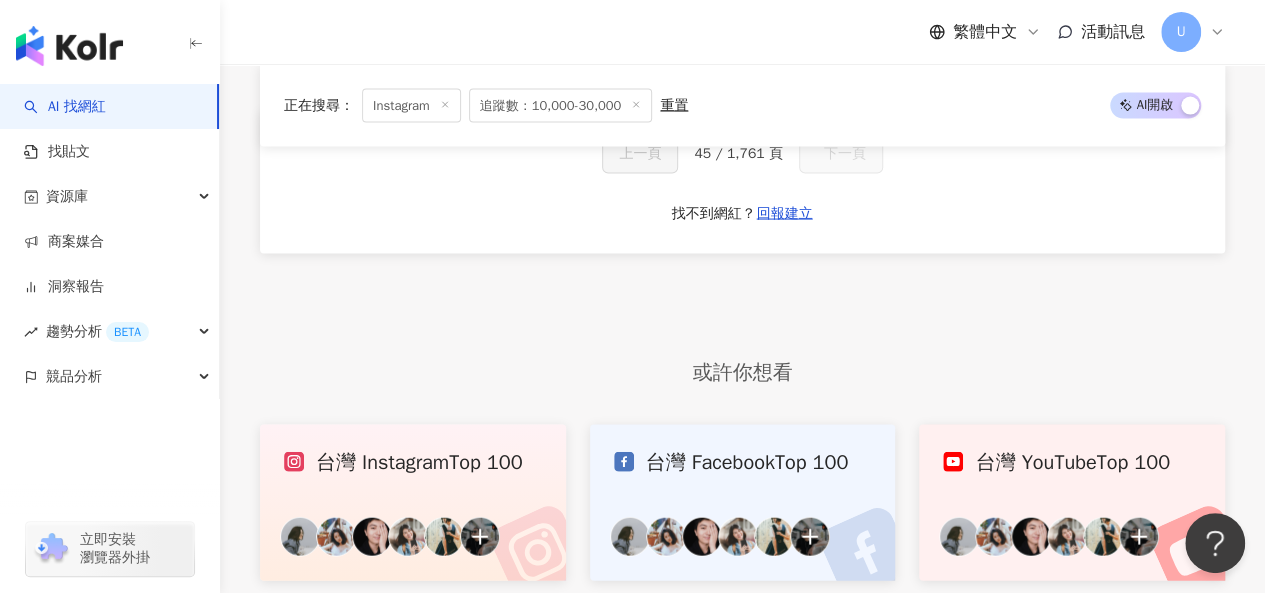 scroll, scrollTop: 1814, scrollLeft: 0, axis: vertical 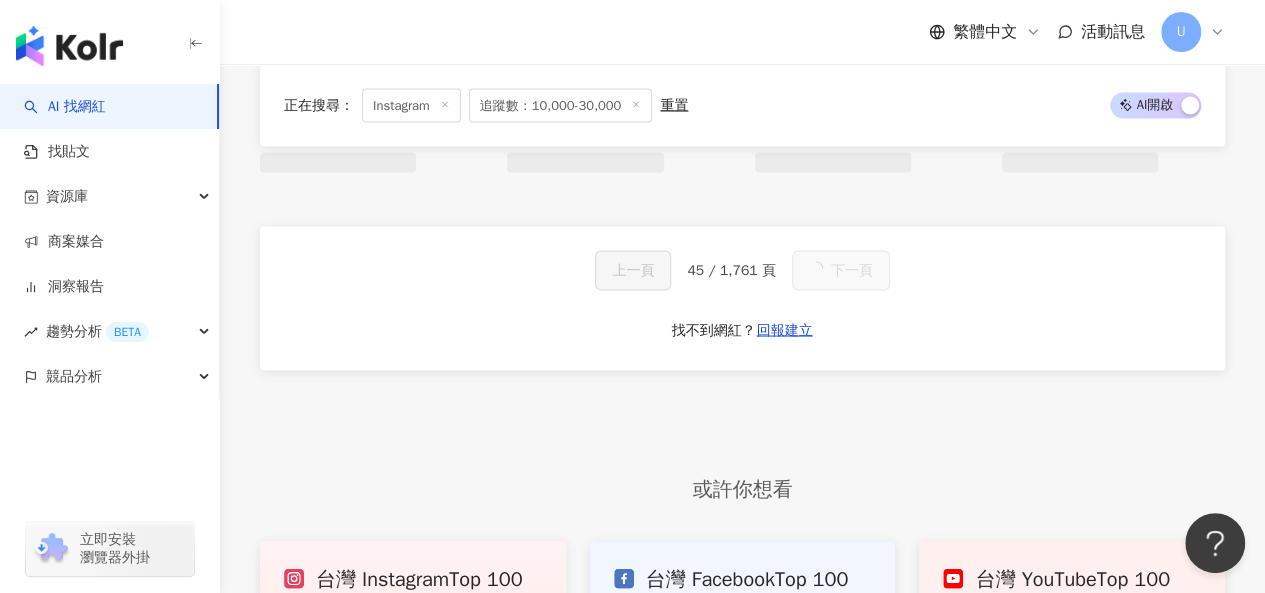 click on "下一頁" at bounding box center [852, 270] 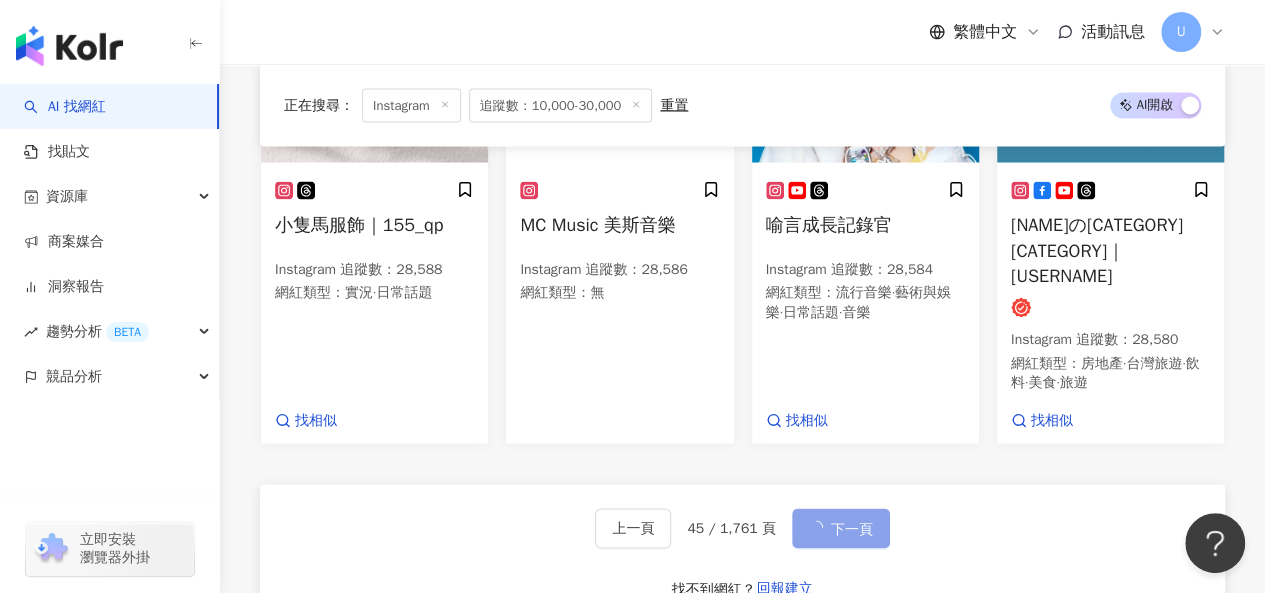 scroll, scrollTop: 2040, scrollLeft: 0, axis: vertical 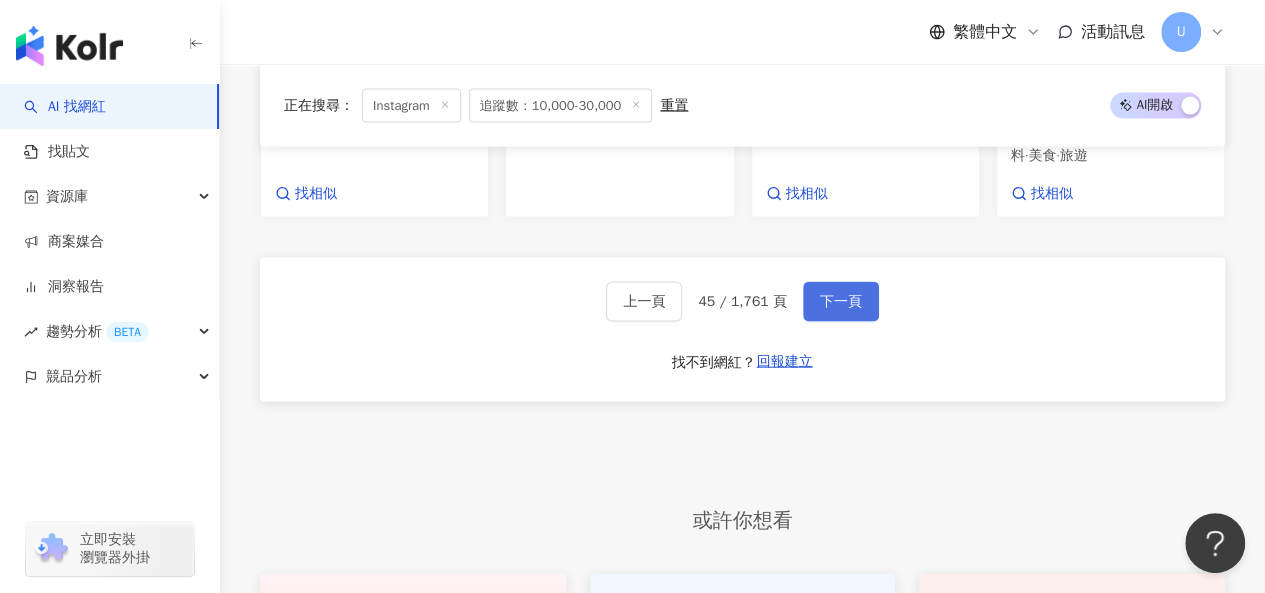 click on "下一頁" at bounding box center (841, 302) 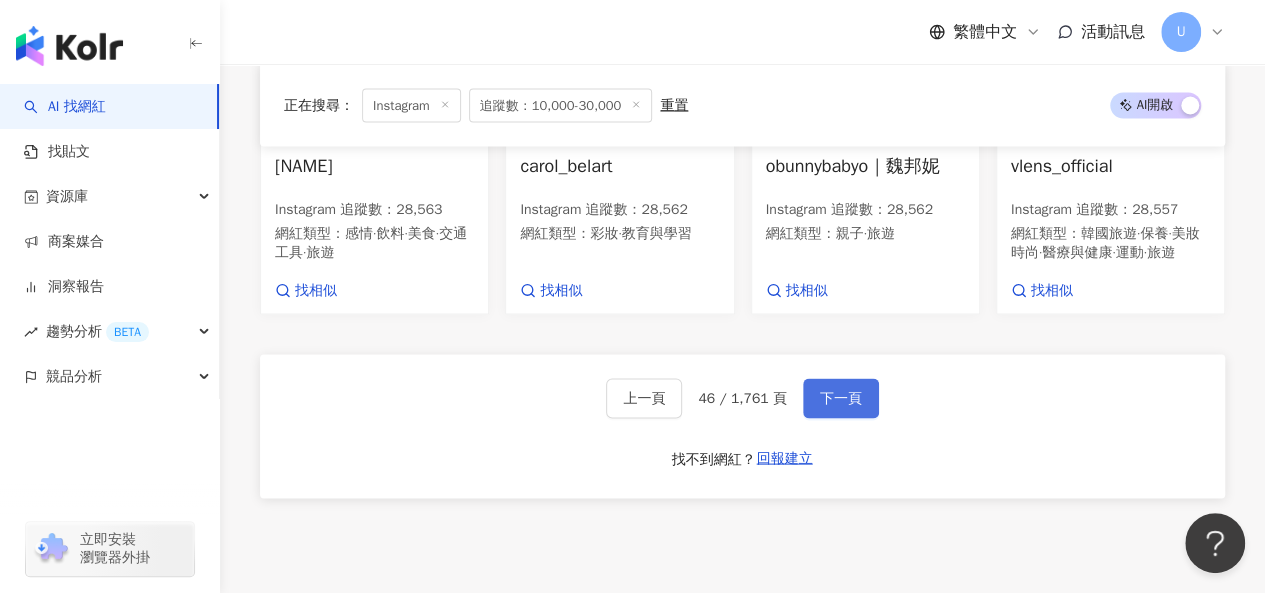 scroll, scrollTop: 1974, scrollLeft: 0, axis: vertical 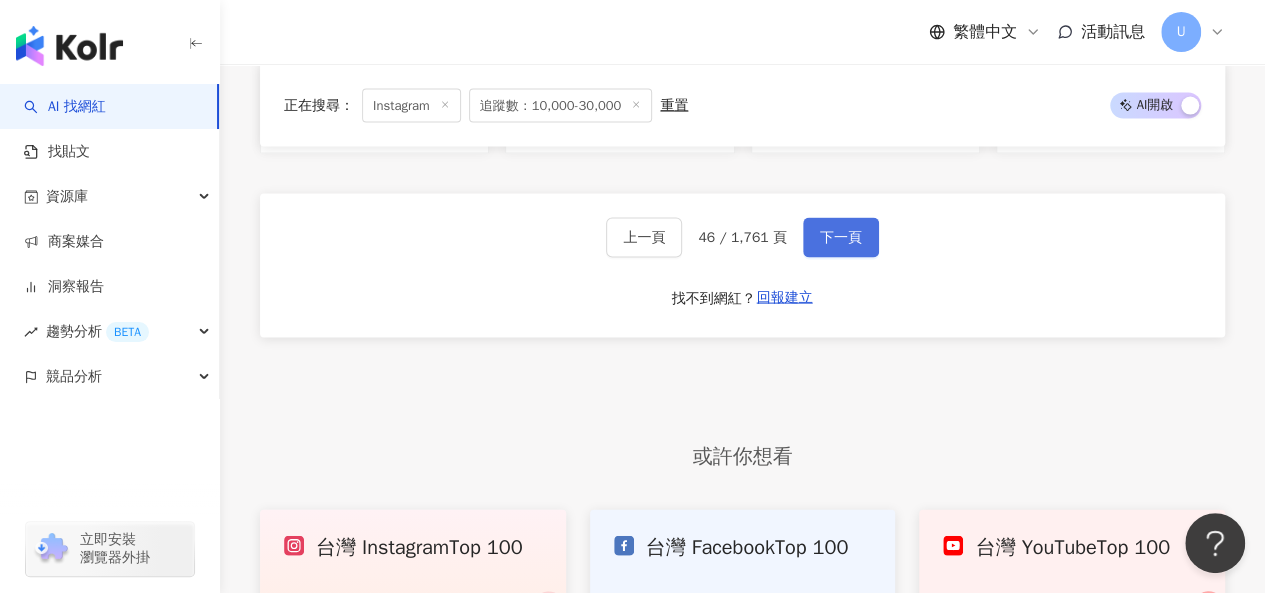 click on "下一頁" at bounding box center (841, 238) 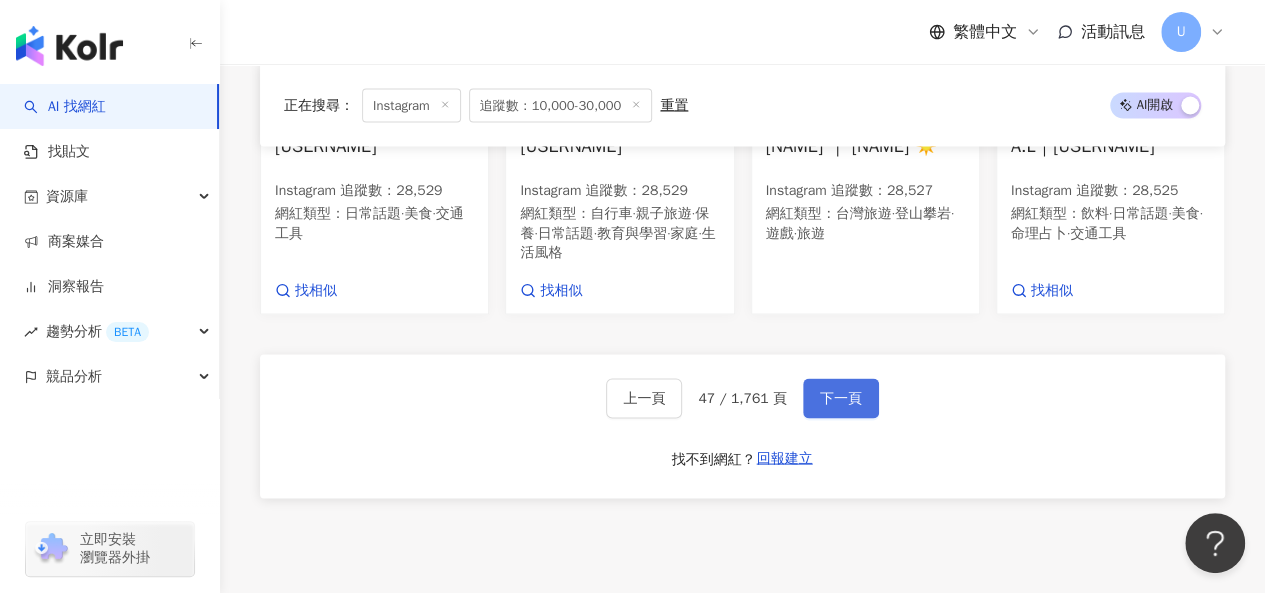 scroll, scrollTop: 1935, scrollLeft: 0, axis: vertical 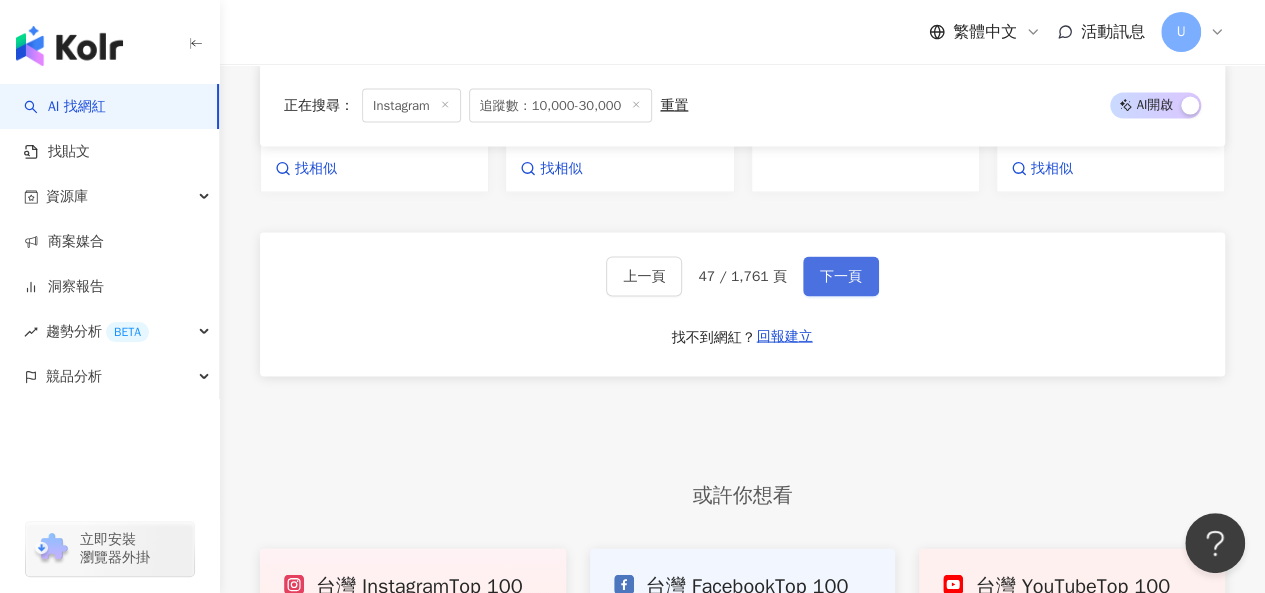 click on "下一頁" at bounding box center (841, 277) 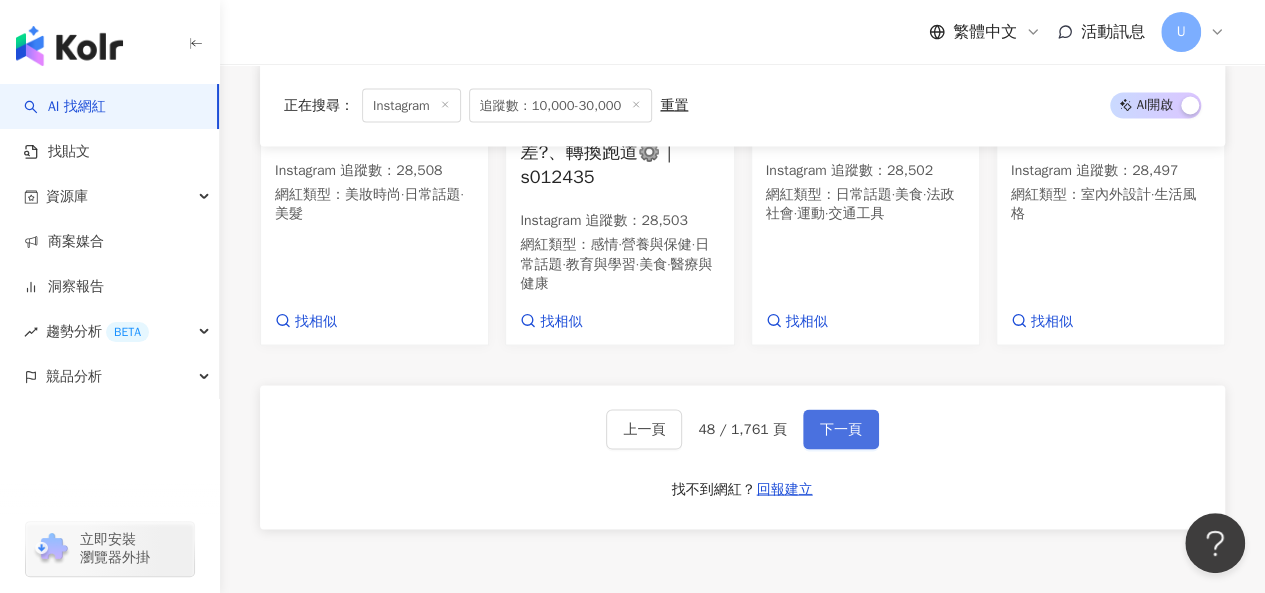 scroll, scrollTop: 1966, scrollLeft: 0, axis: vertical 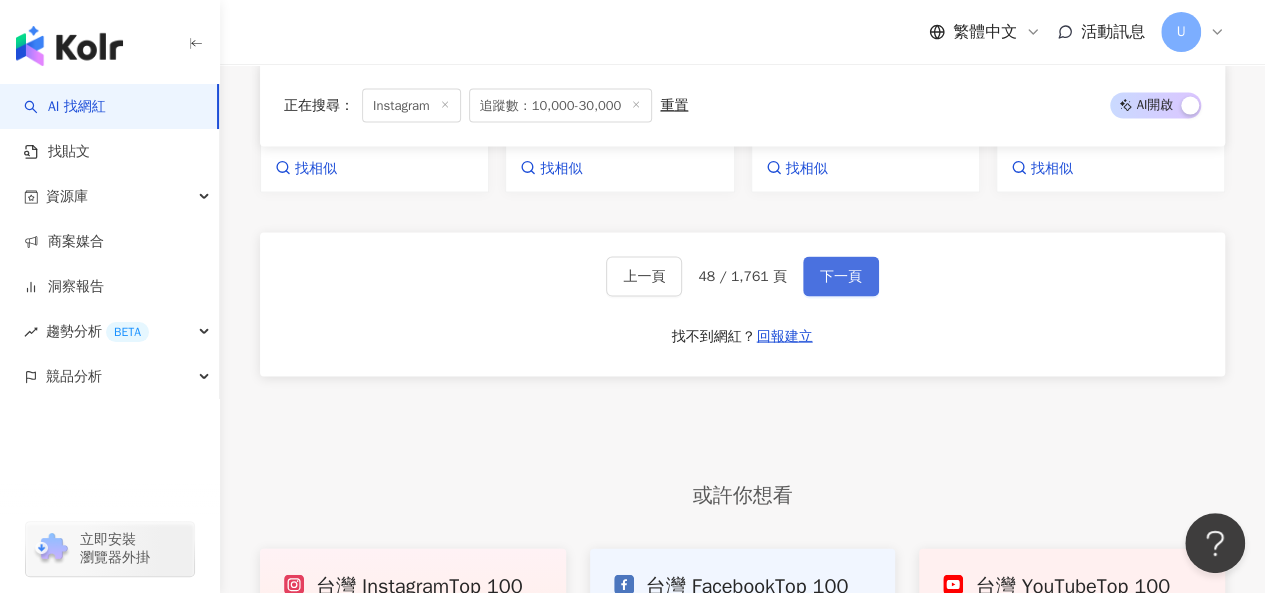 click on "下一頁" at bounding box center (841, 277) 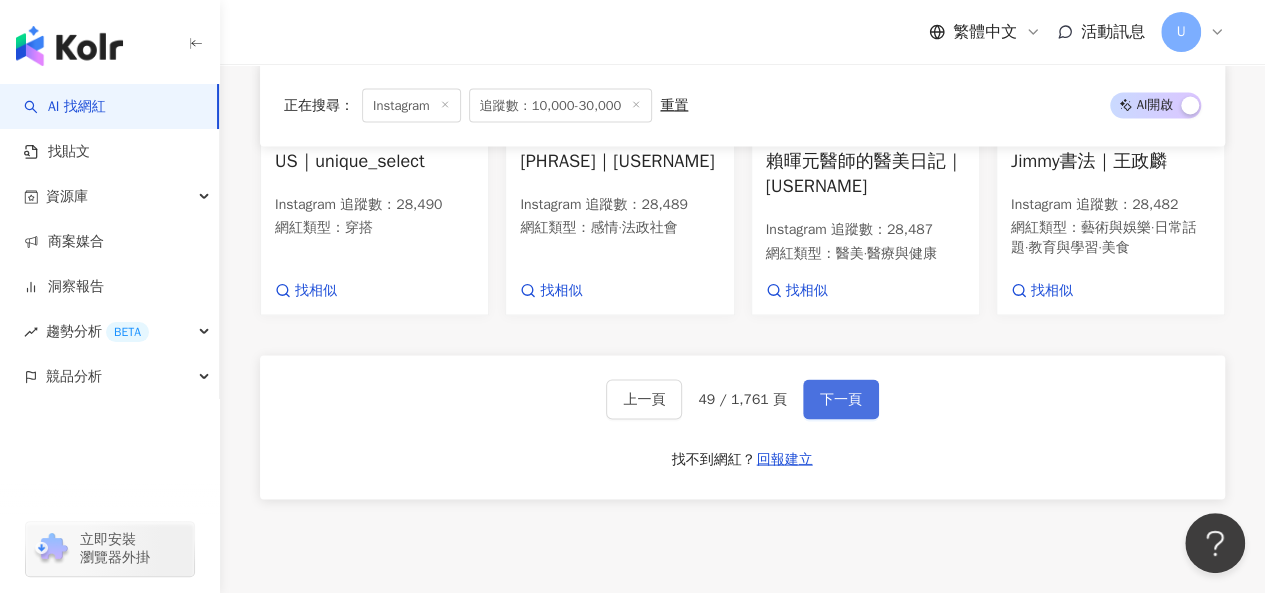 scroll, scrollTop: 1974, scrollLeft: 0, axis: vertical 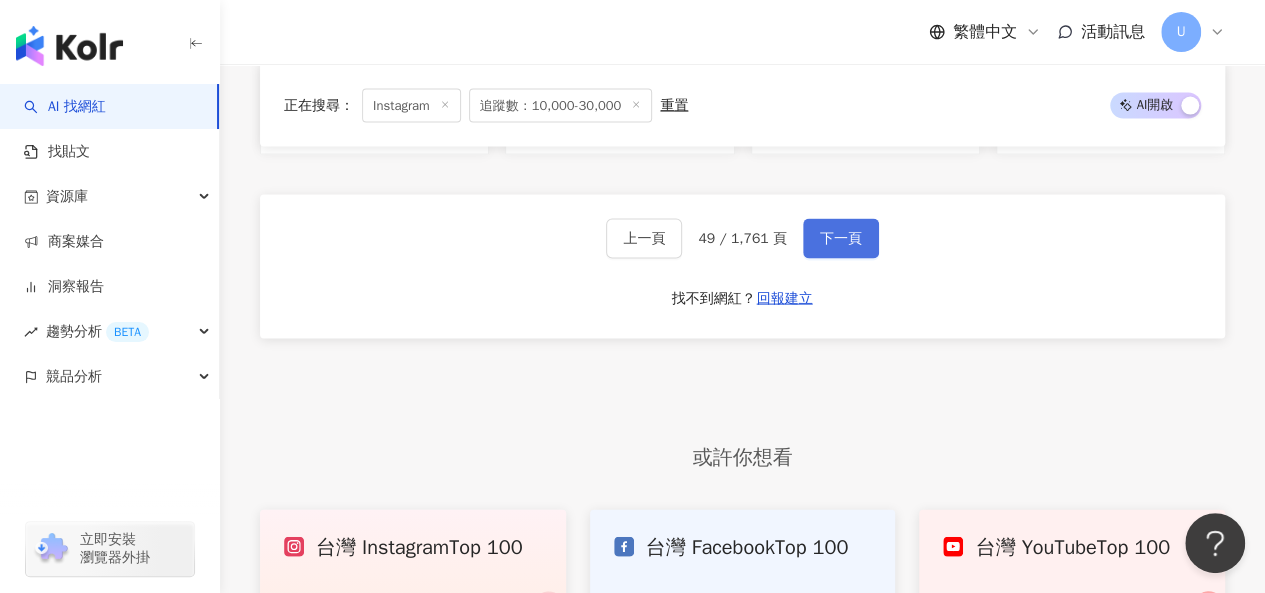 click on "下一頁" at bounding box center (841, 239) 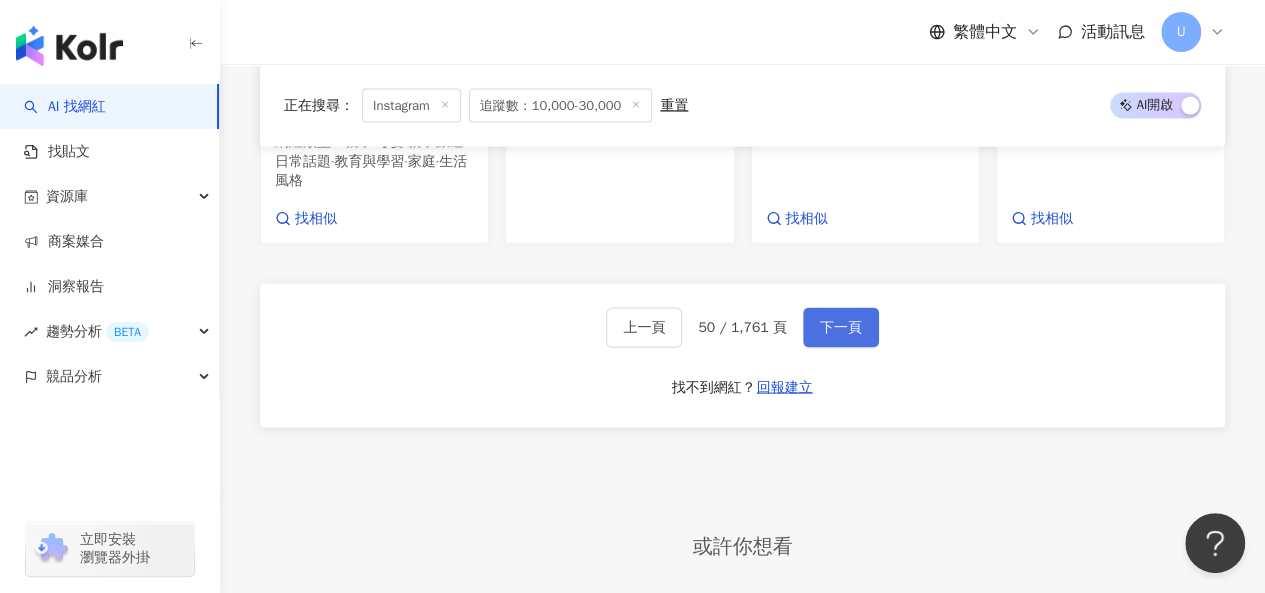 scroll, scrollTop: 1928, scrollLeft: 0, axis: vertical 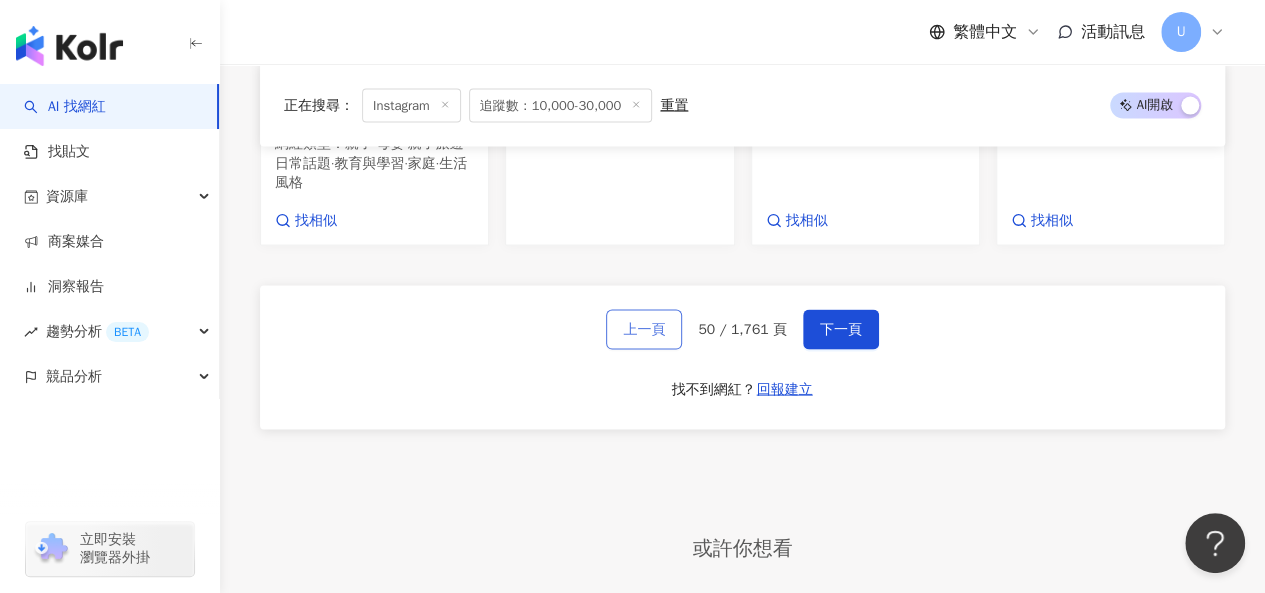 click on "上一頁" at bounding box center (644, 330) 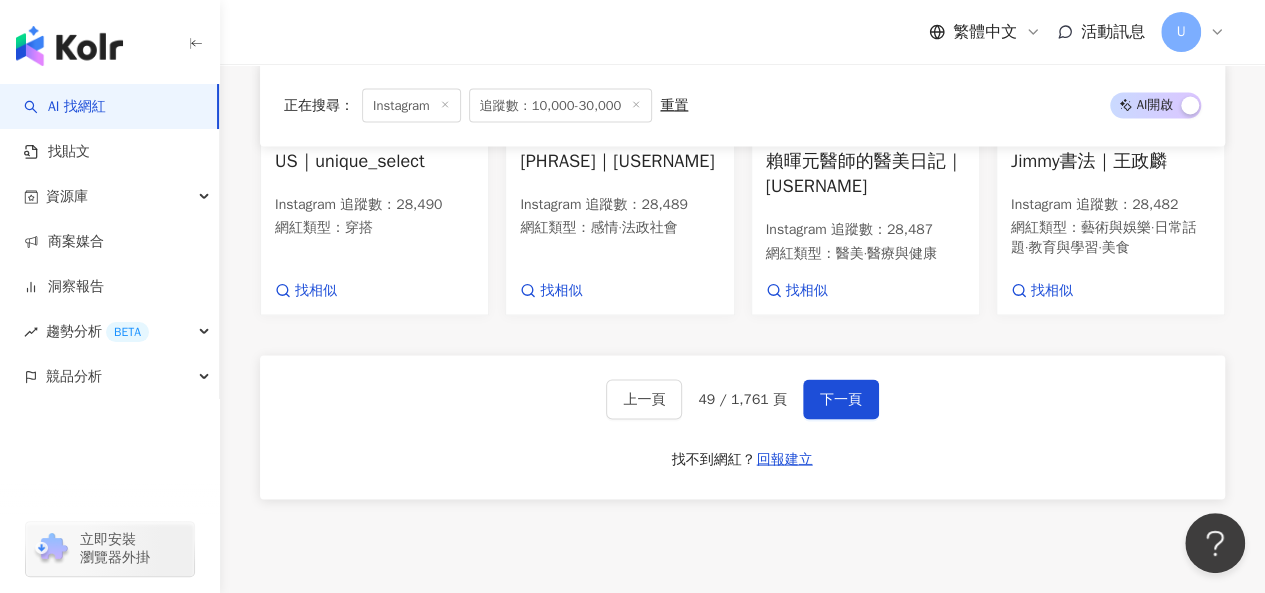 scroll, scrollTop: 1832, scrollLeft: 0, axis: vertical 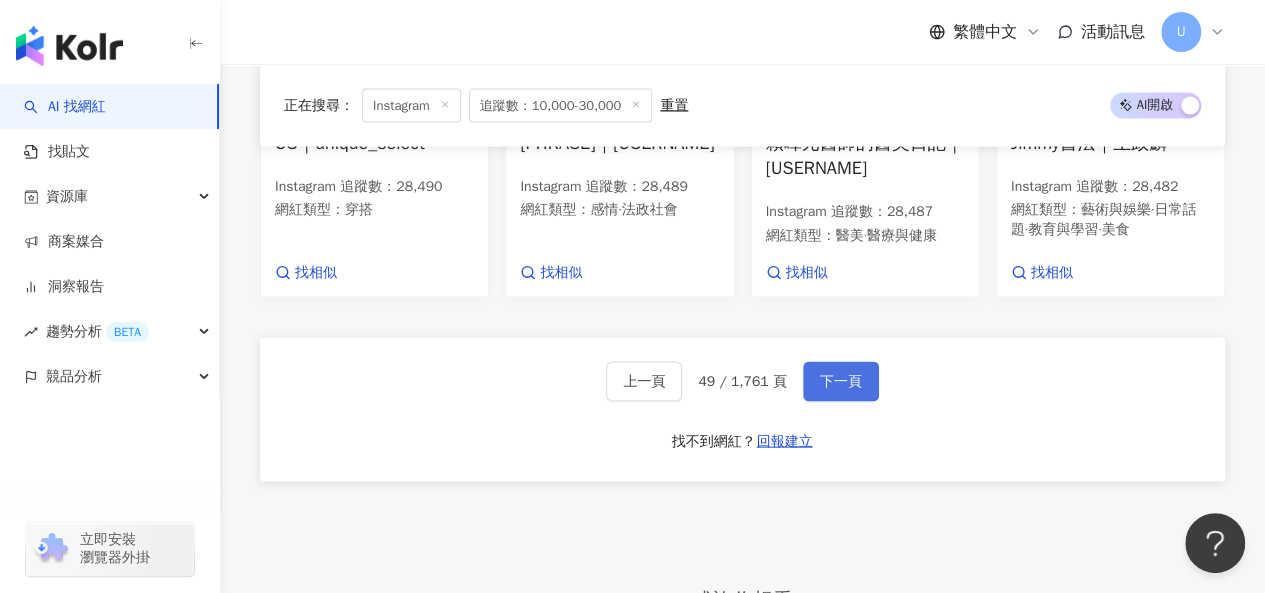 click on "下一頁" at bounding box center (841, 381) 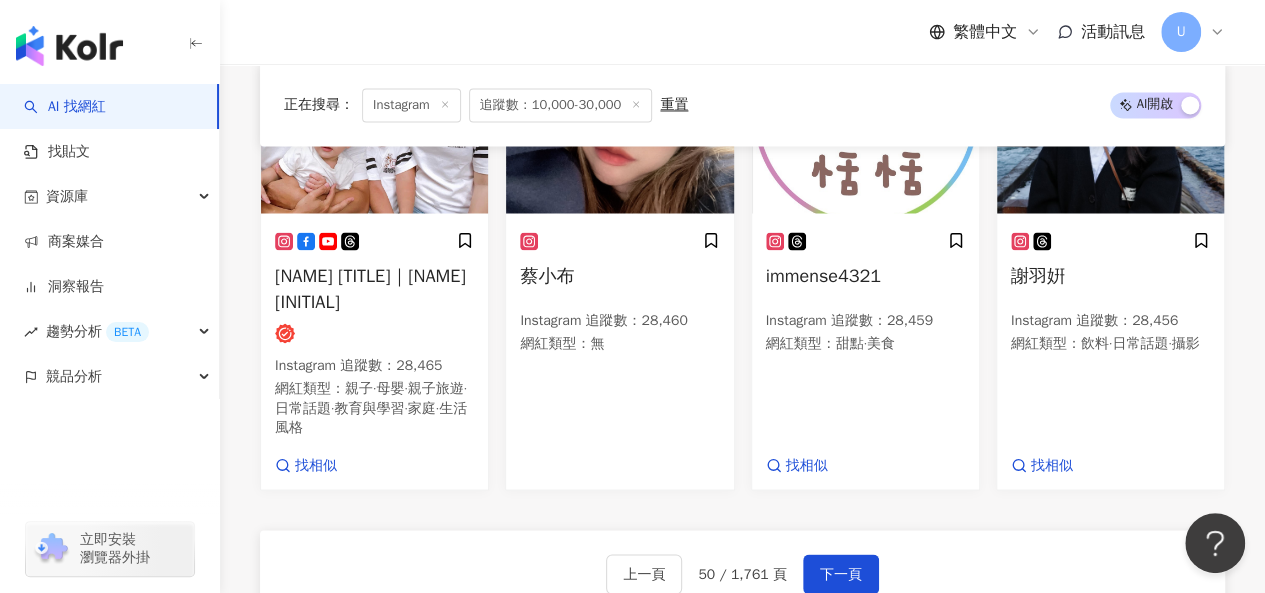 scroll, scrollTop: 1724, scrollLeft: 0, axis: vertical 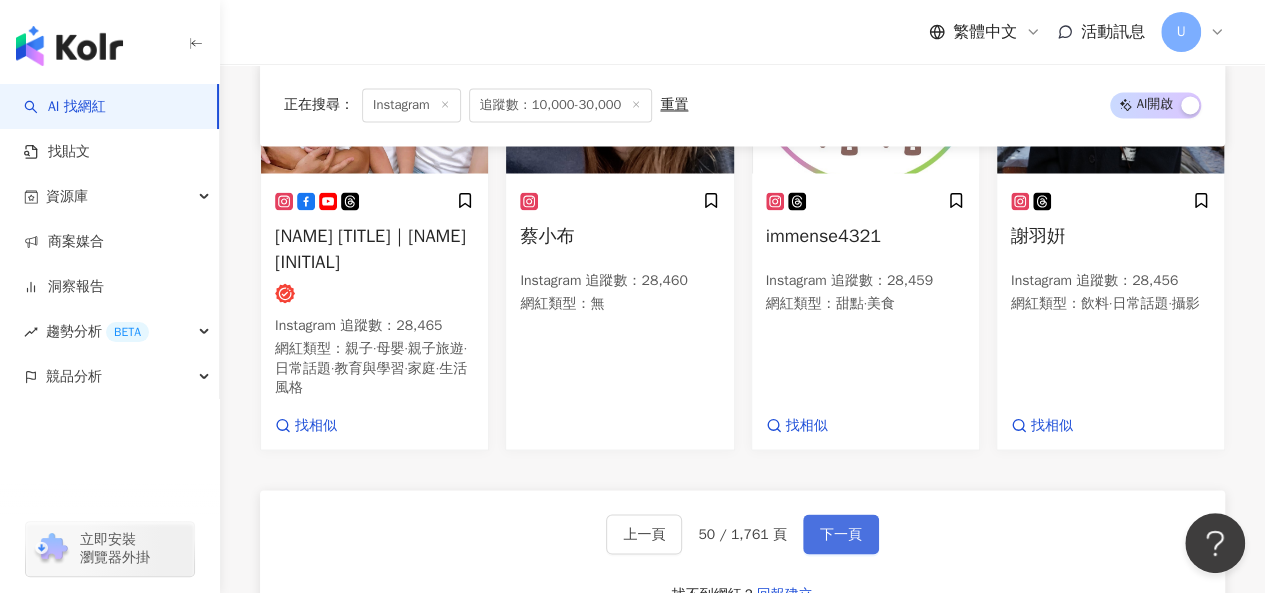 click on "下一頁" at bounding box center (841, 534) 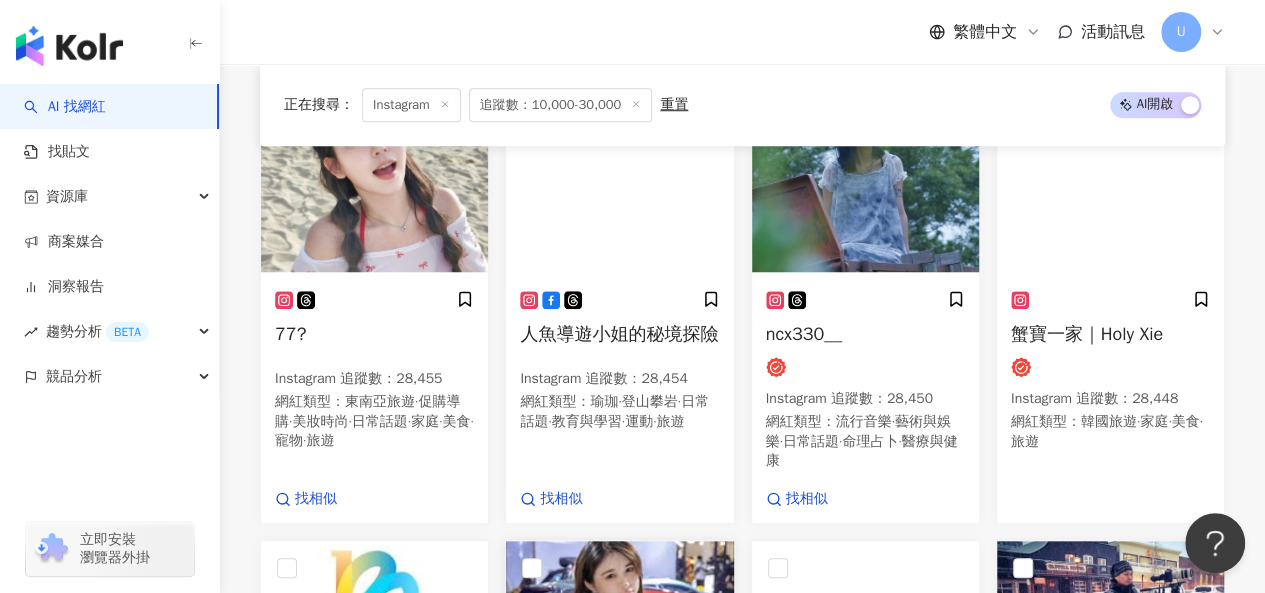scroll, scrollTop: 784, scrollLeft: 0, axis: vertical 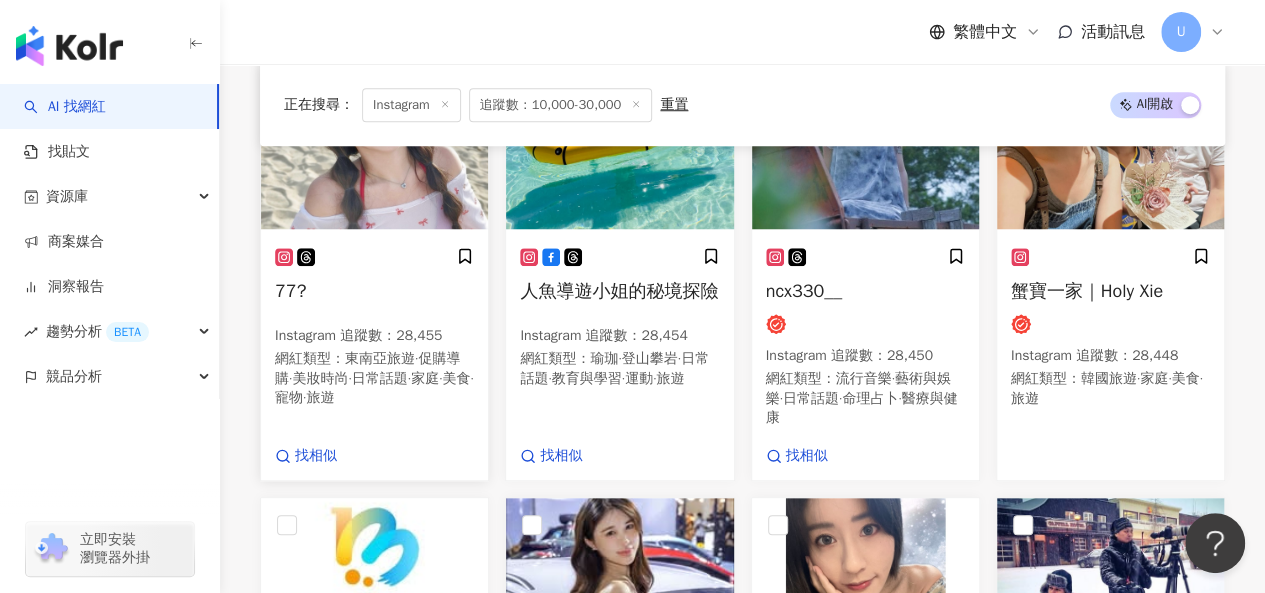click at bounding box center [374, 129] 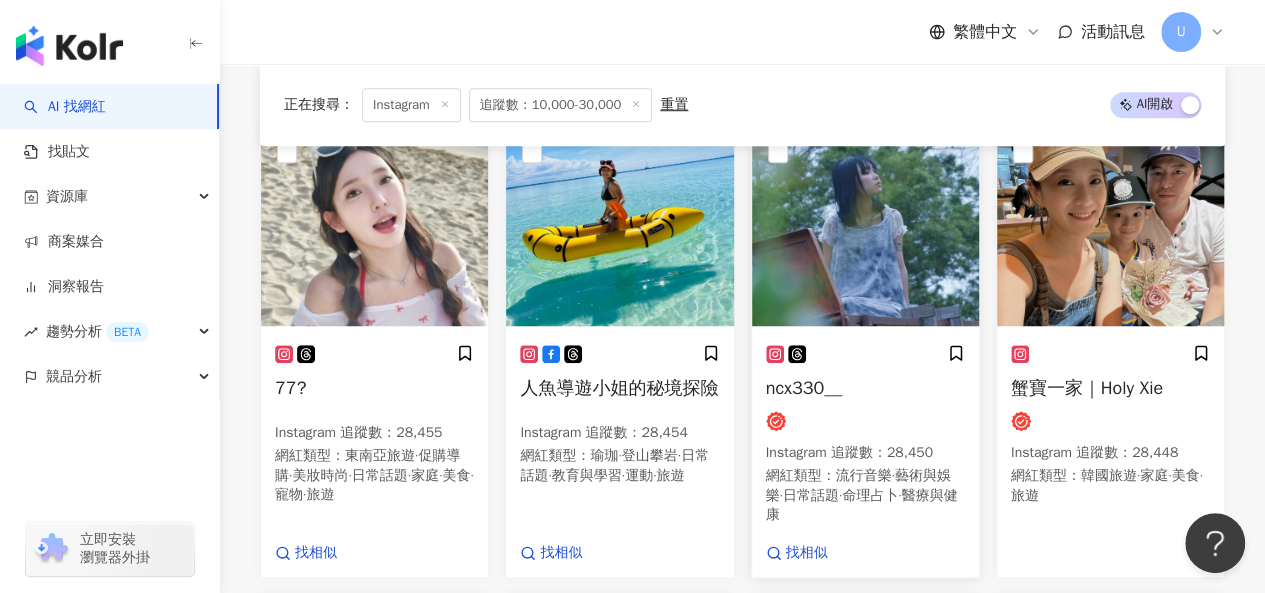 scroll, scrollTop: 684, scrollLeft: 0, axis: vertical 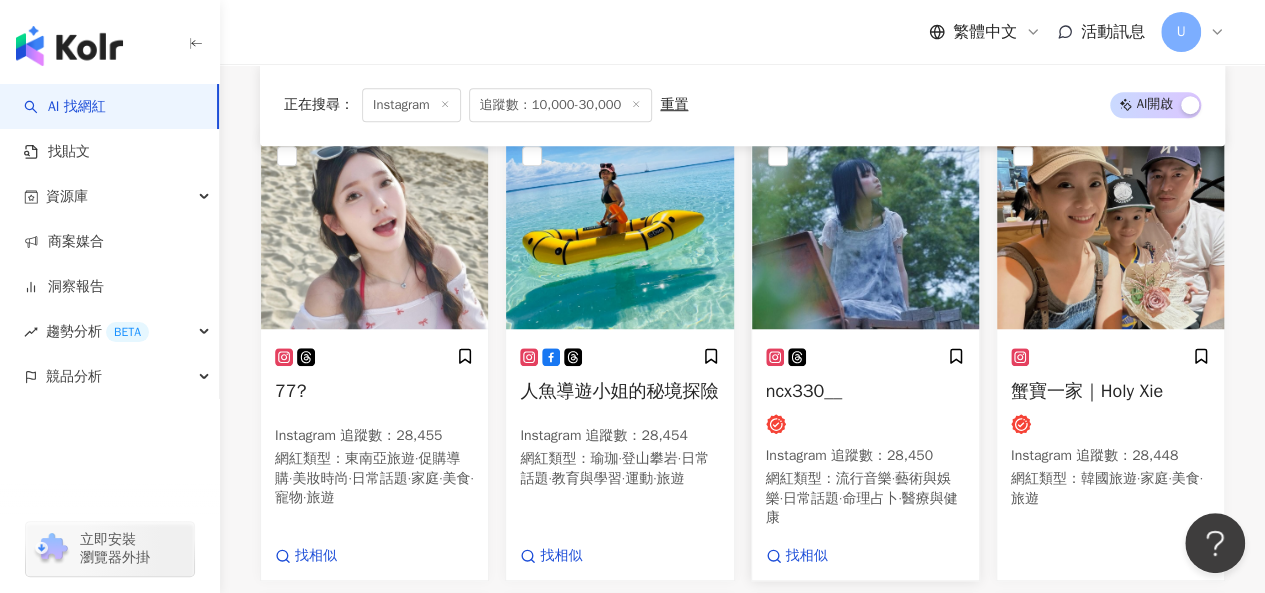 click at bounding box center [865, 229] 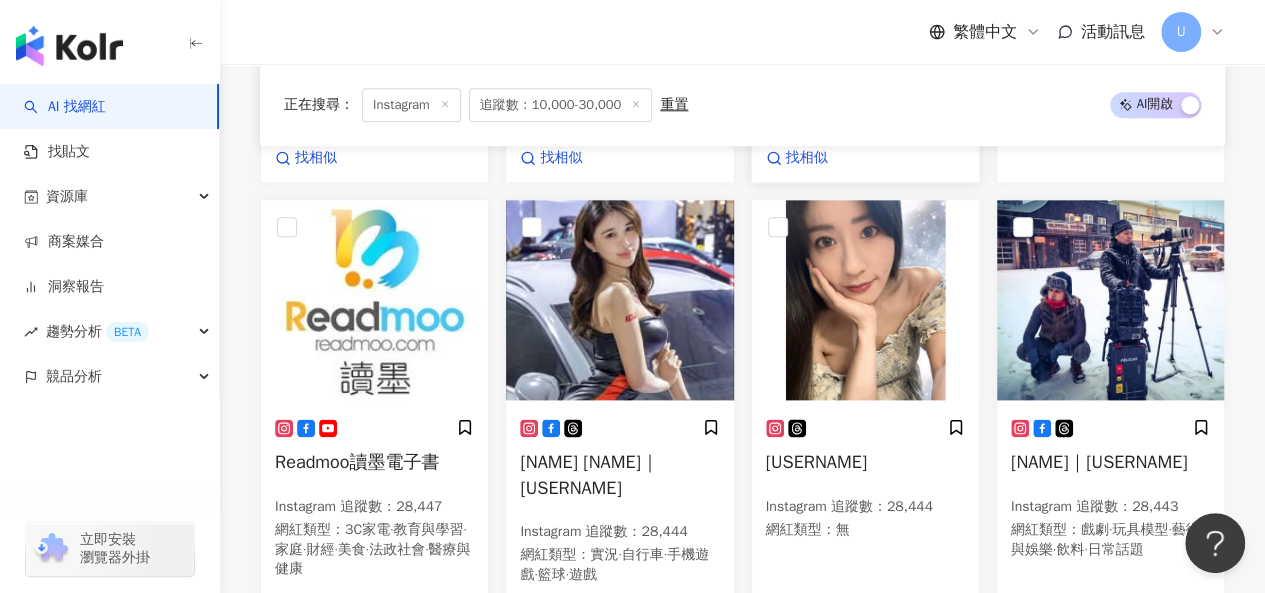 scroll, scrollTop: 1084, scrollLeft: 0, axis: vertical 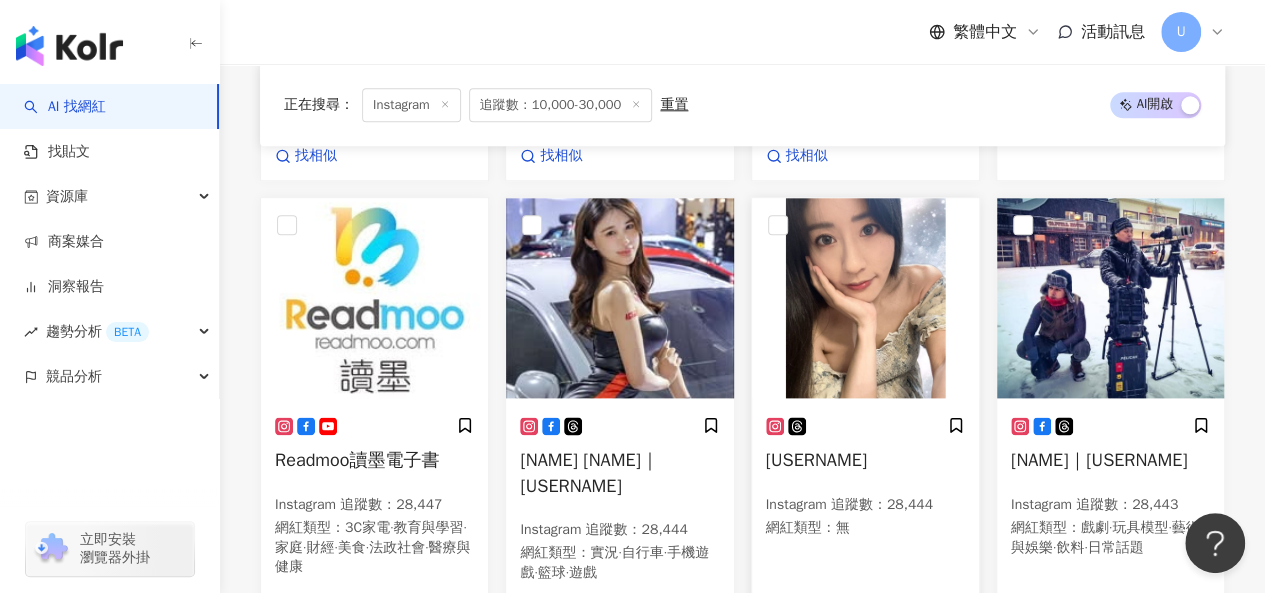 click at bounding box center (865, 298) 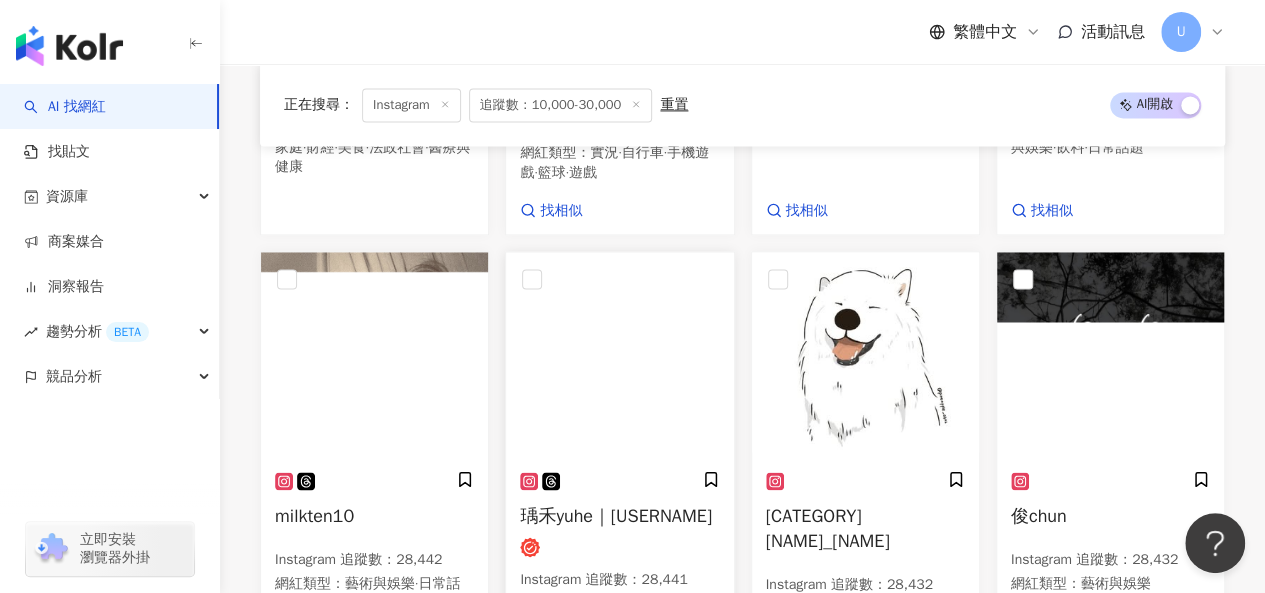scroll, scrollTop: 1584, scrollLeft: 0, axis: vertical 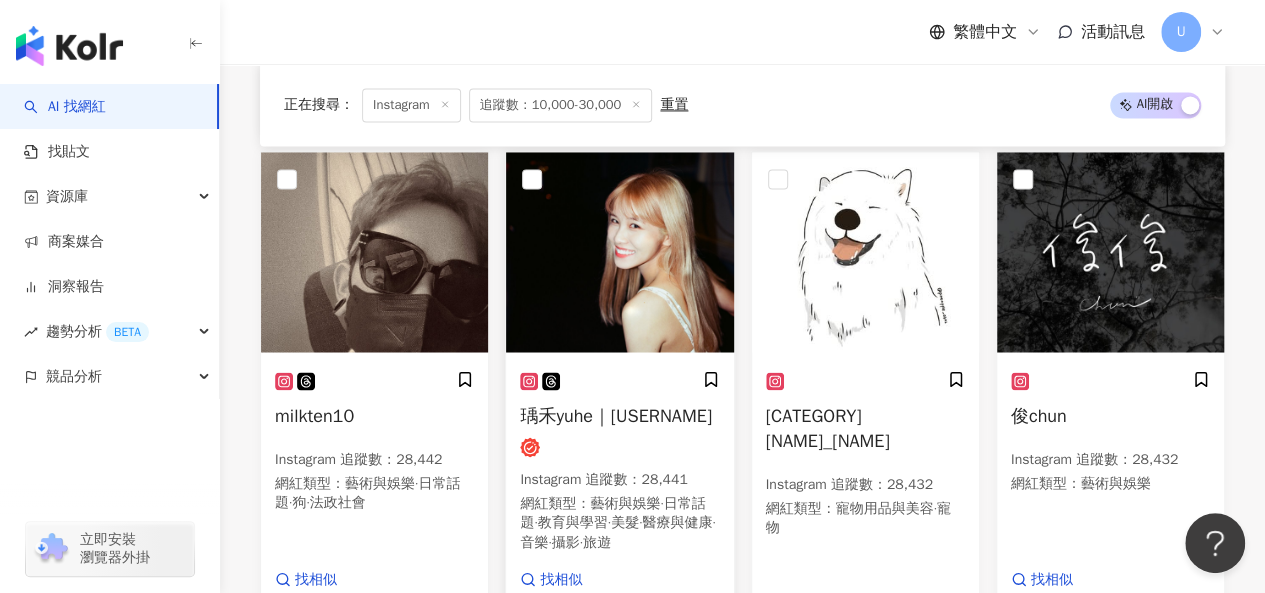 click at bounding box center (619, 252) 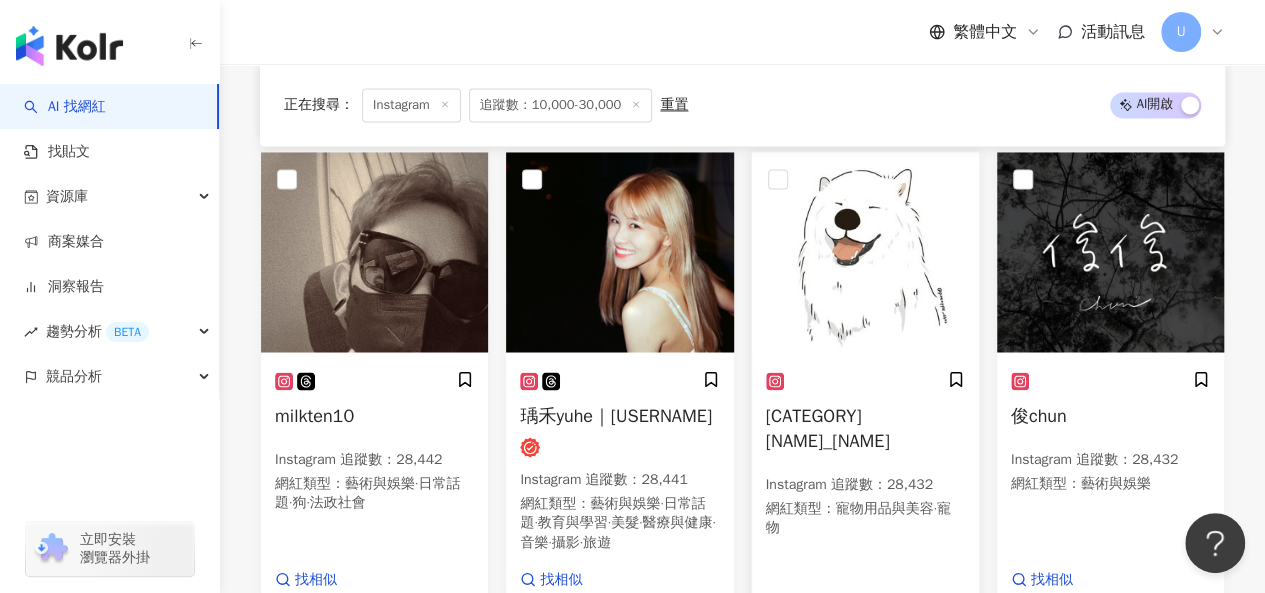 click at bounding box center (865, 252) 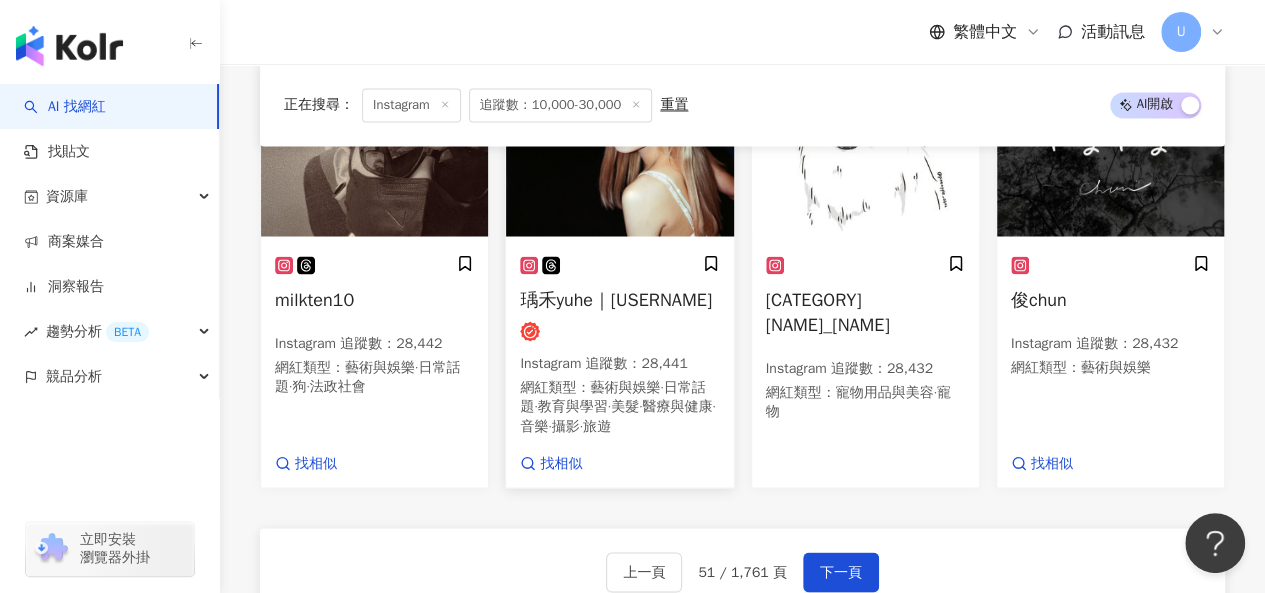 scroll, scrollTop: 1884, scrollLeft: 0, axis: vertical 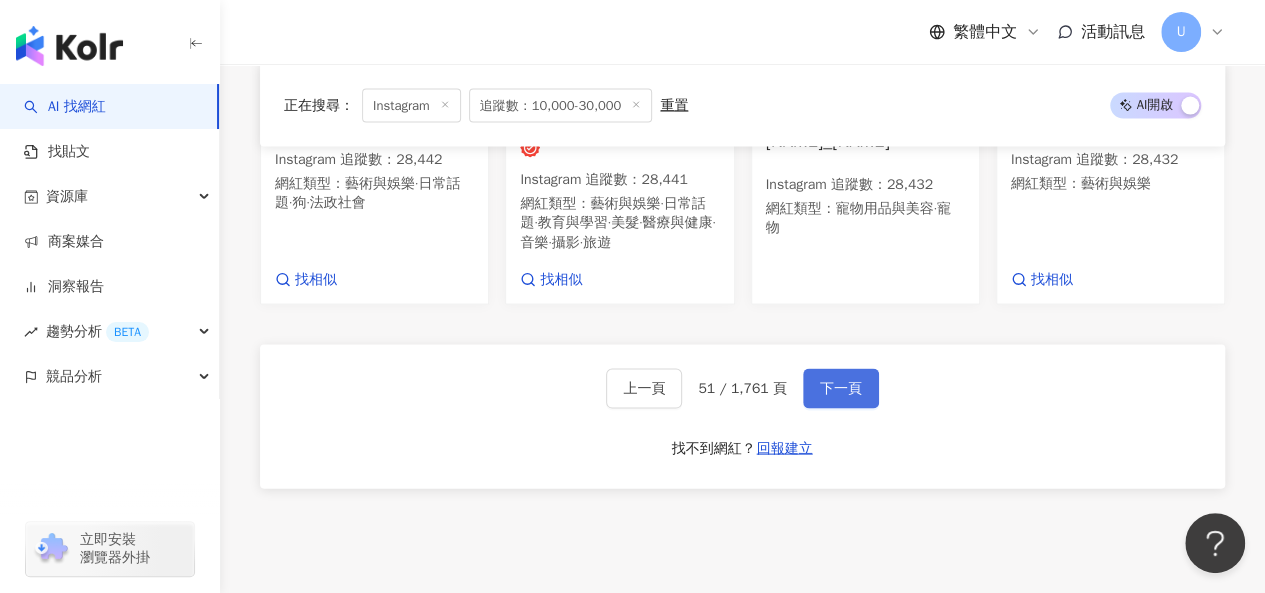 click on "下一頁" at bounding box center [841, 388] 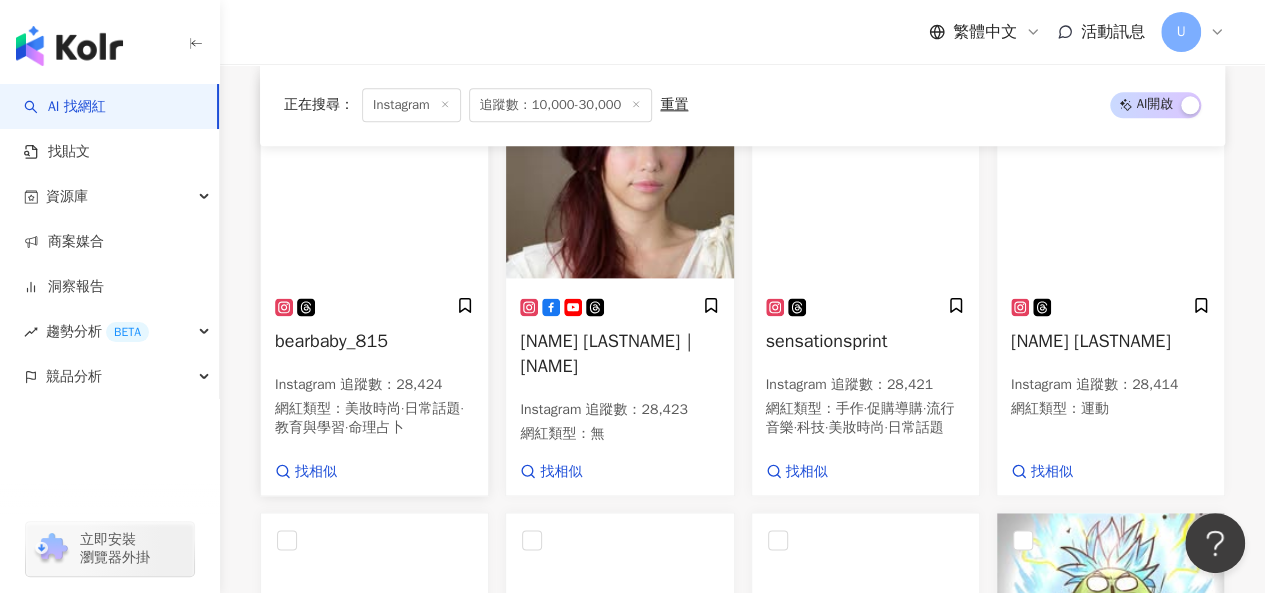 scroll, scrollTop: 1188, scrollLeft: 0, axis: vertical 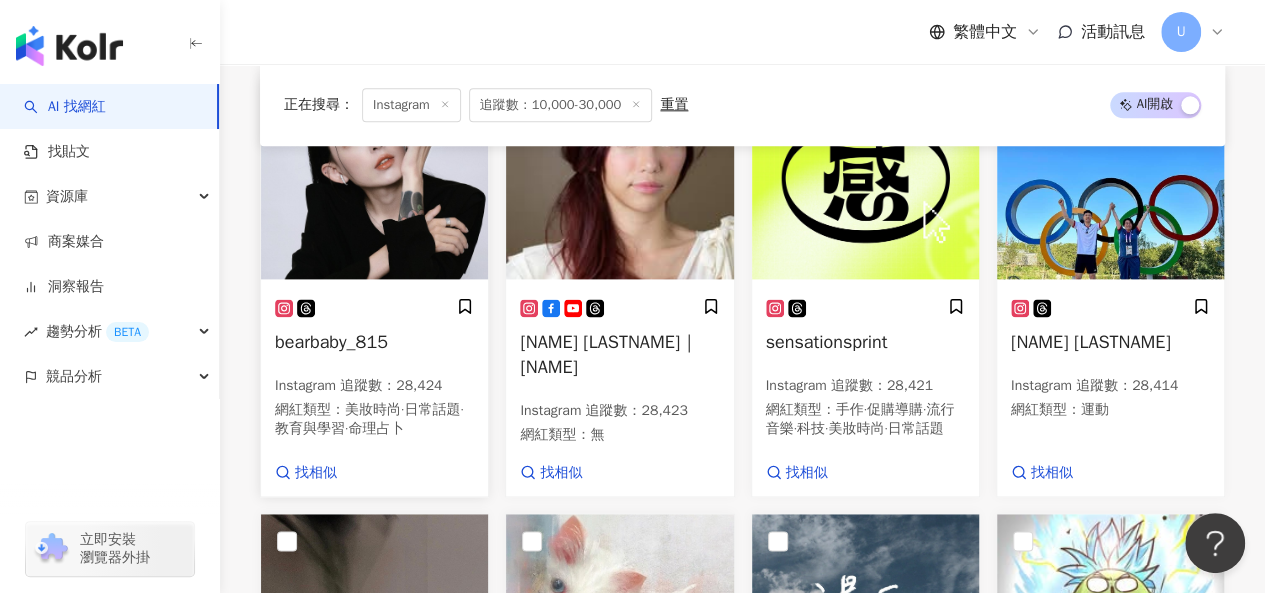 click at bounding box center [374, 179] 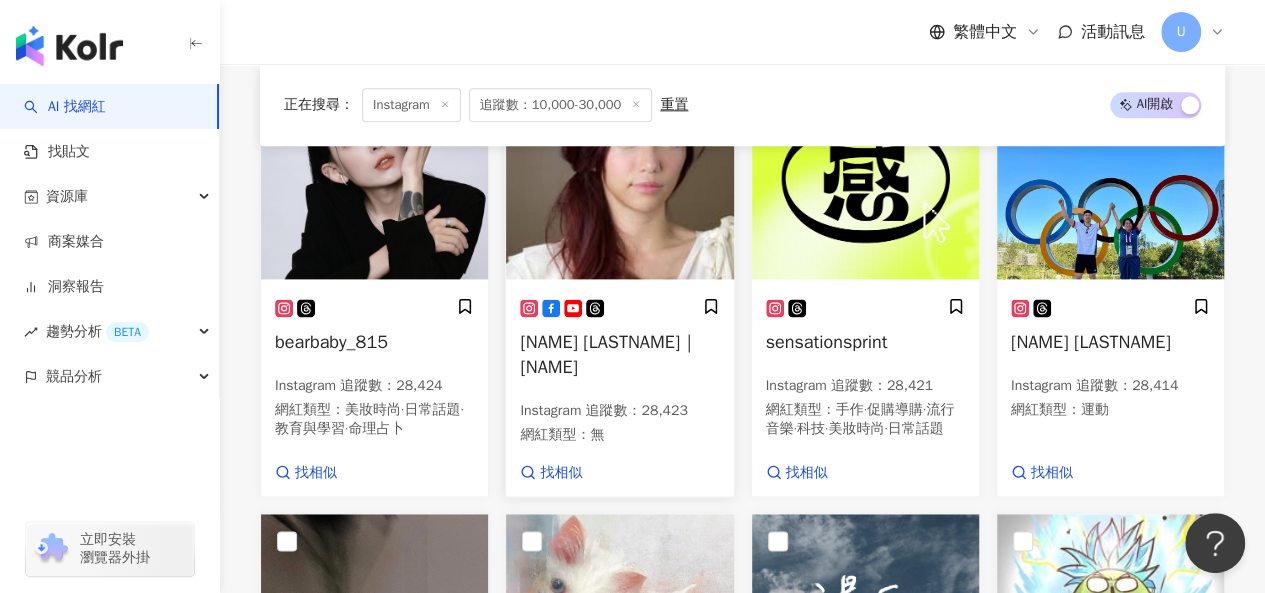 click at bounding box center (619, 179) 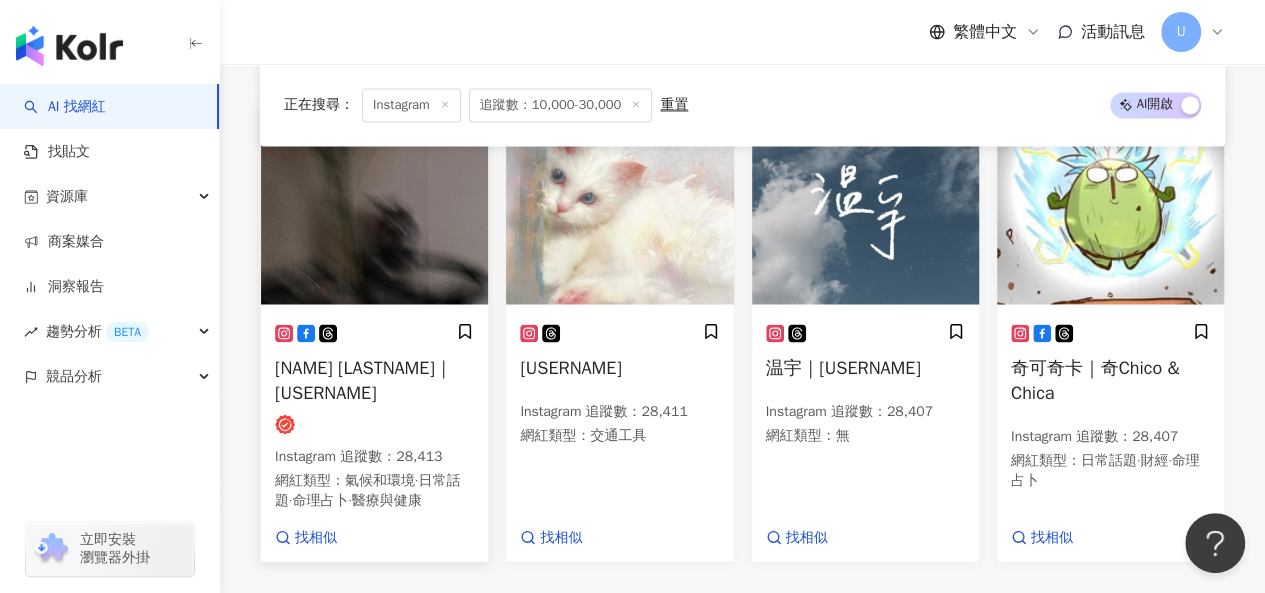 click at bounding box center (374, 204) 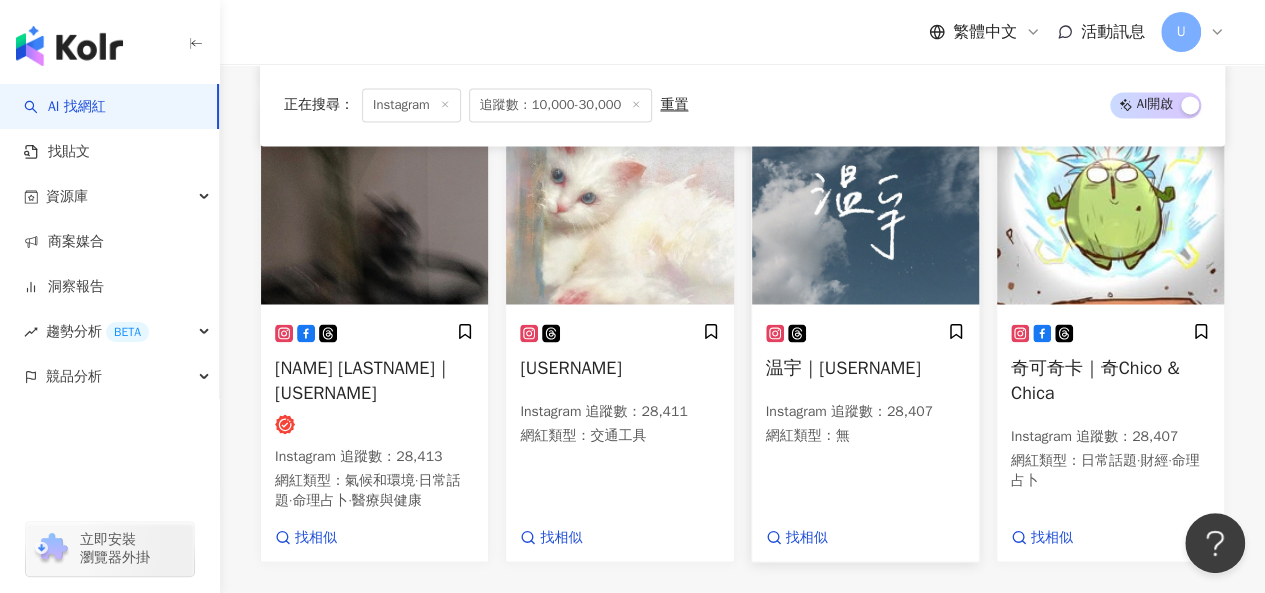 click at bounding box center [865, 204] 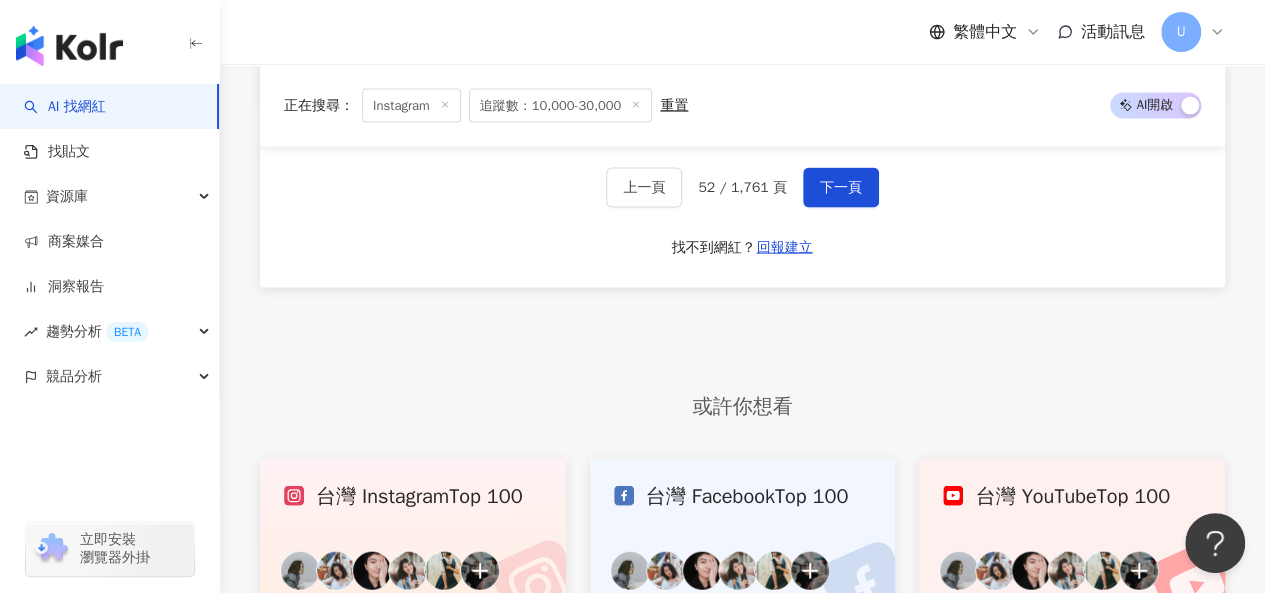 scroll, scrollTop: 2098, scrollLeft: 0, axis: vertical 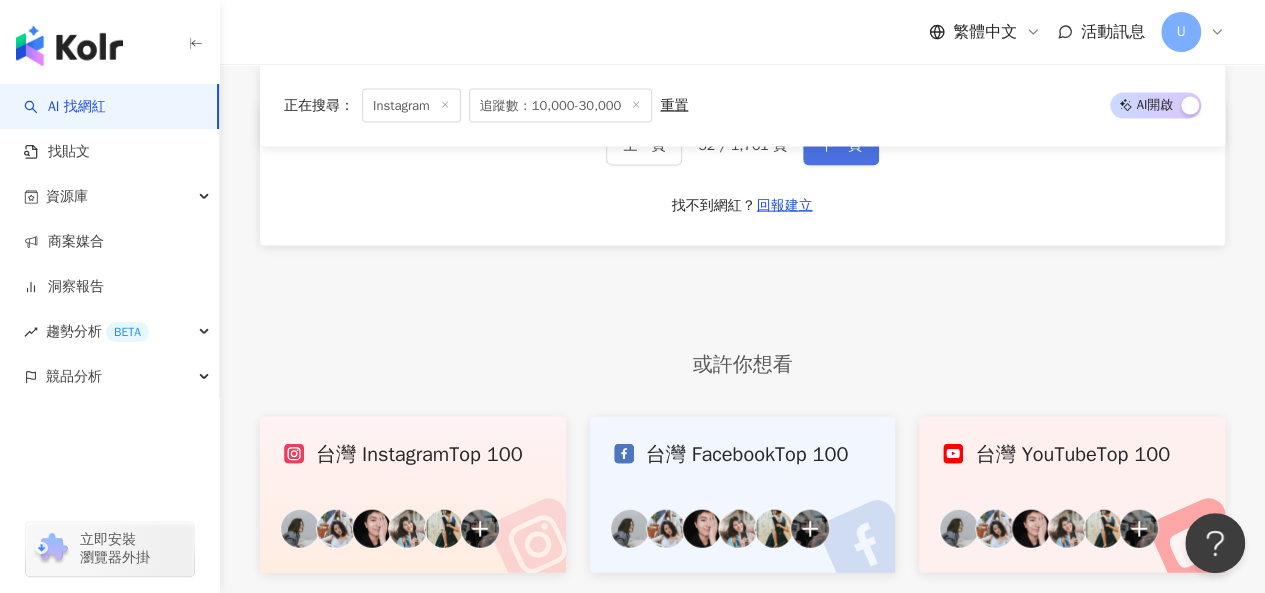 click on "下一頁" at bounding box center (841, 146) 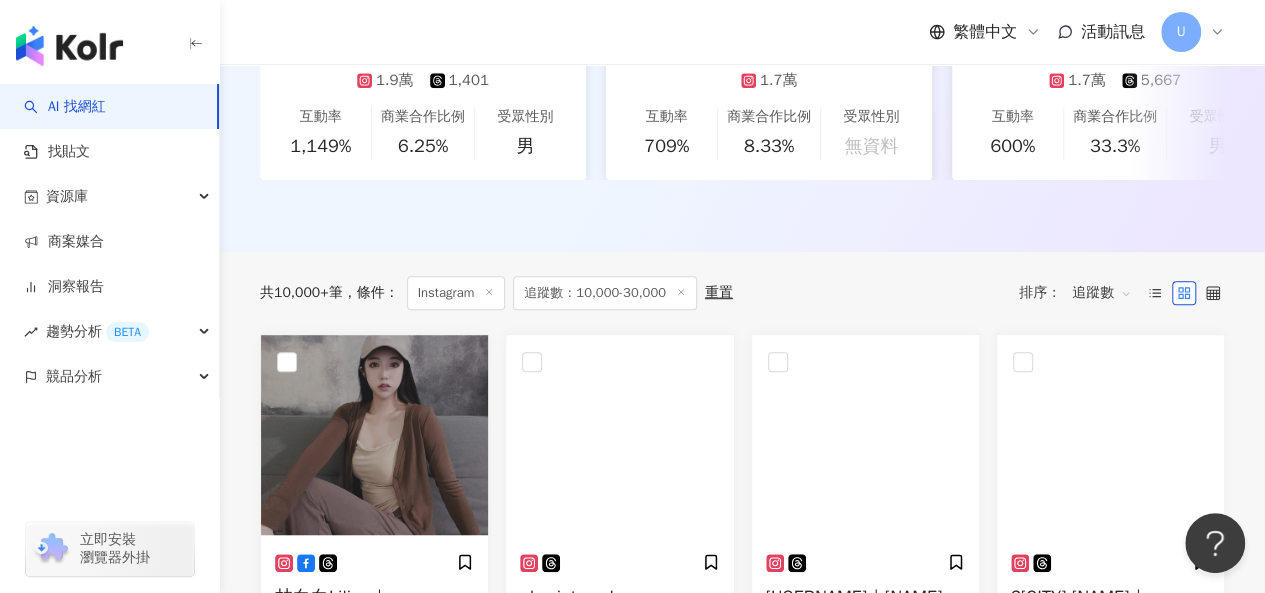 scroll, scrollTop: 678, scrollLeft: 0, axis: vertical 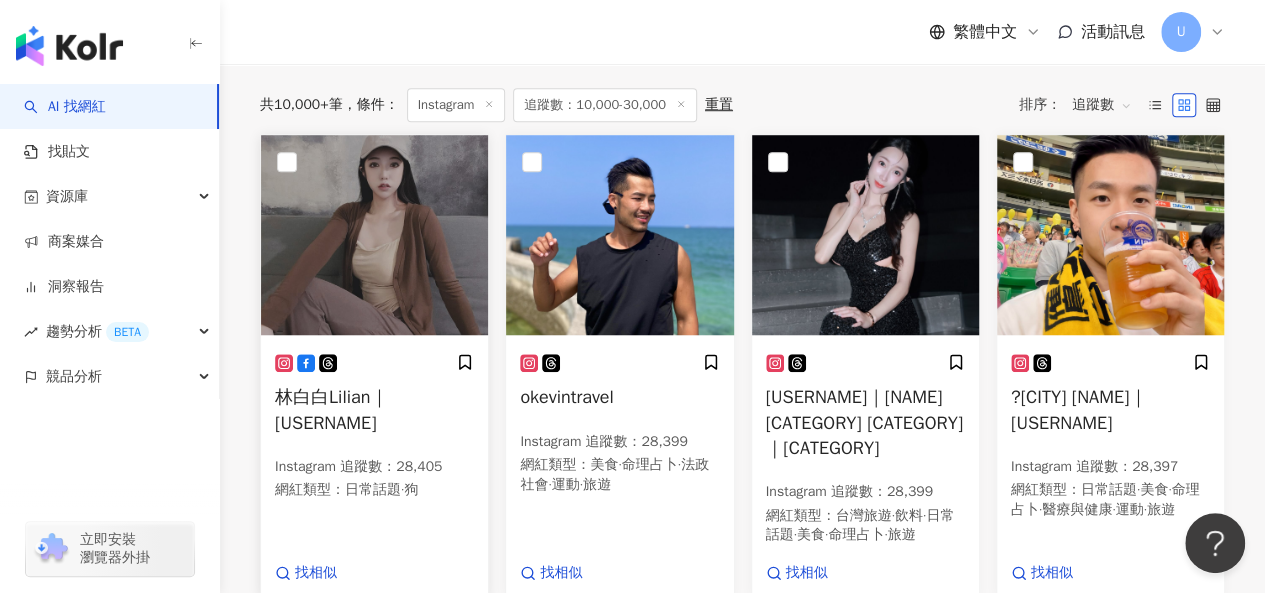 click at bounding box center [374, 235] 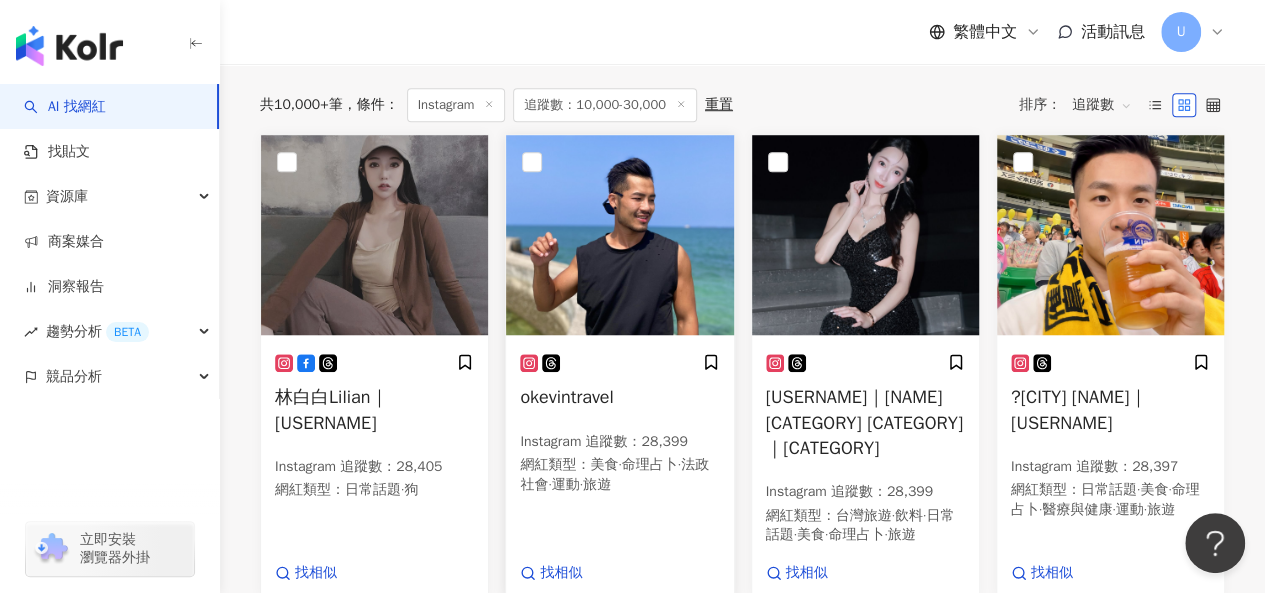 click at bounding box center (619, 235) 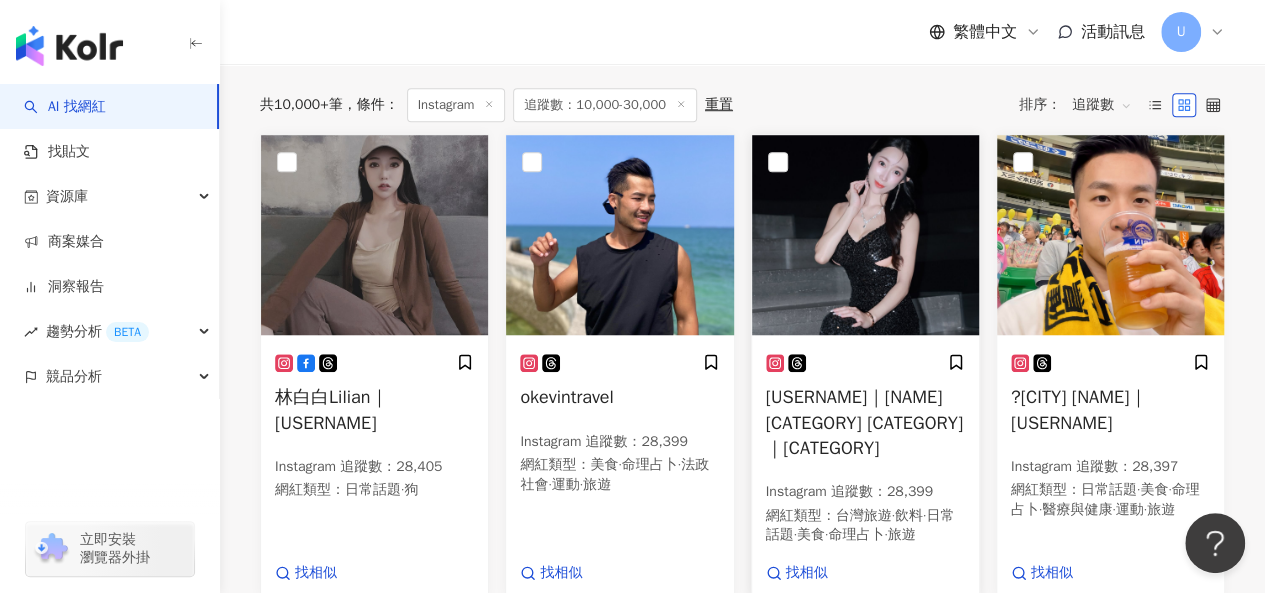 click at bounding box center [865, 235] 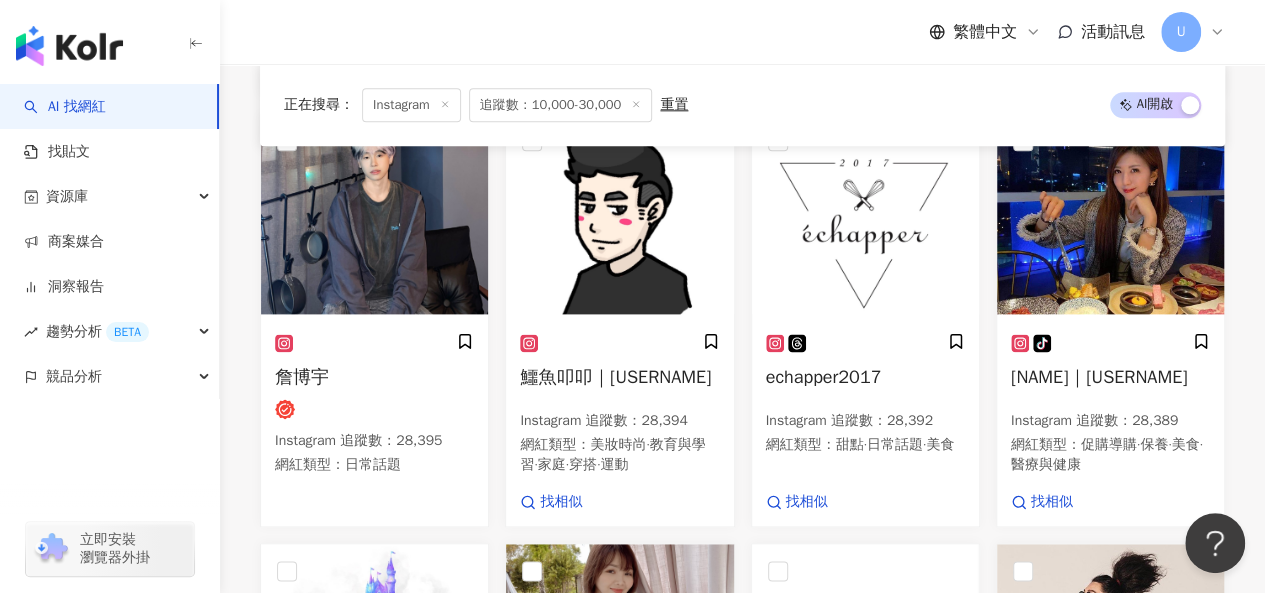 scroll, scrollTop: 1278, scrollLeft: 0, axis: vertical 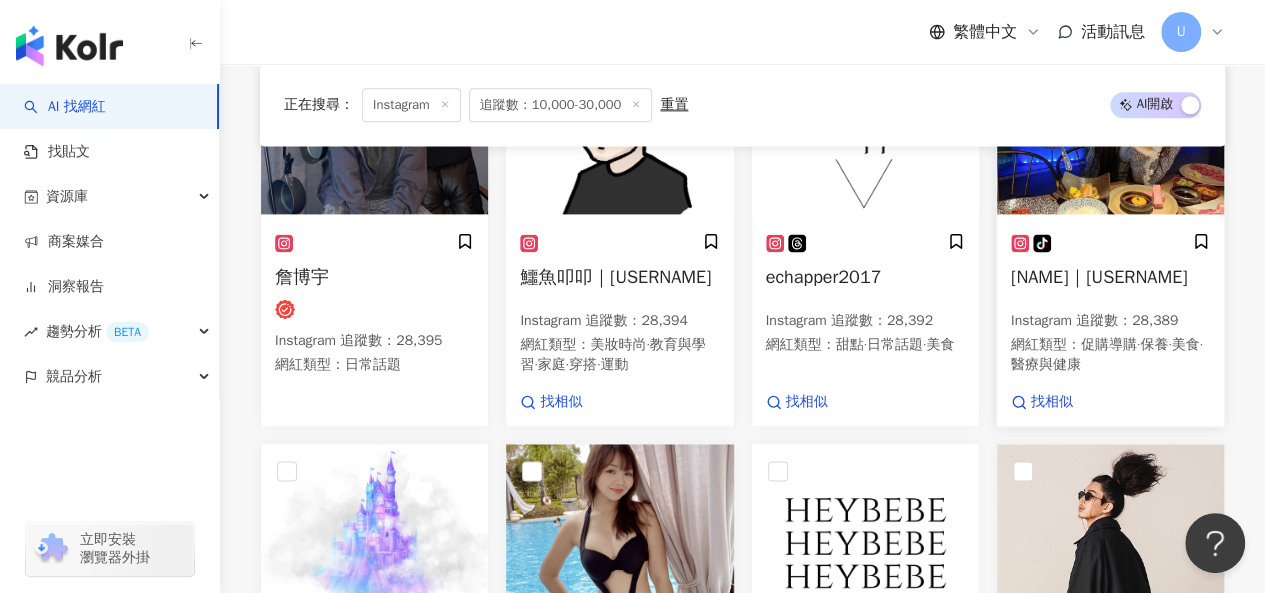click at bounding box center (1110, 114) 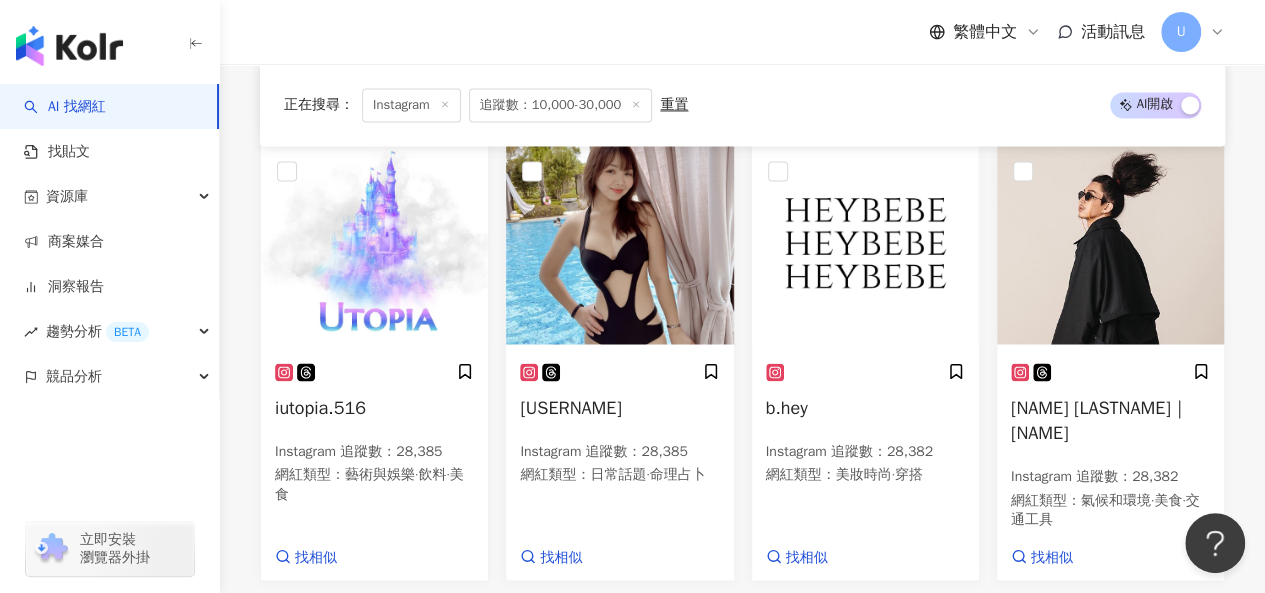 scroll, scrollTop: 1678, scrollLeft: 0, axis: vertical 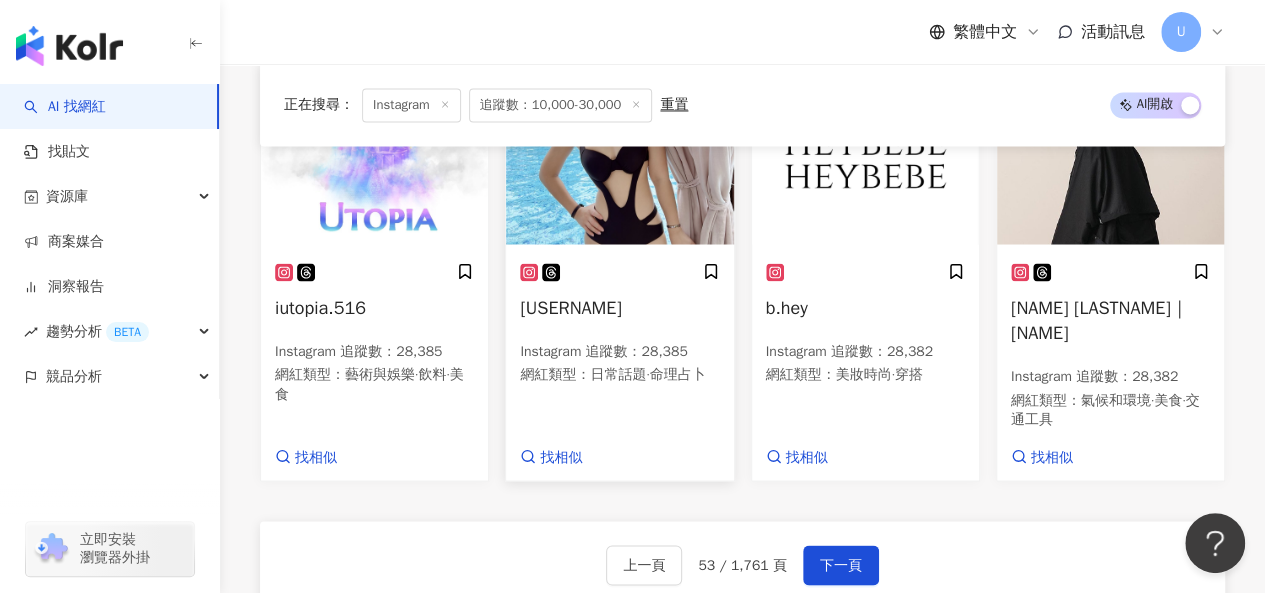 click at bounding box center (619, 144) 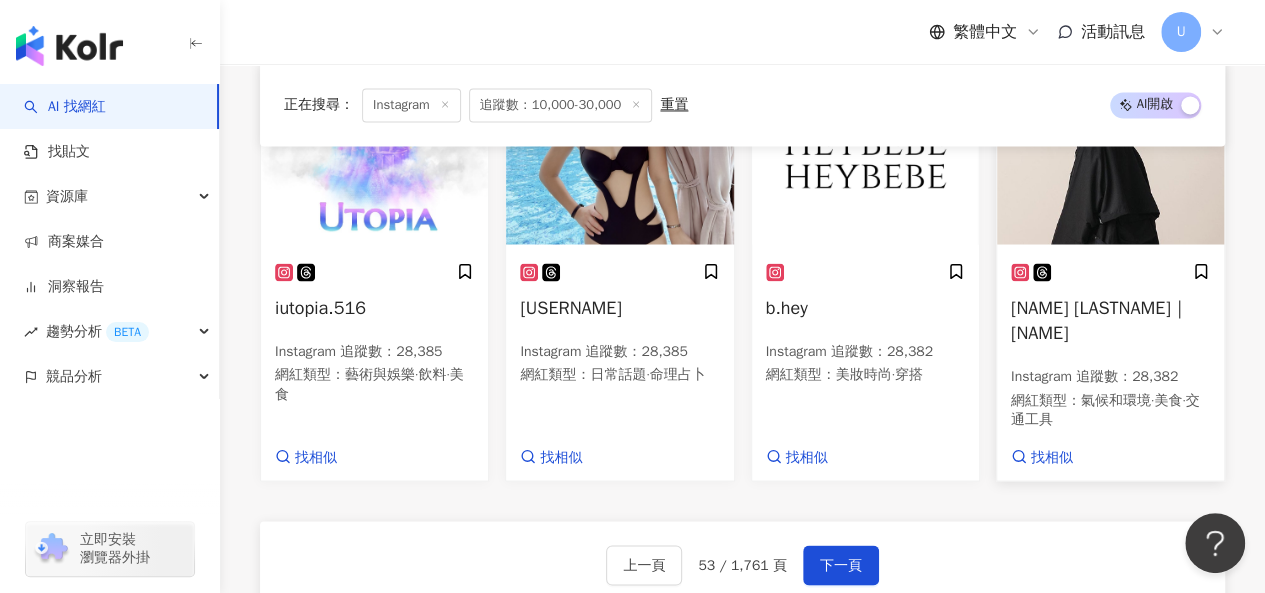 click at bounding box center (1110, 144) 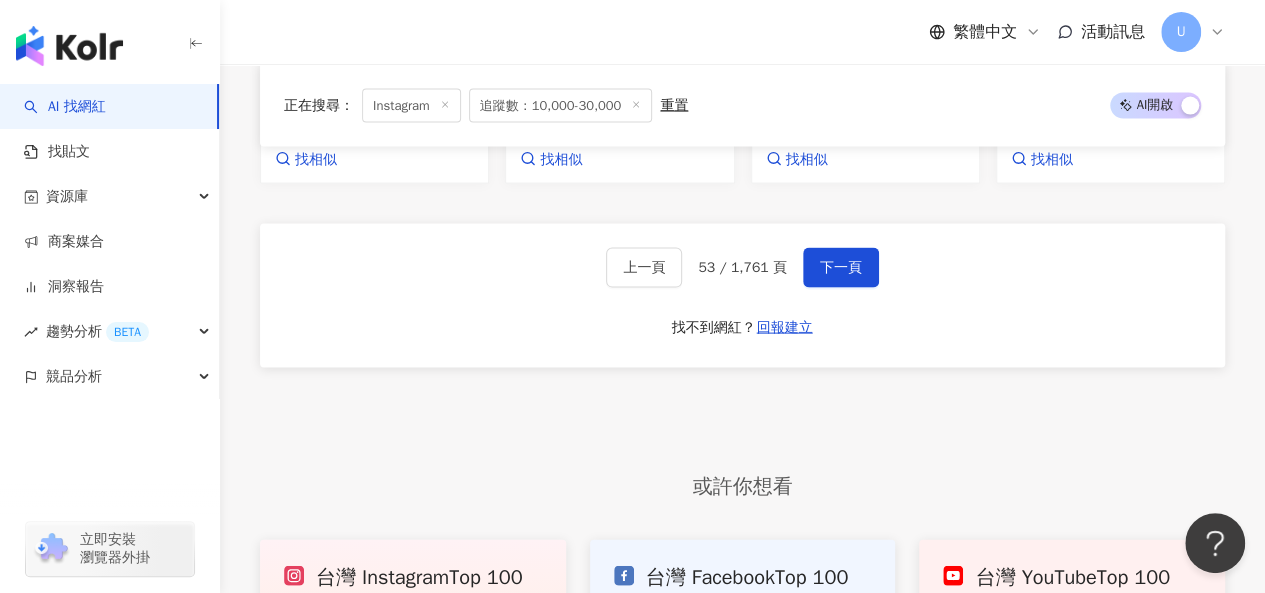 scroll, scrollTop: 1978, scrollLeft: 0, axis: vertical 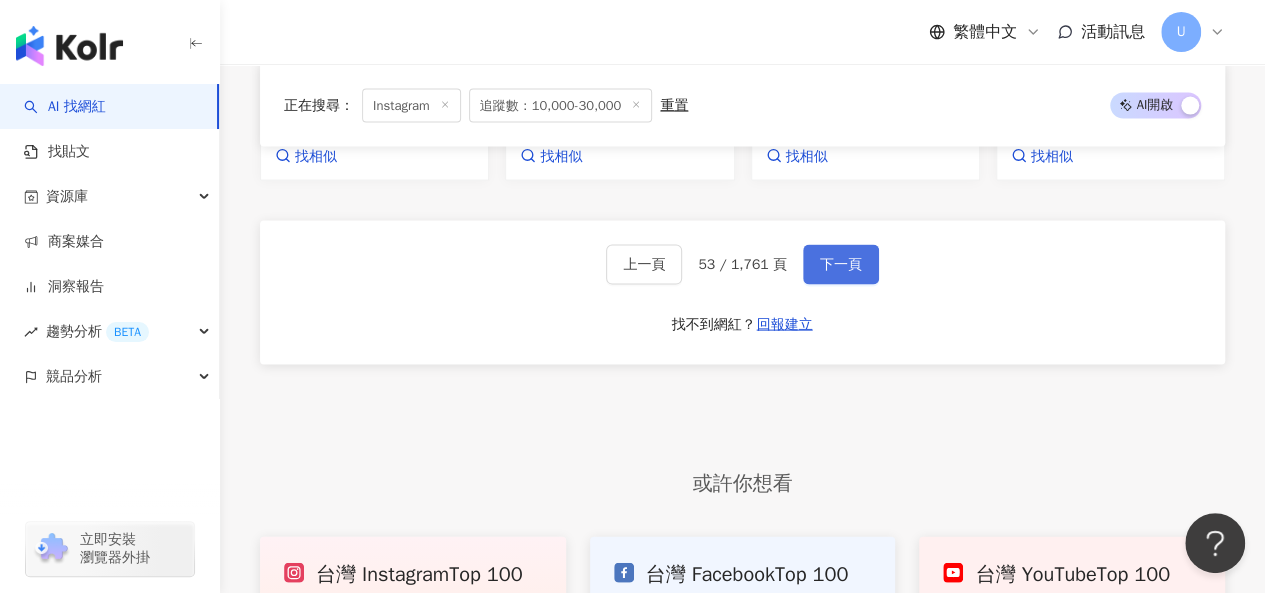 click on "下一頁" at bounding box center (841, 265) 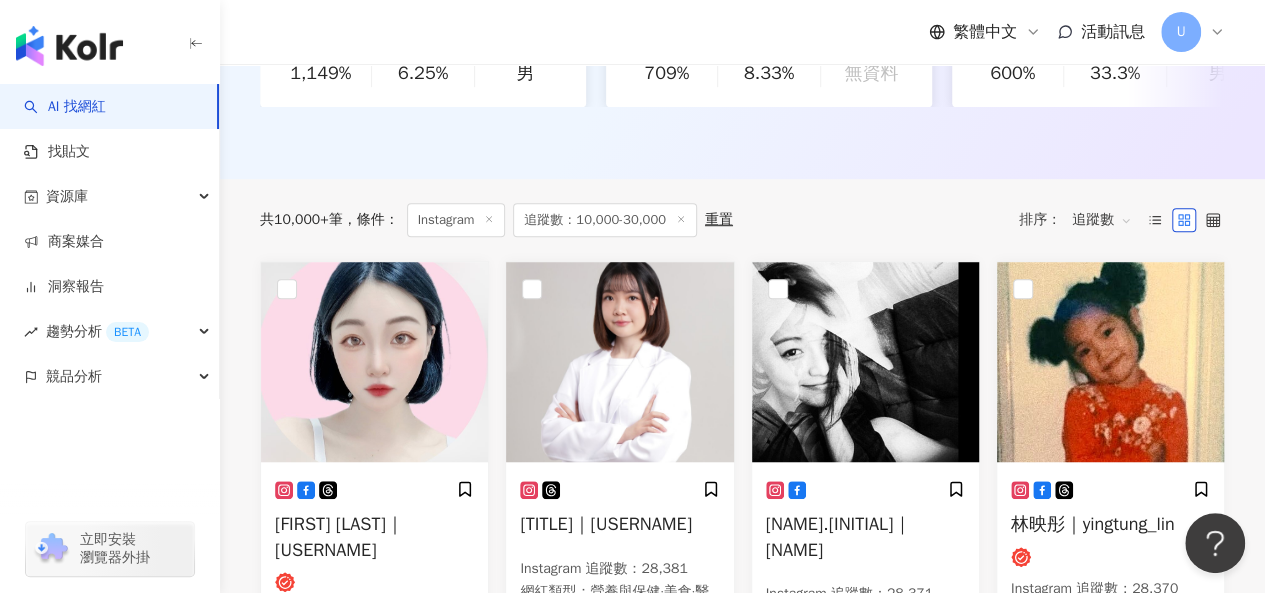 scroll, scrollTop: 751, scrollLeft: 0, axis: vertical 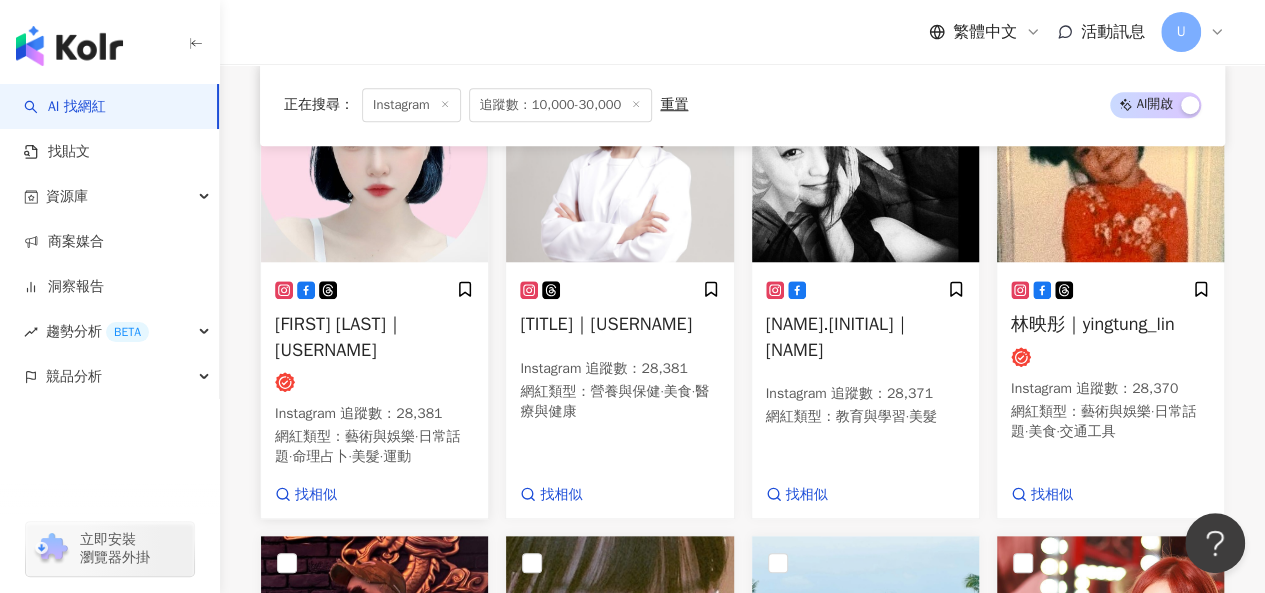 click at bounding box center [374, 162] 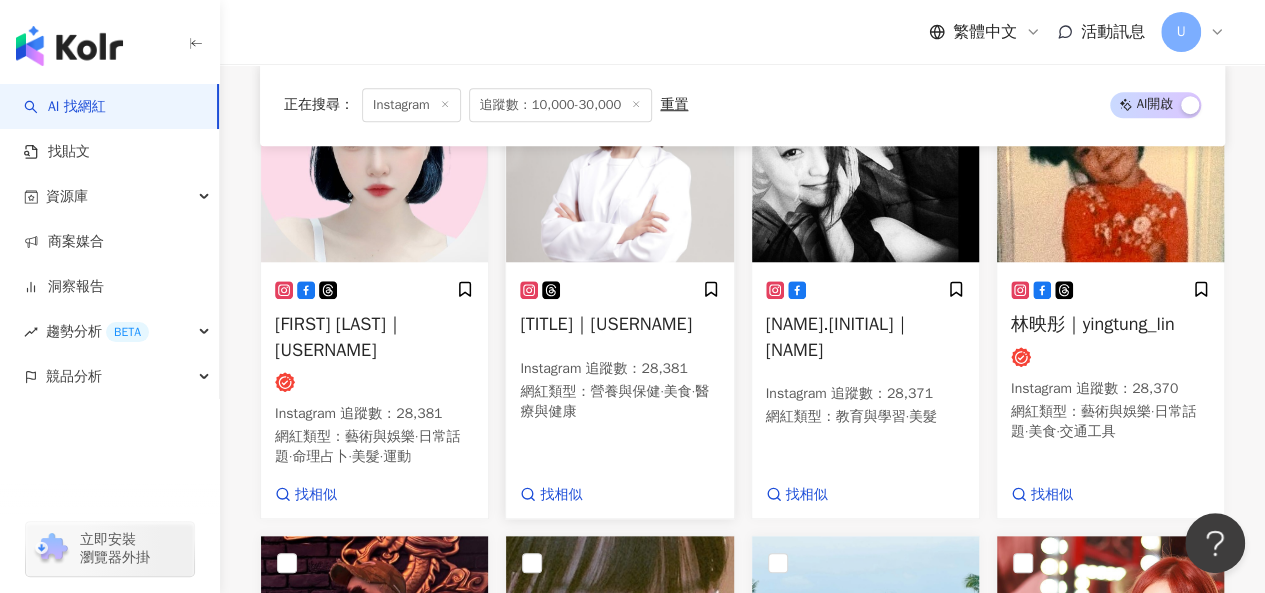 click at bounding box center [619, 162] 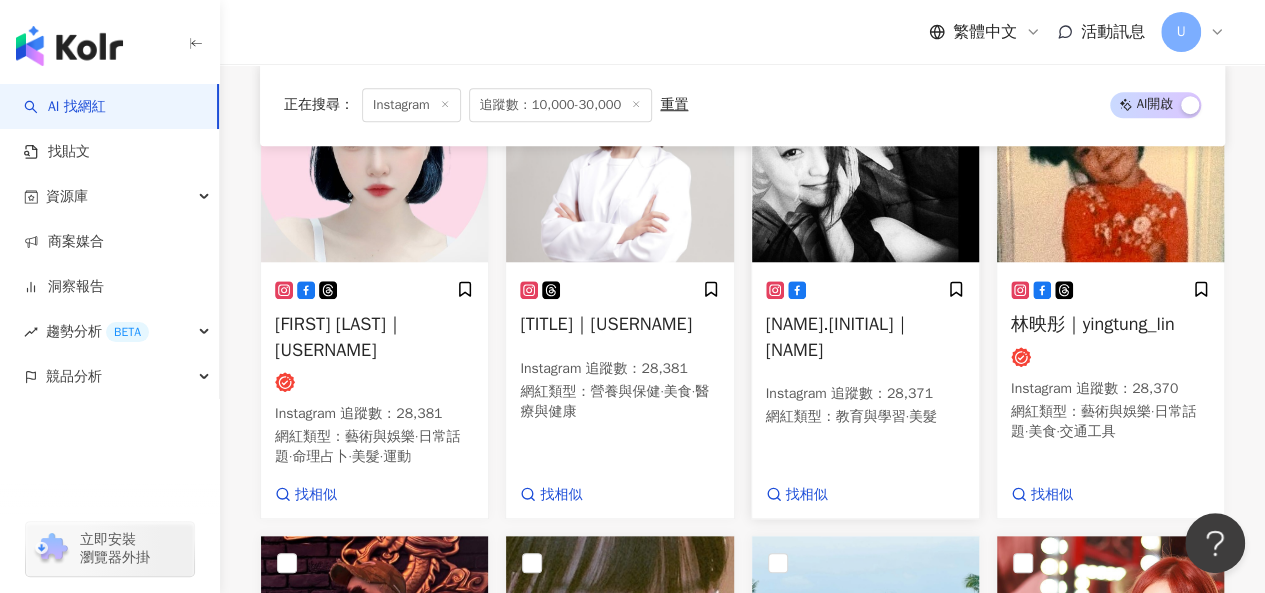 click at bounding box center [865, 162] 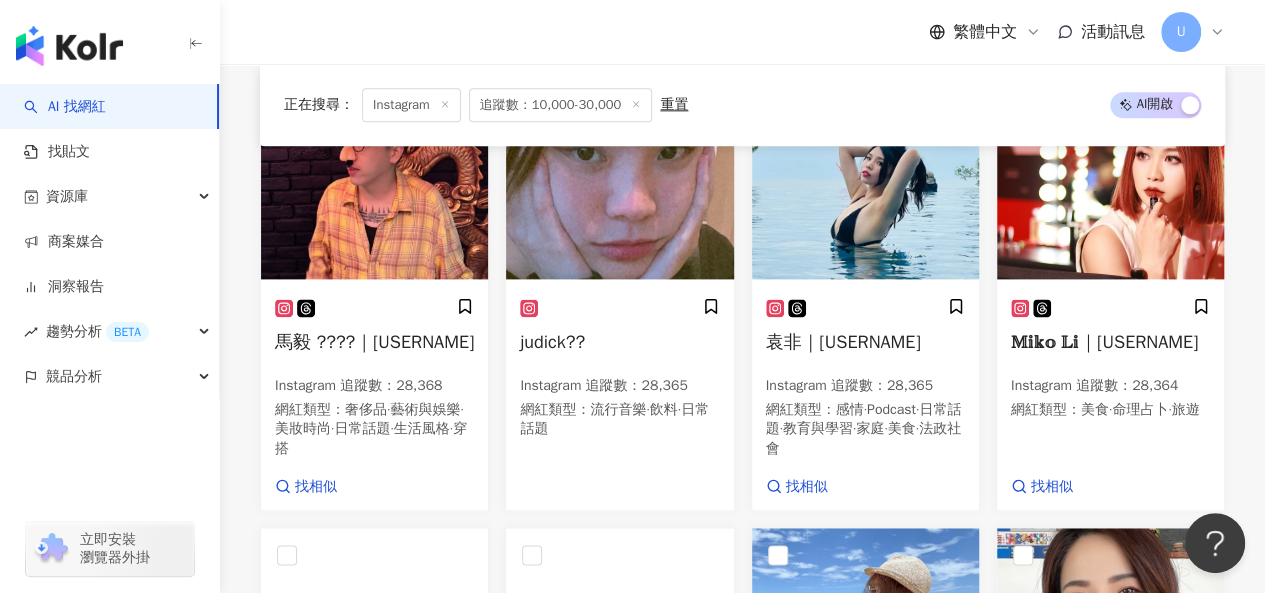 scroll, scrollTop: 1251, scrollLeft: 0, axis: vertical 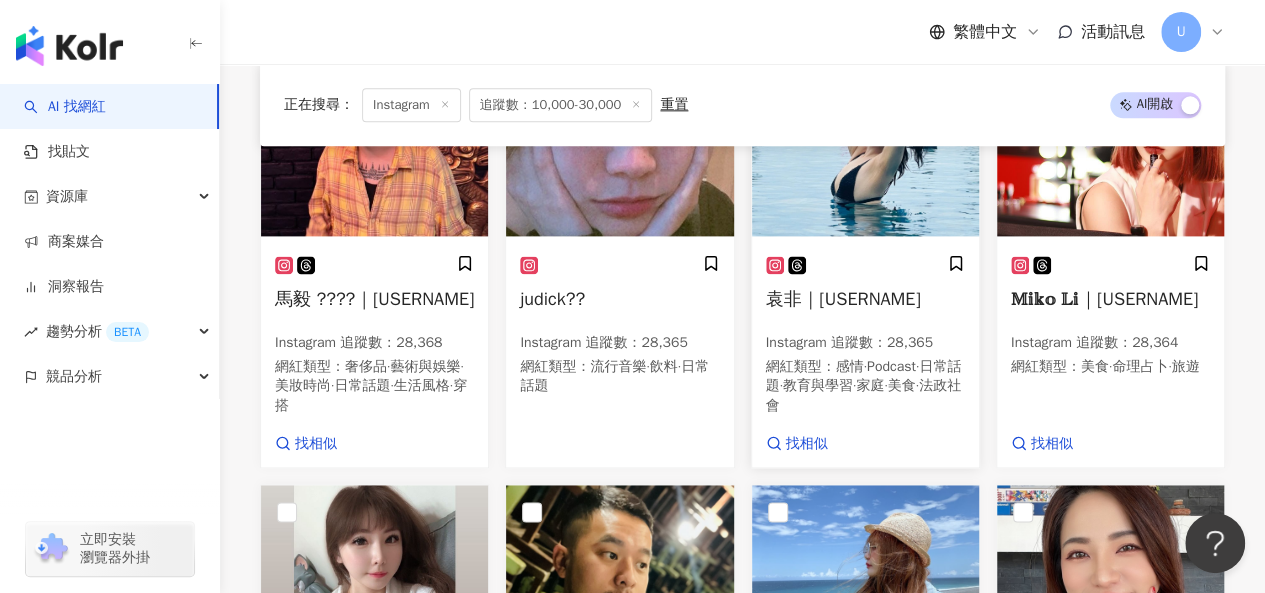 click at bounding box center [865, 136] 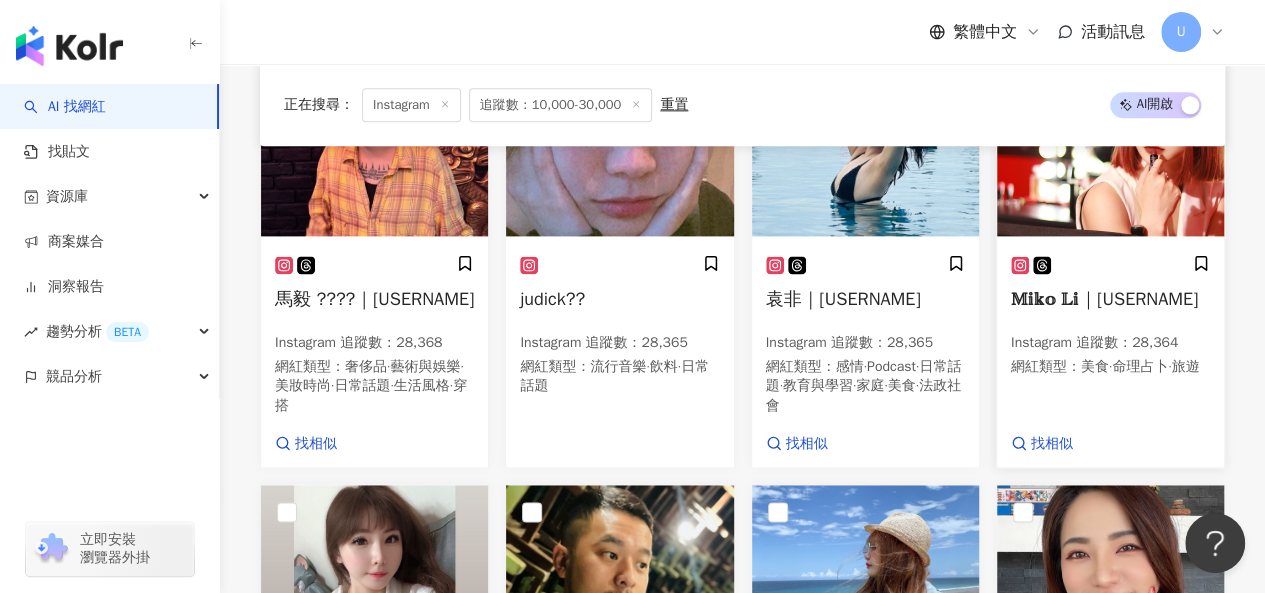 click at bounding box center (1110, 136) 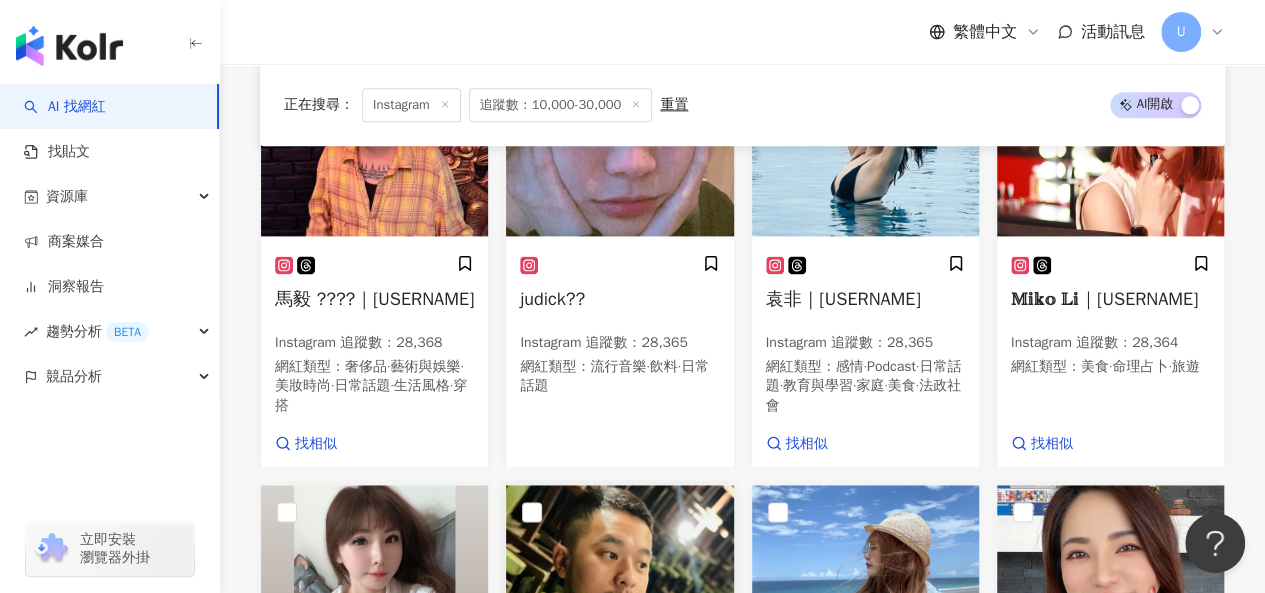 scroll, scrollTop: 1651, scrollLeft: 0, axis: vertical 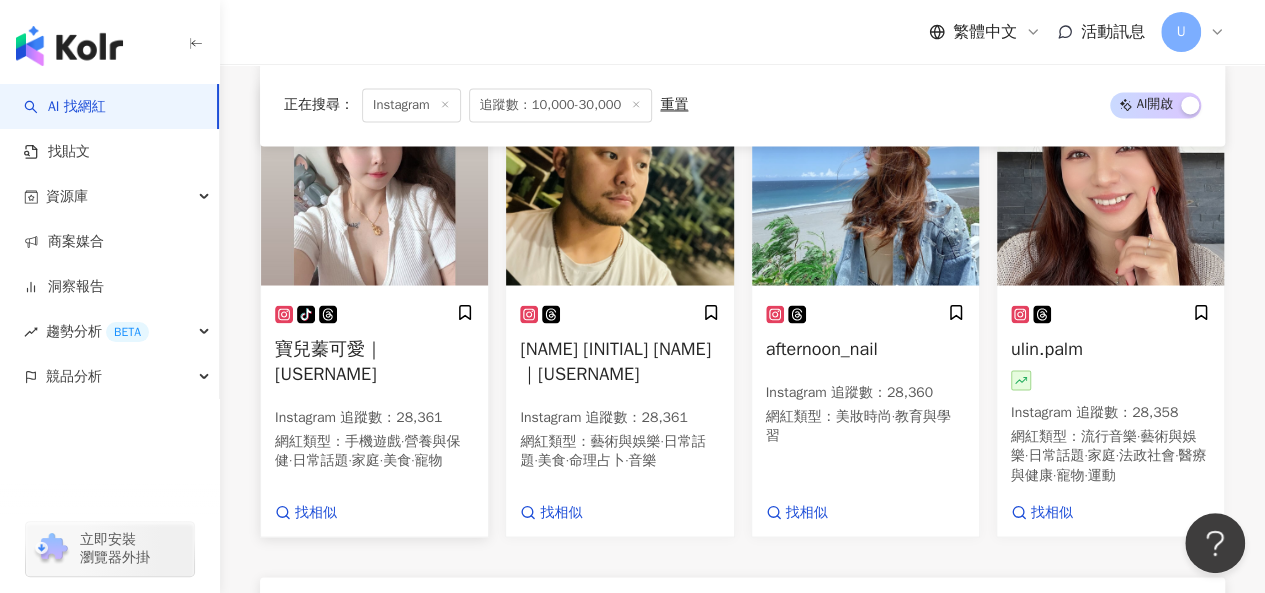 click at bounding box center (374, 185) 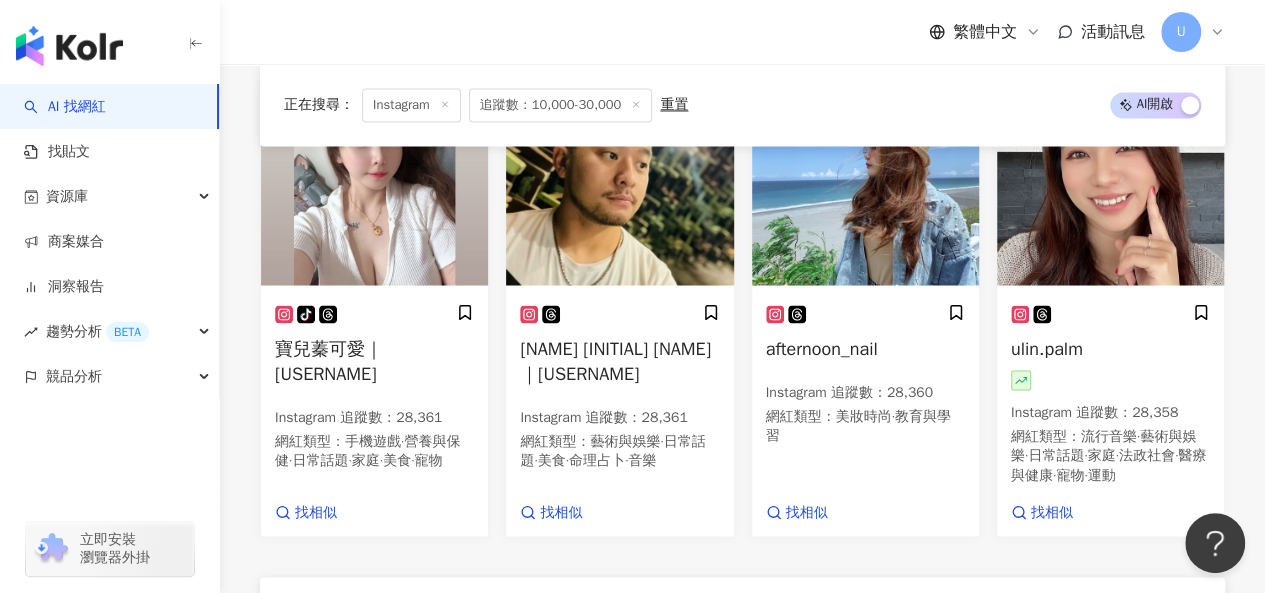 click at bounding box center (619, 185) 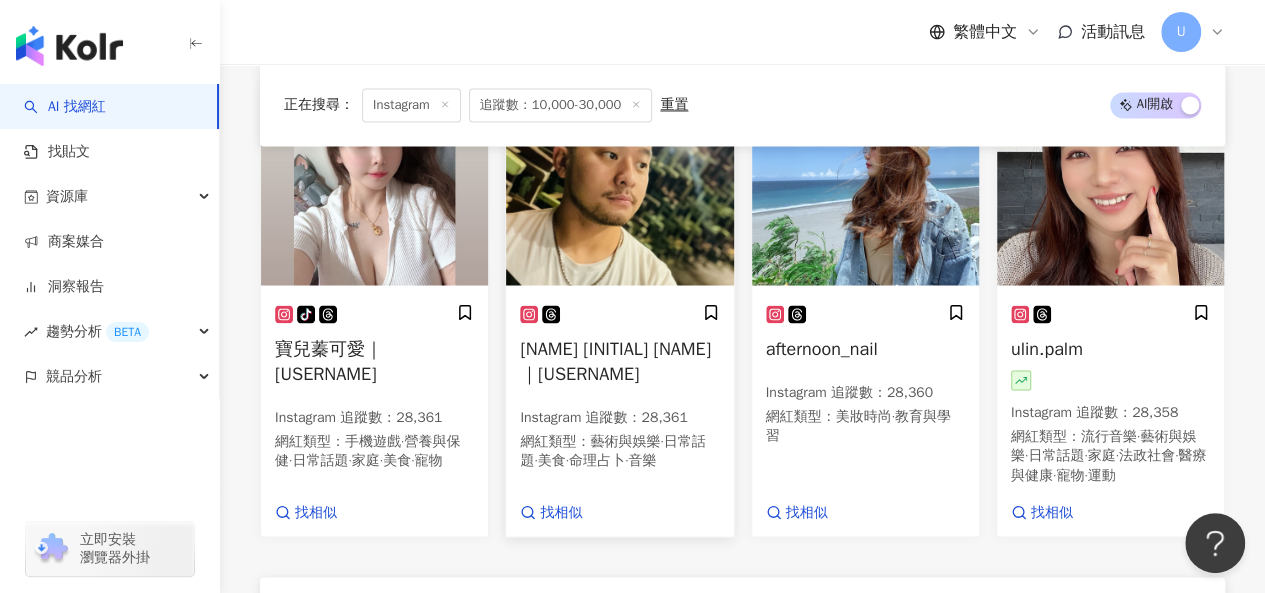 click at bounding box center (865, 185) 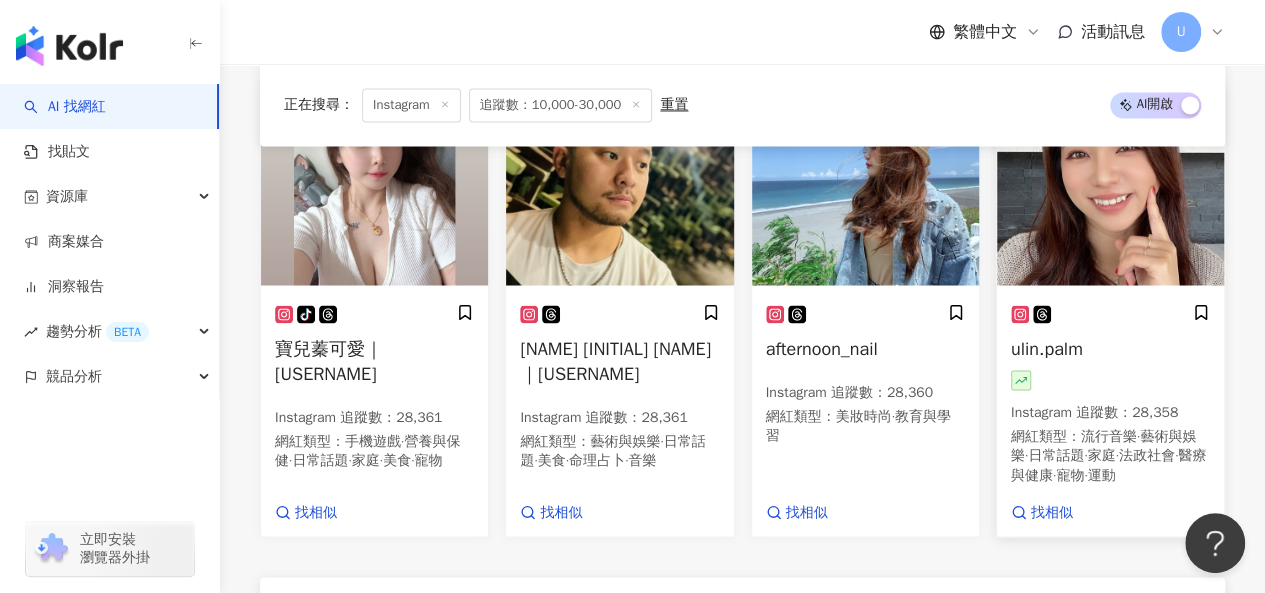 click at bounding box center (1110, 185) 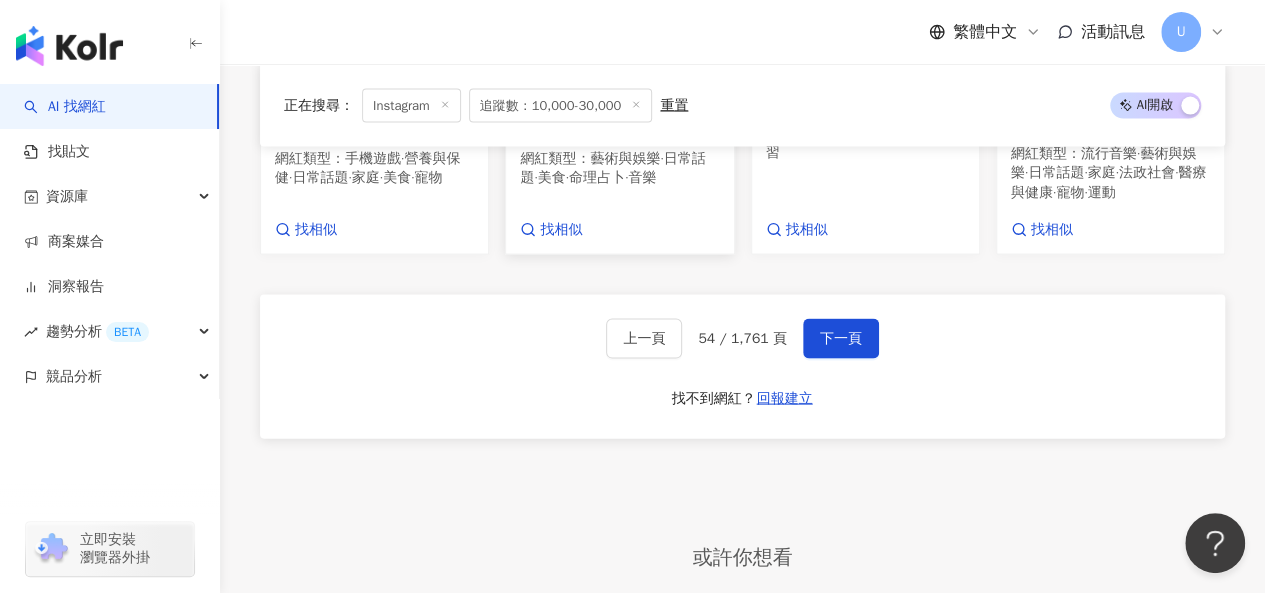 scroll, scrollTop: 1951, scrollLeft: 0, axis: vertical 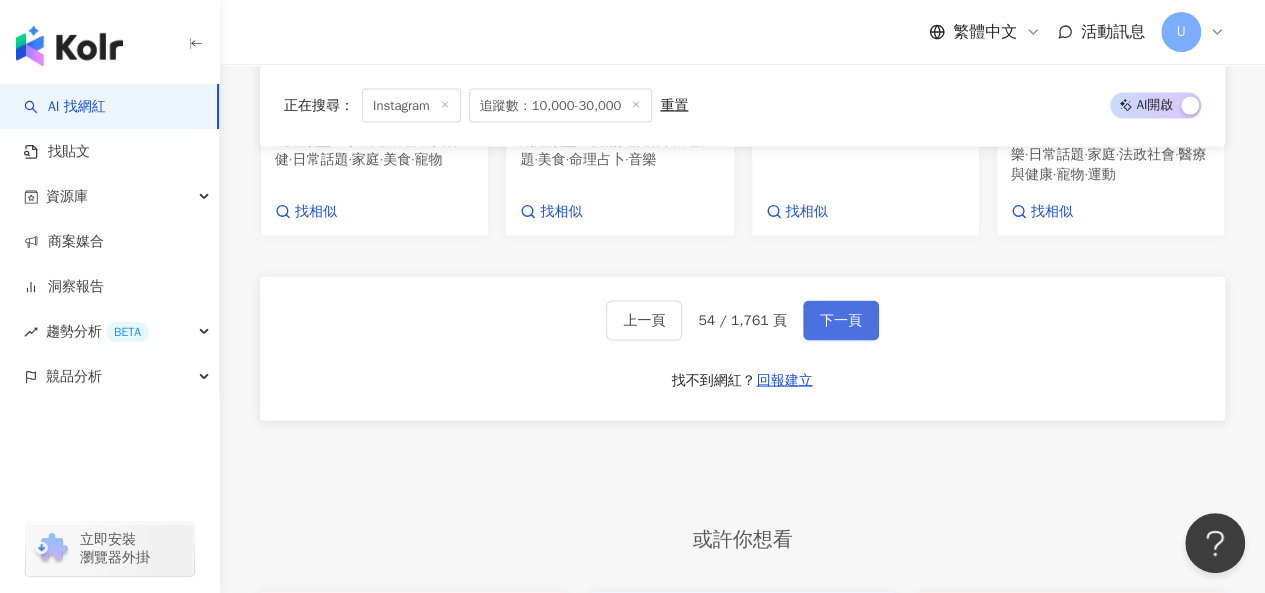 click on "下一頁" at bounding box center [841, 321] 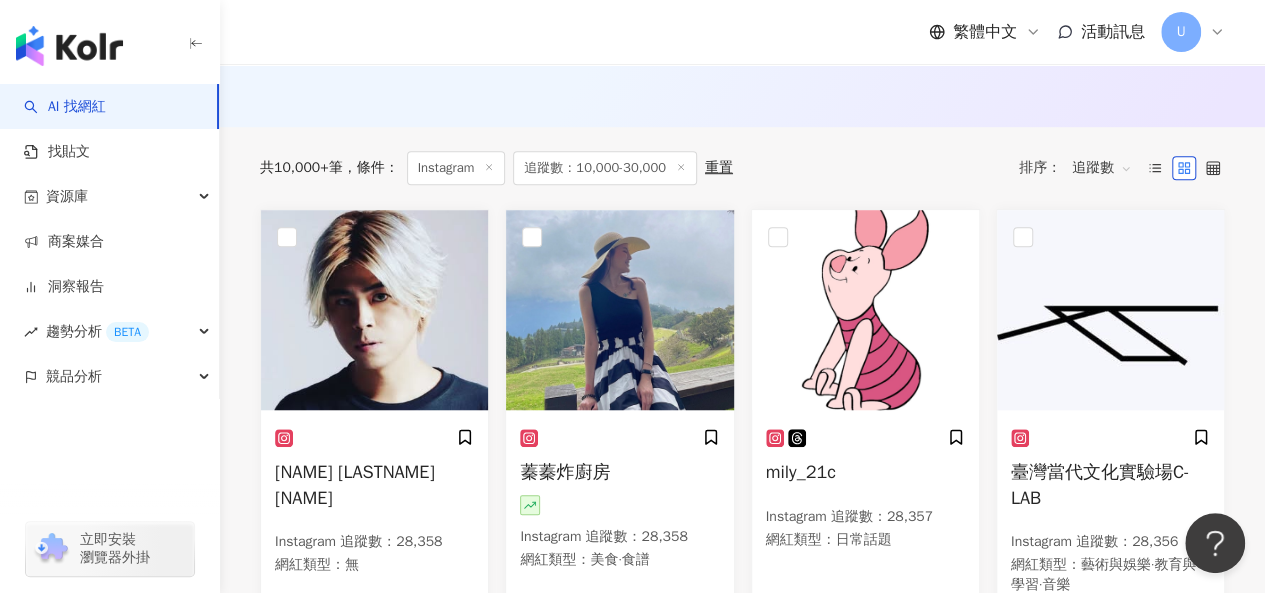 scroll, scrollTop: 703, scrollLeft: 0, axis: vertical 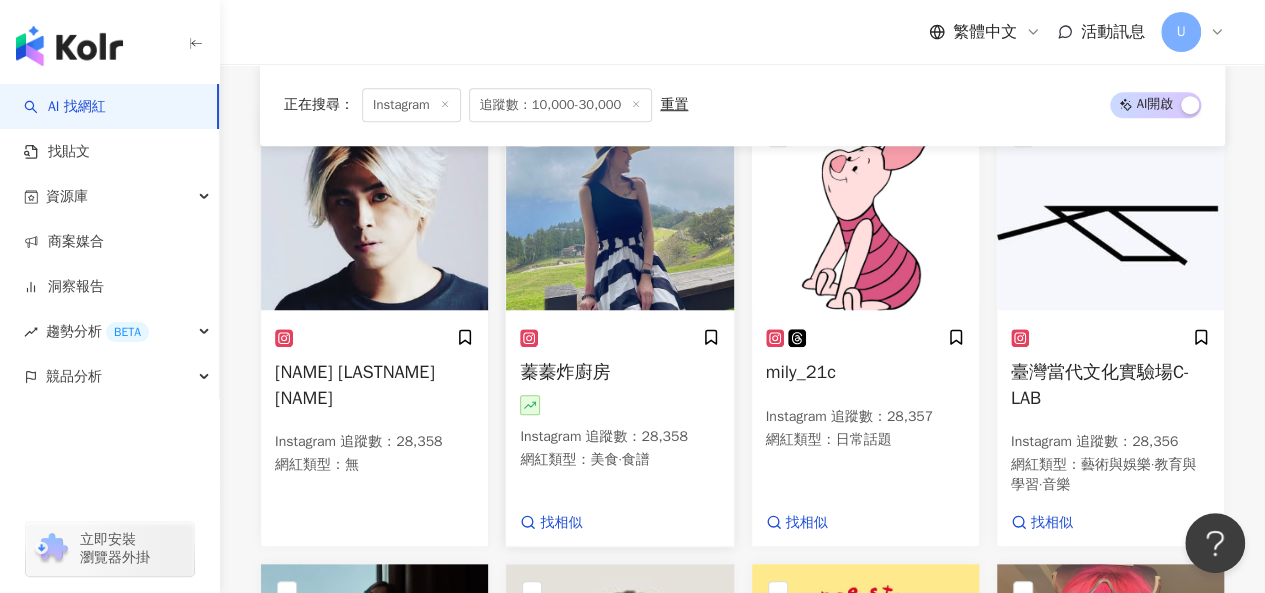 click at bounding box center [619, 210] 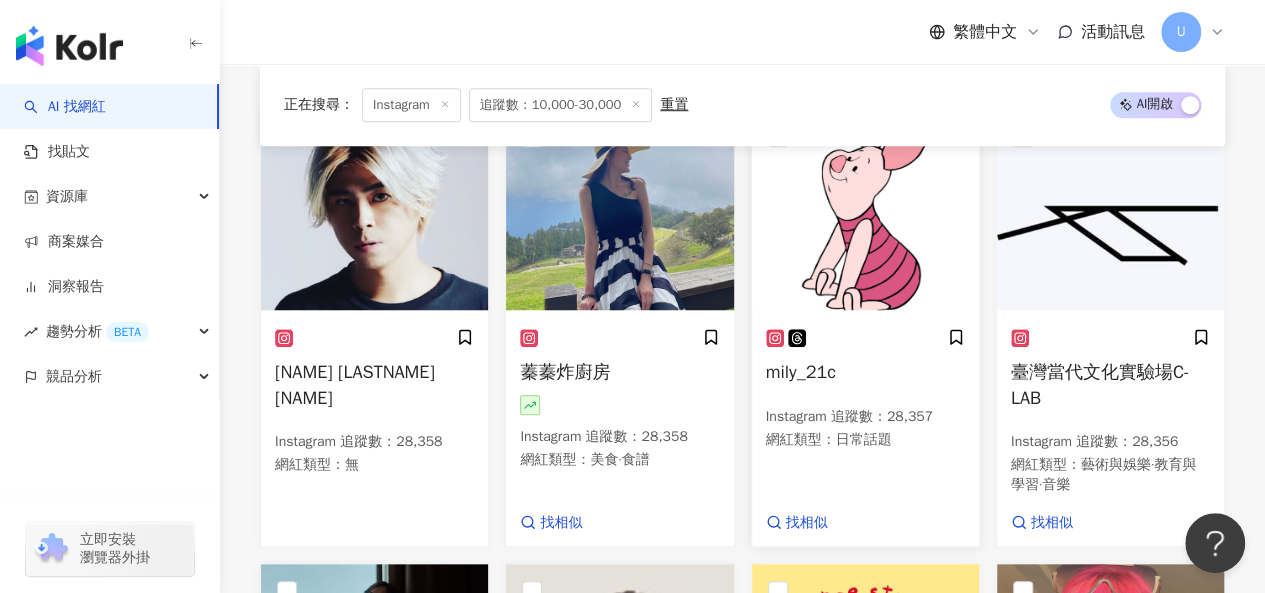 click at bounding box center (865, 210) 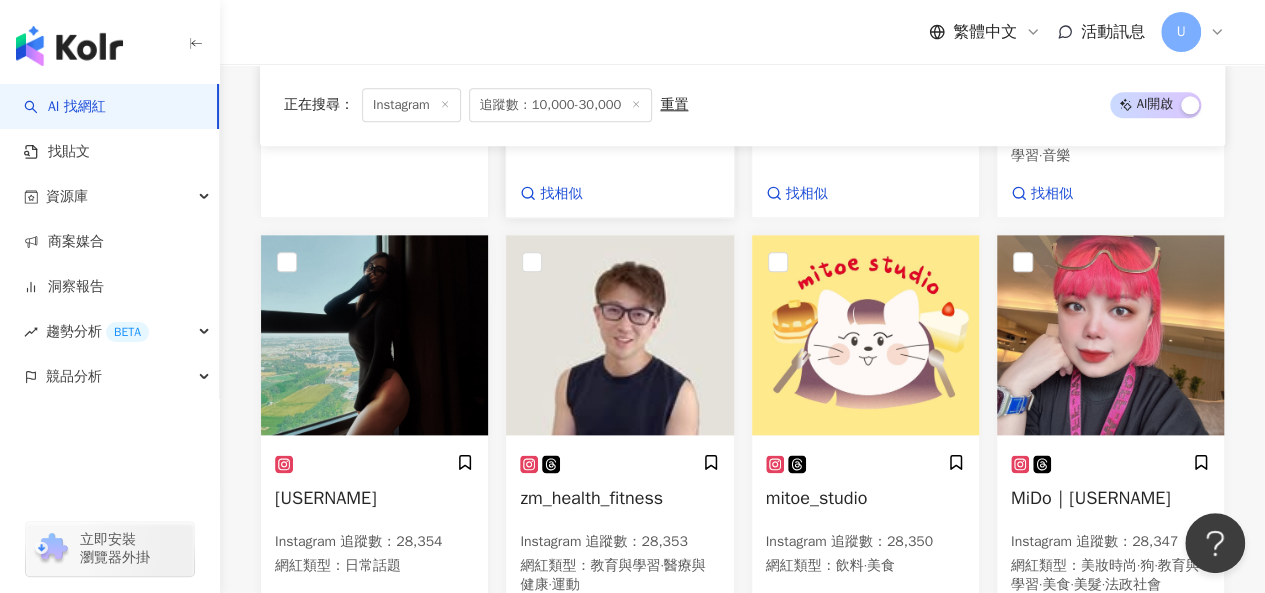 scroll, scrollTop: 1103, scrollLeft: 0, axis: vertical 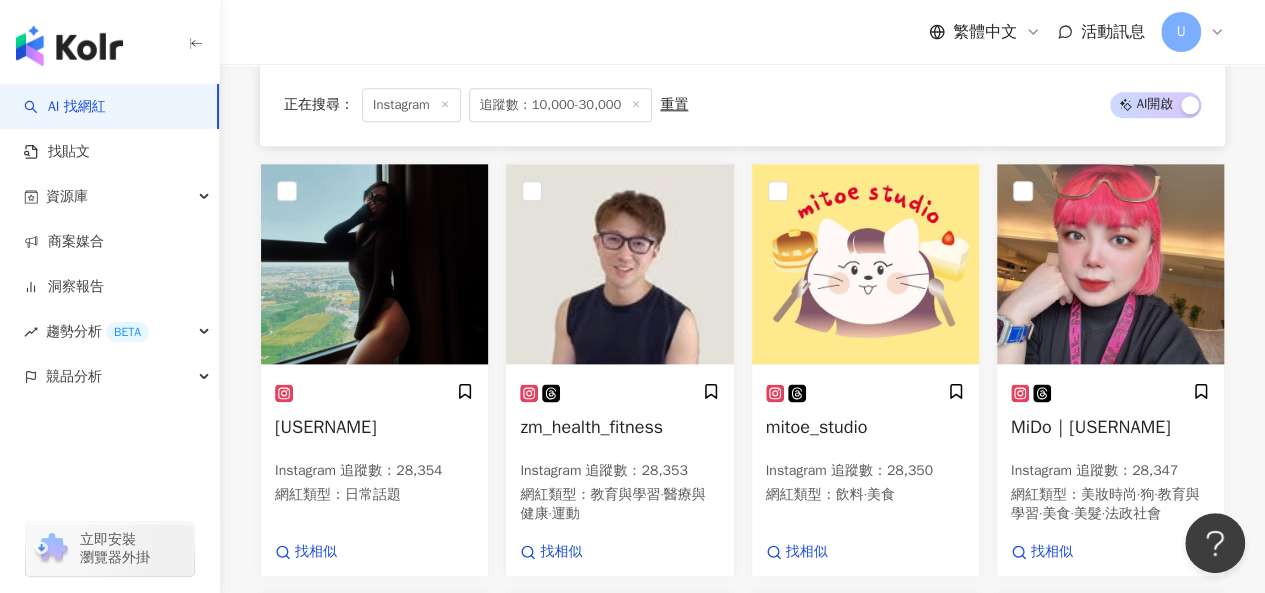 click at bounding box center (374, 264) 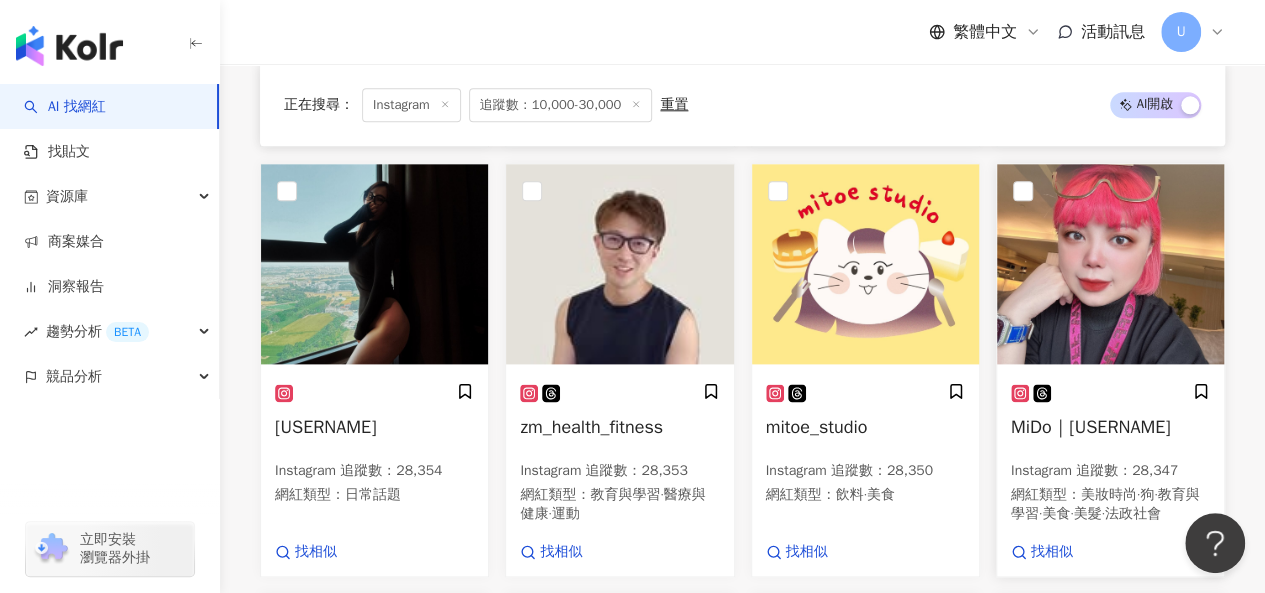 click at bounding box center [1110, 264] 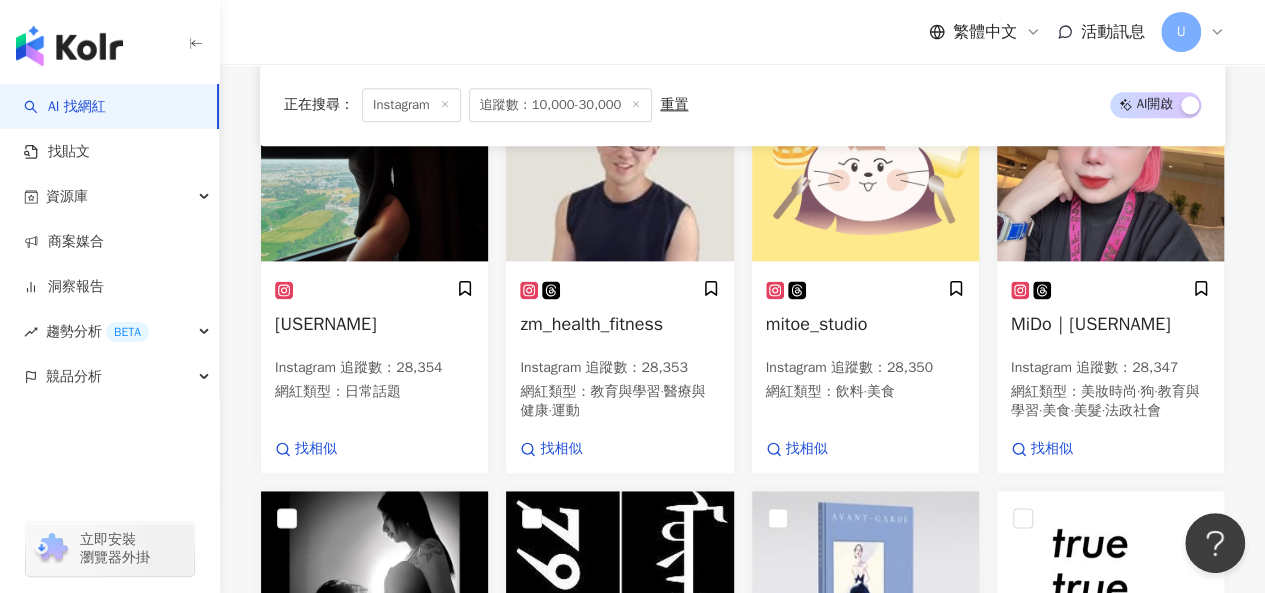 scroll, scrollTop: 1203, scrollLeft: 0, axis: vertical 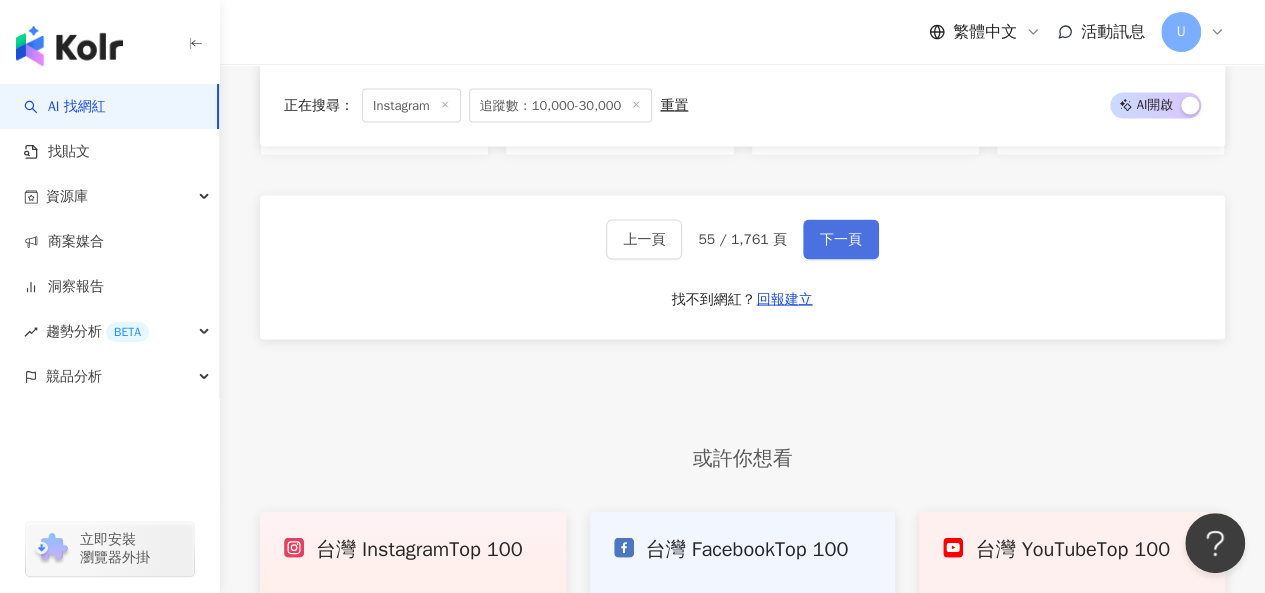 click on "下一頁" at bounding box center [841, 240] 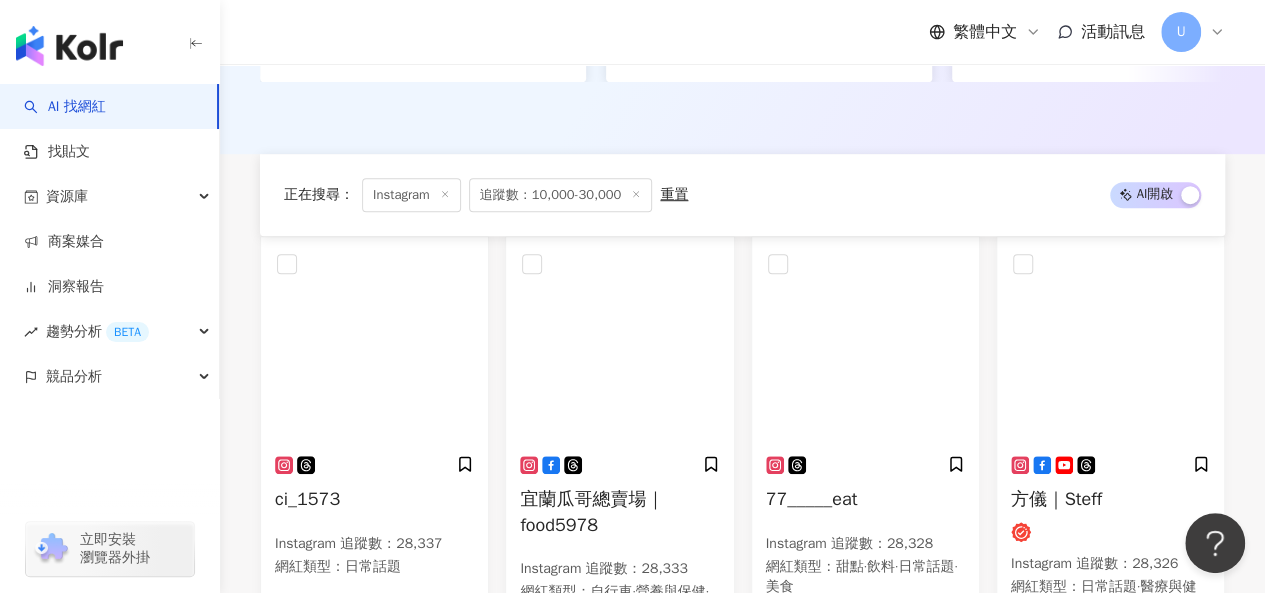scroll, scrollTop: 694, scrollLeft: 0, axis: vertical 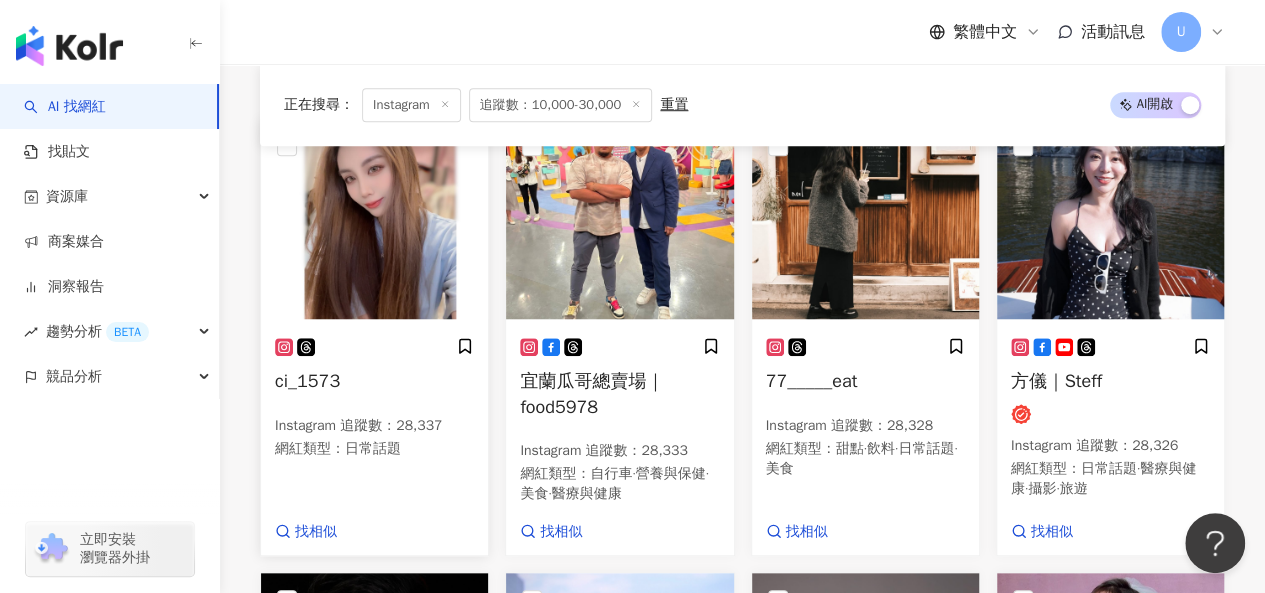 click at bounding box center (374, 219) 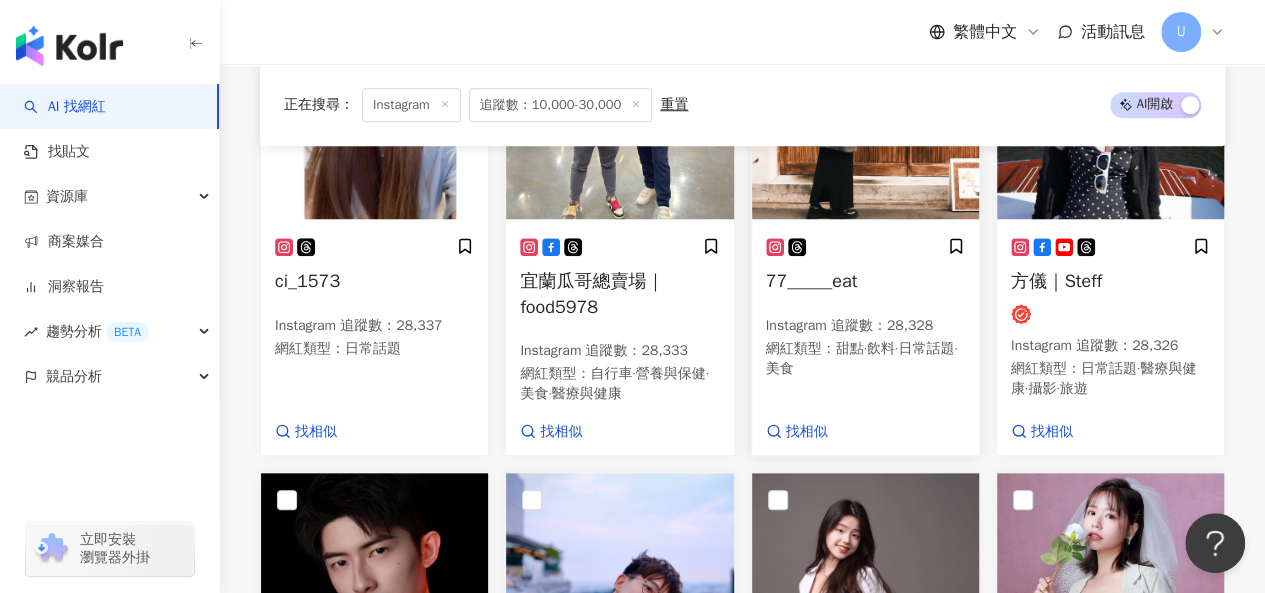 scroll, scrollTop: 694, scrollLeft: 0, axis: vertical 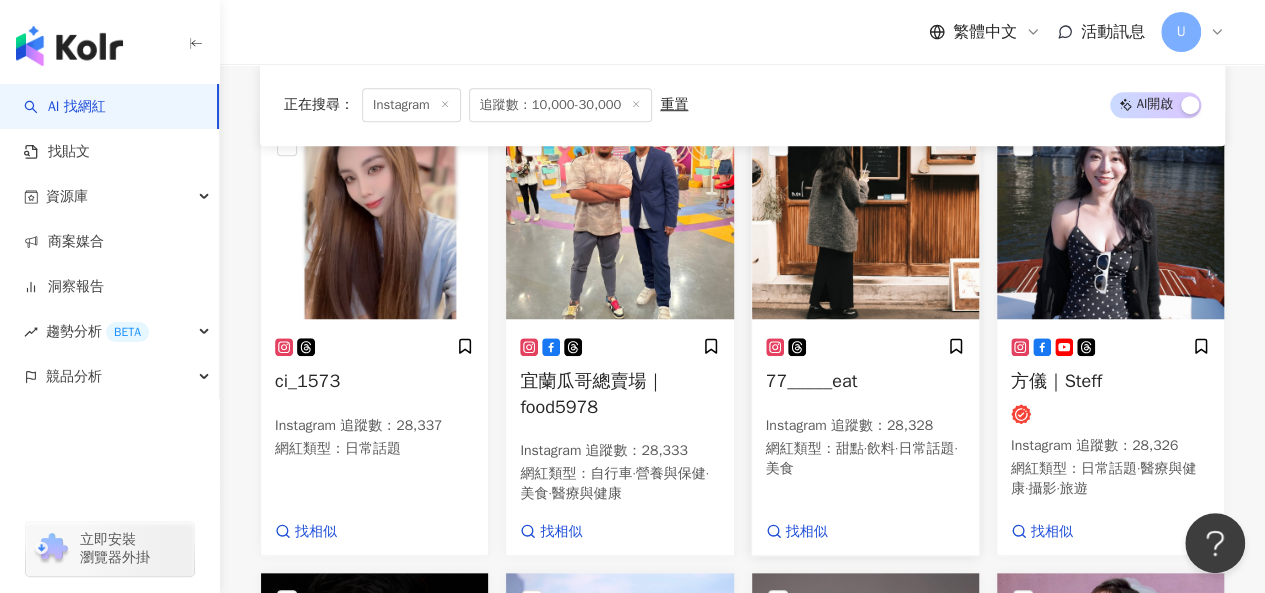 click at bounding box center (865, 219) 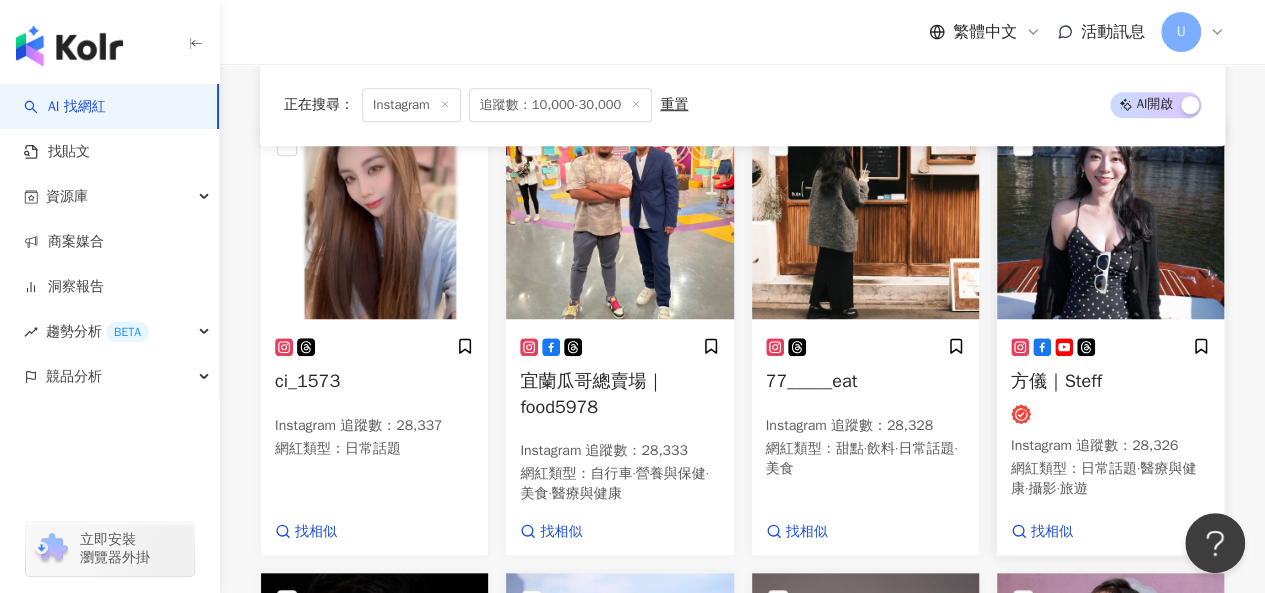 click at bounding box center (1110, 219) 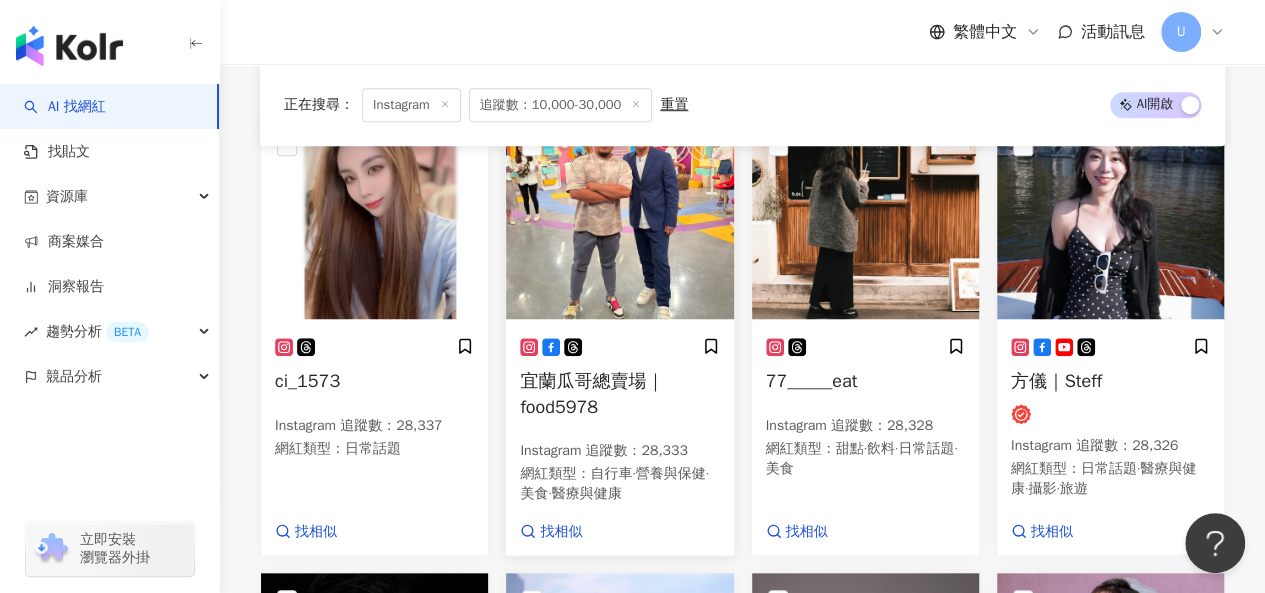 scroll, scrollTop: 1094, scrollLeft: 0, axis: vertical 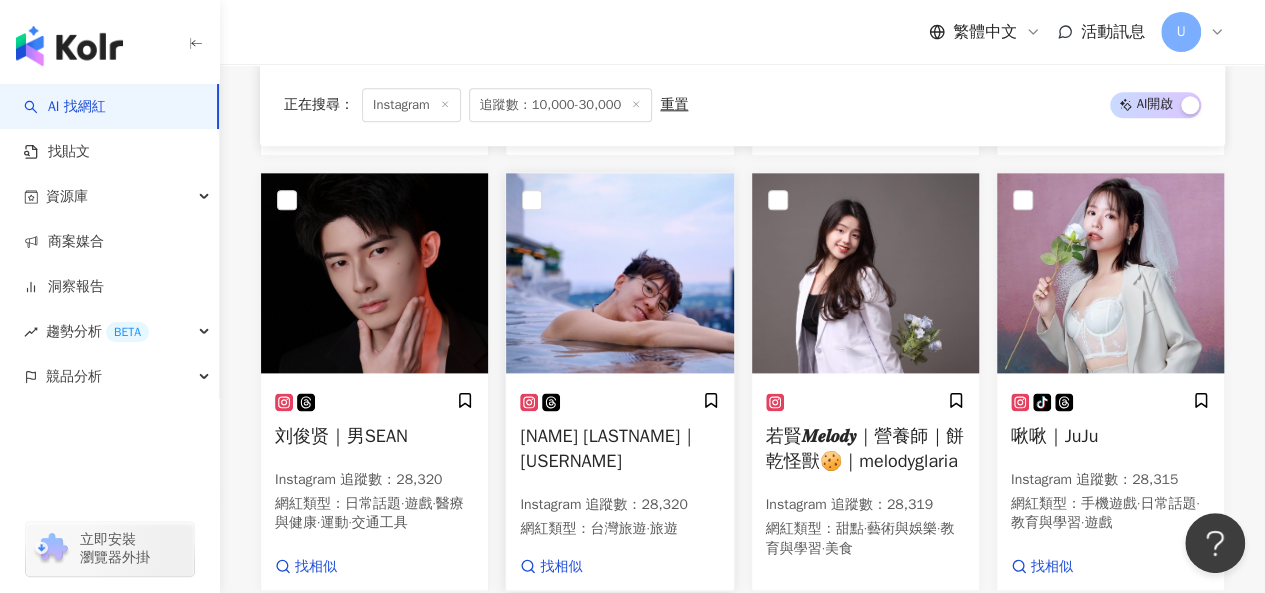 click at bounding box center [619, 273] 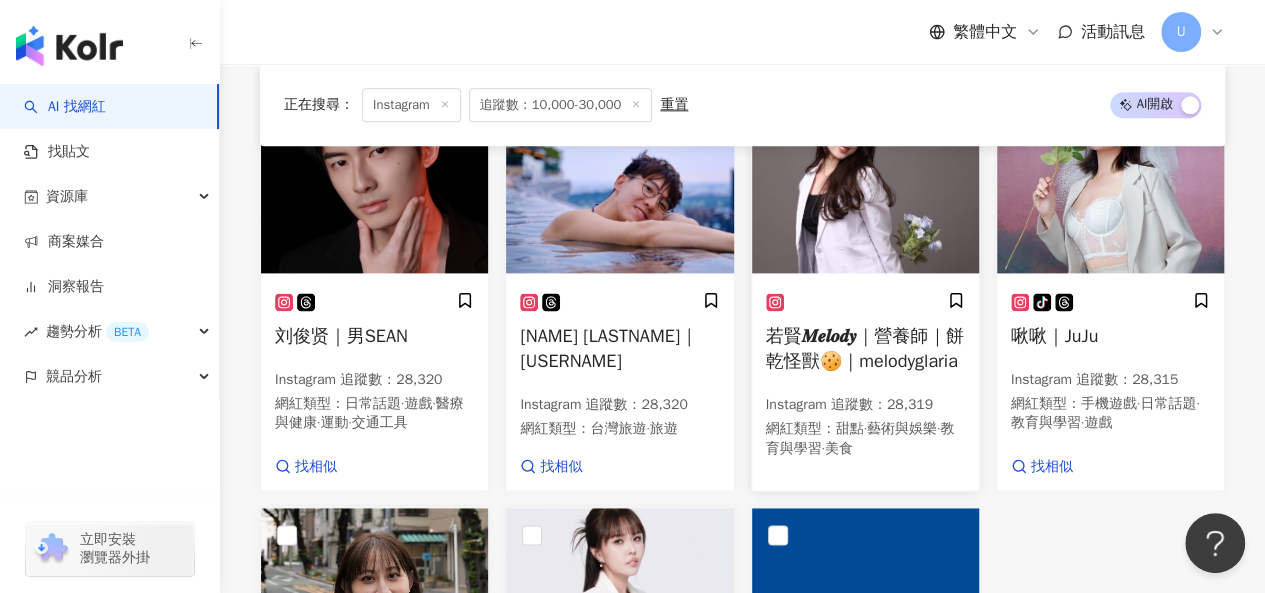 click at bounding box center [865, 173] 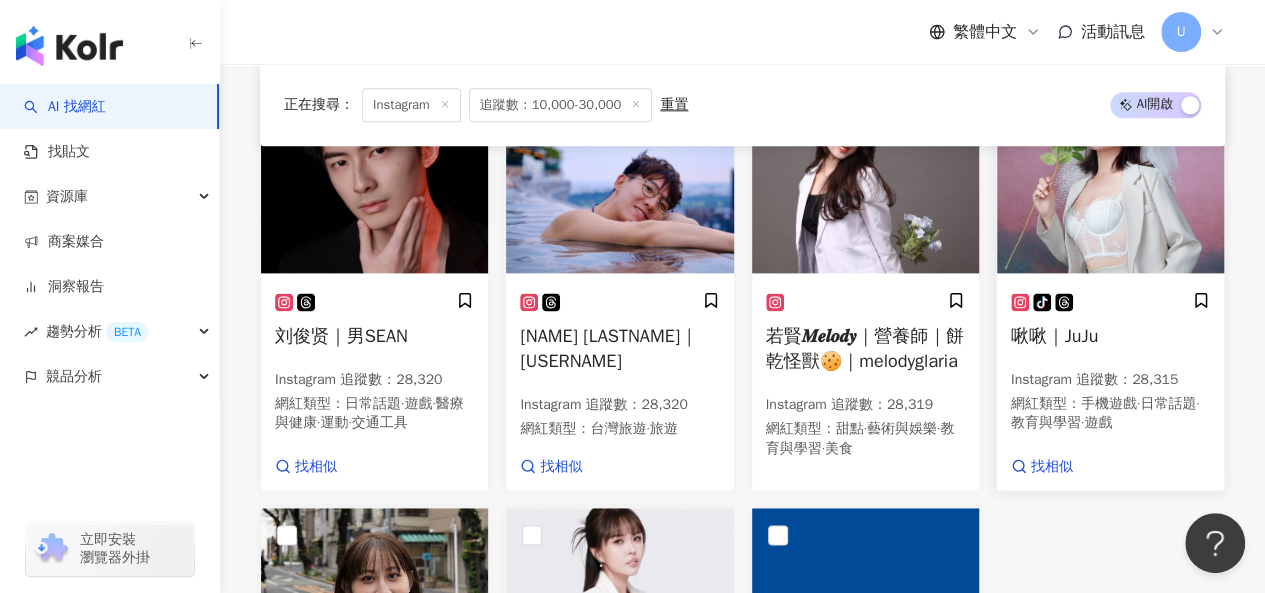 click at bounding box center (1110, 173) 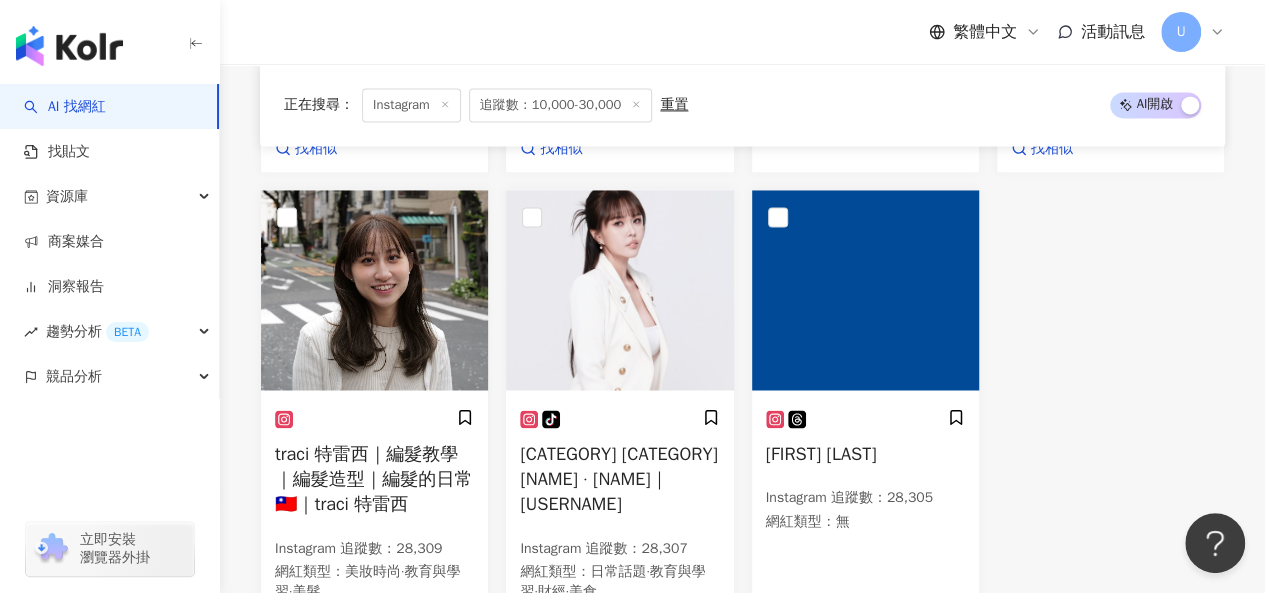 scroll, scrollTop: 1494, scrollLeft: 0, axis: vertical 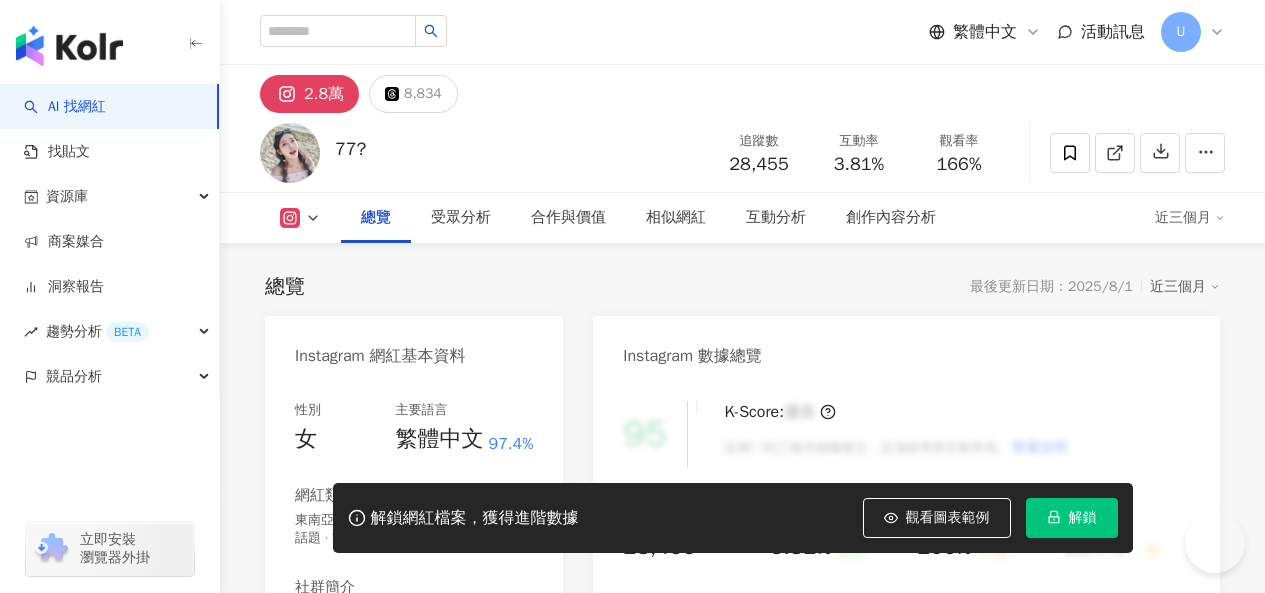 click on "https://www.instagram.com/__iam77/" at bounding box center [424, 657] 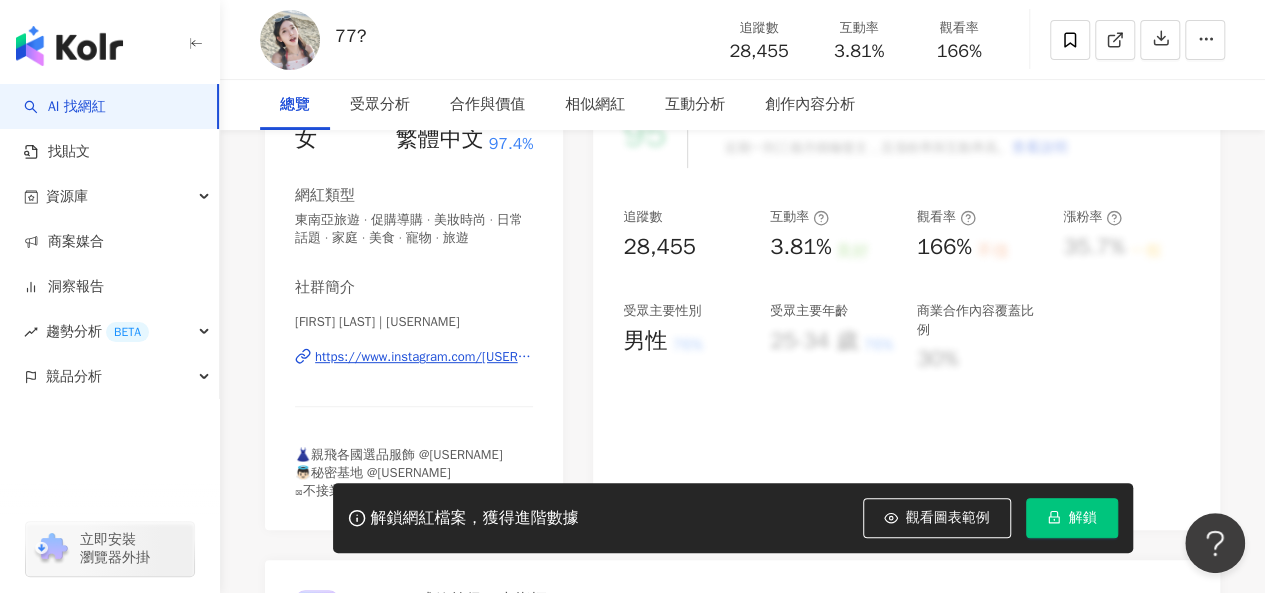 scroll, scrollTop: 300, scrollLeft: 0, axis: vertical 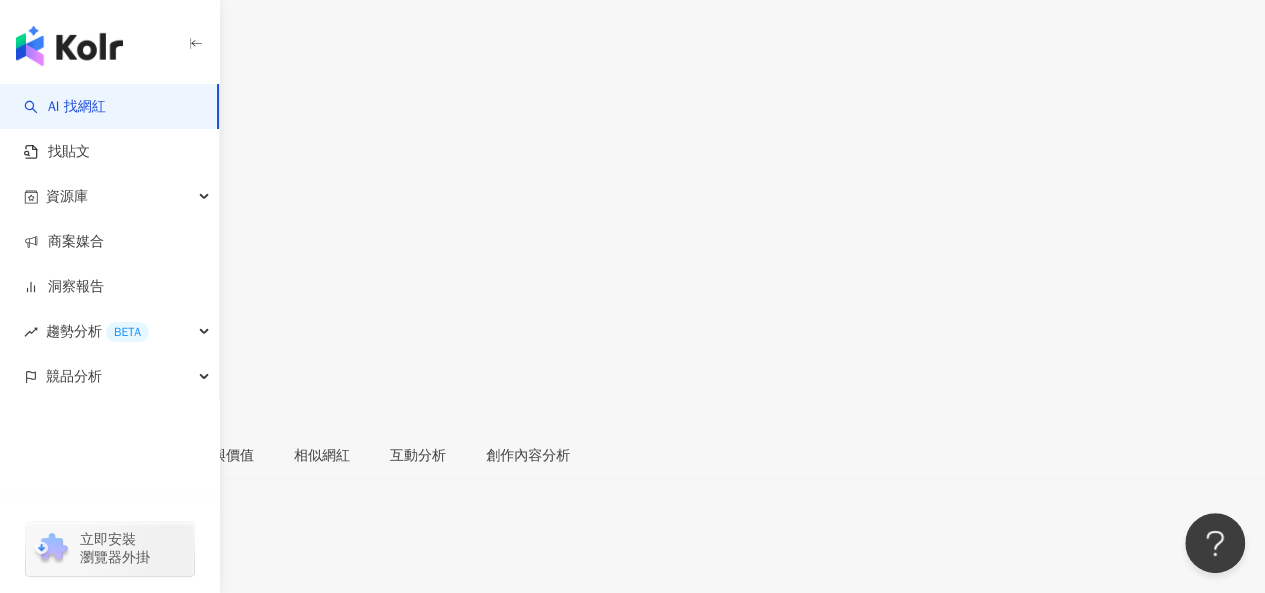 click on "流行音樂 · 藝術與娛樂 · 日常話題 · 命理占卜 · 醫療與健康" at bounding box center [177, 679] 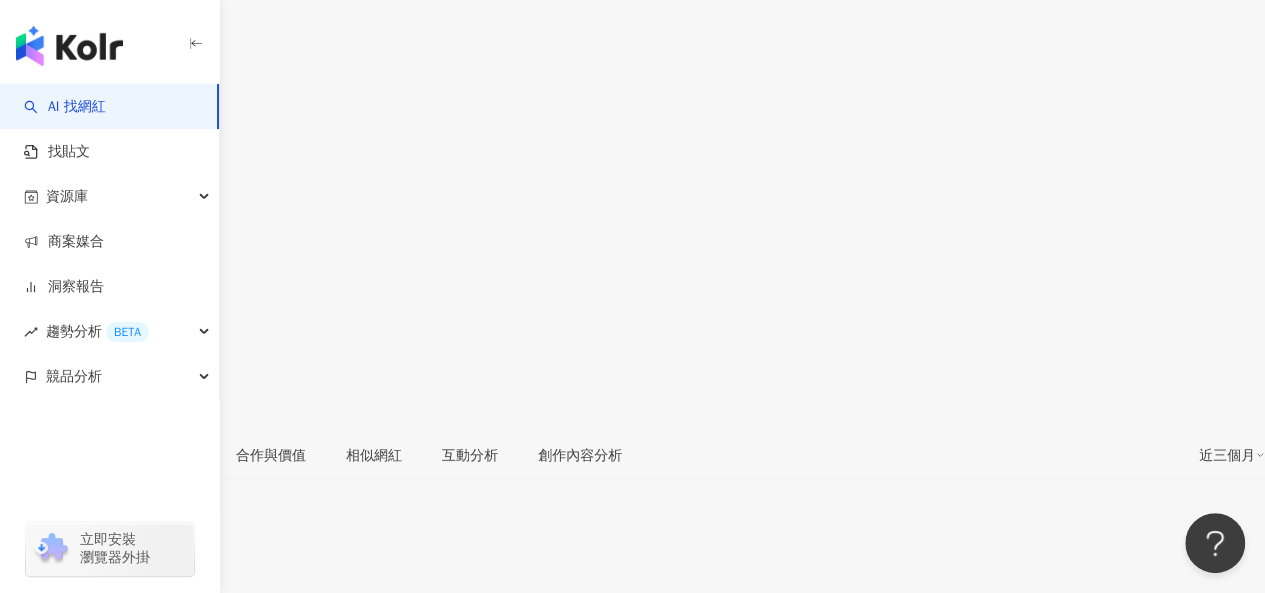 scroll, scrollTop: 300, scrollLeft: 0, axis: vertical 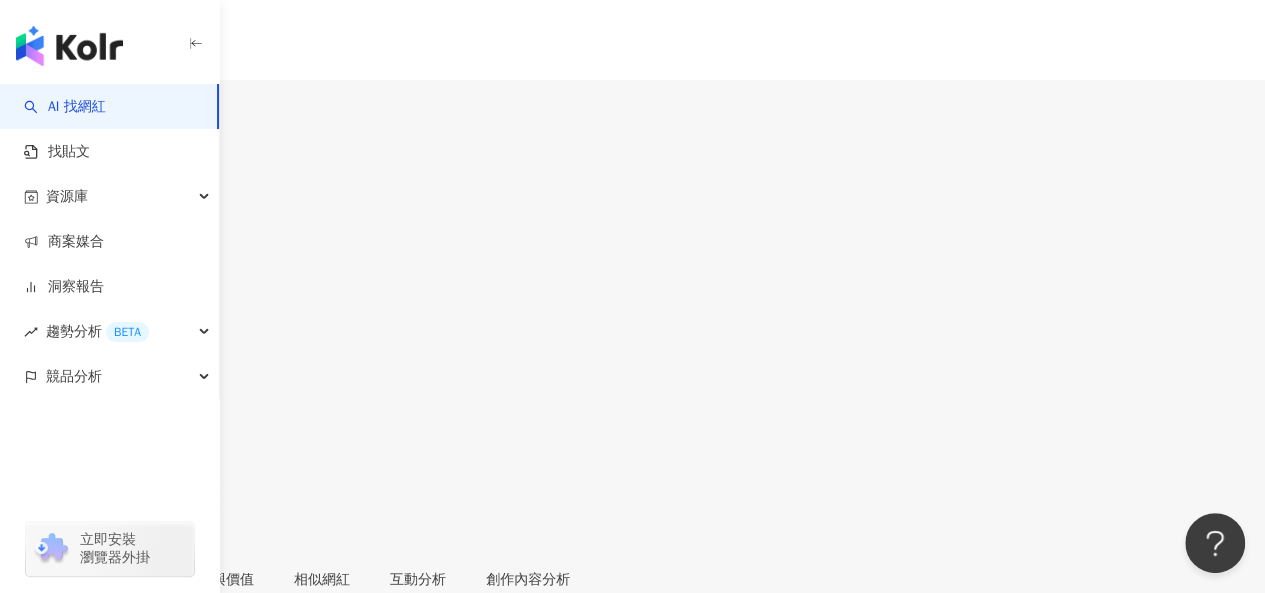 click on "https://www.instagram.com/_ling13_/" at bounding box center [153, 869] 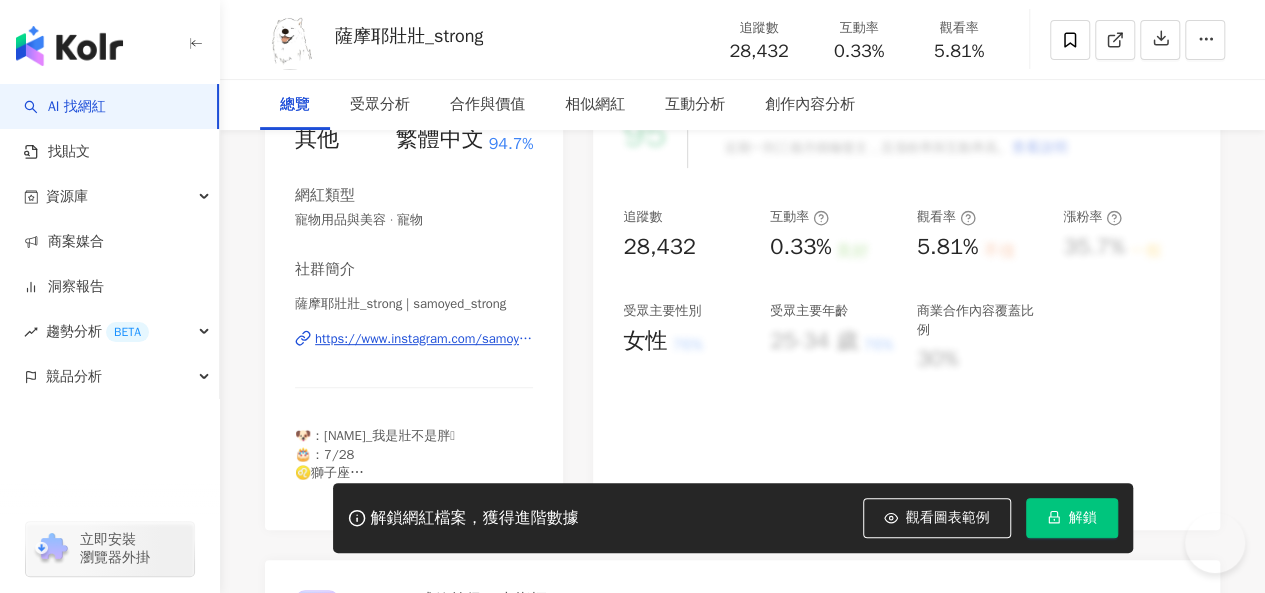 scroll, scrollTop: 300, scrollLeft: 0, axis: vertical 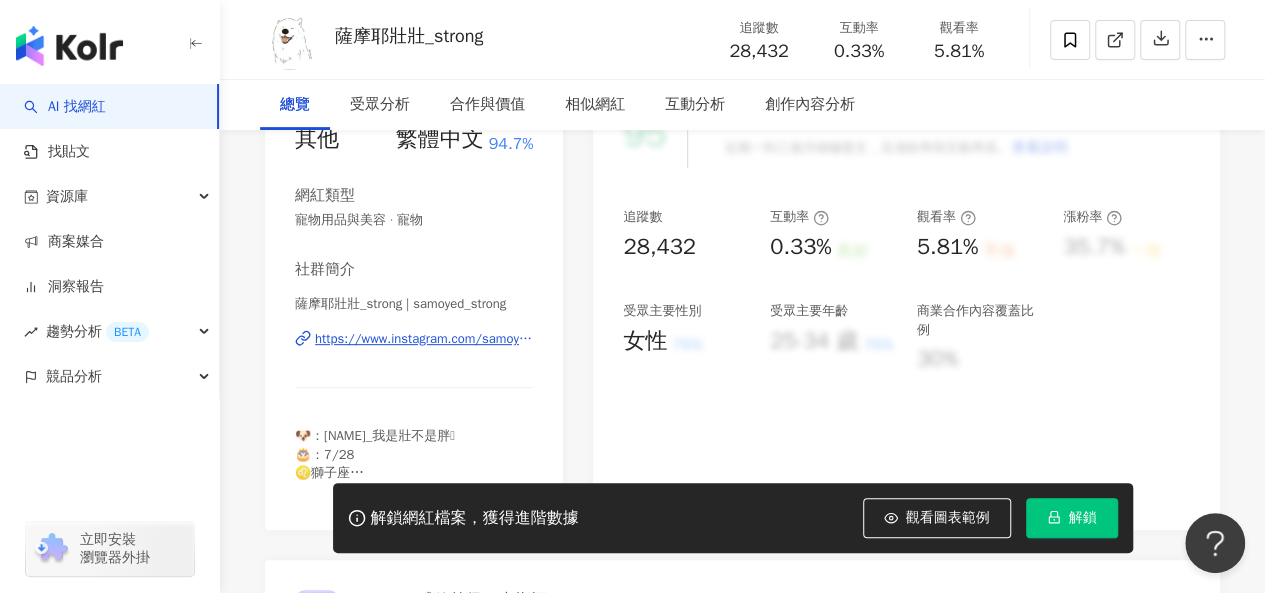 click on "https://www.instagram.com/samoyed_strong/" at bounding box center (424, 339) 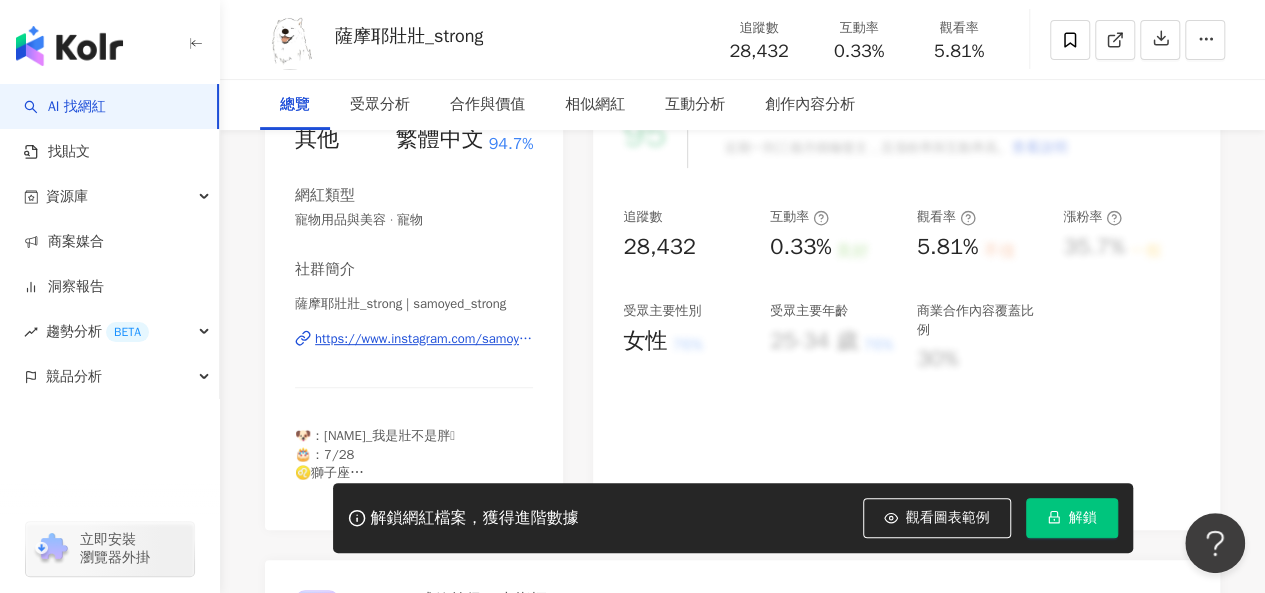 scroll, scrollTop: 0, scrollLeft: 0, axis: both 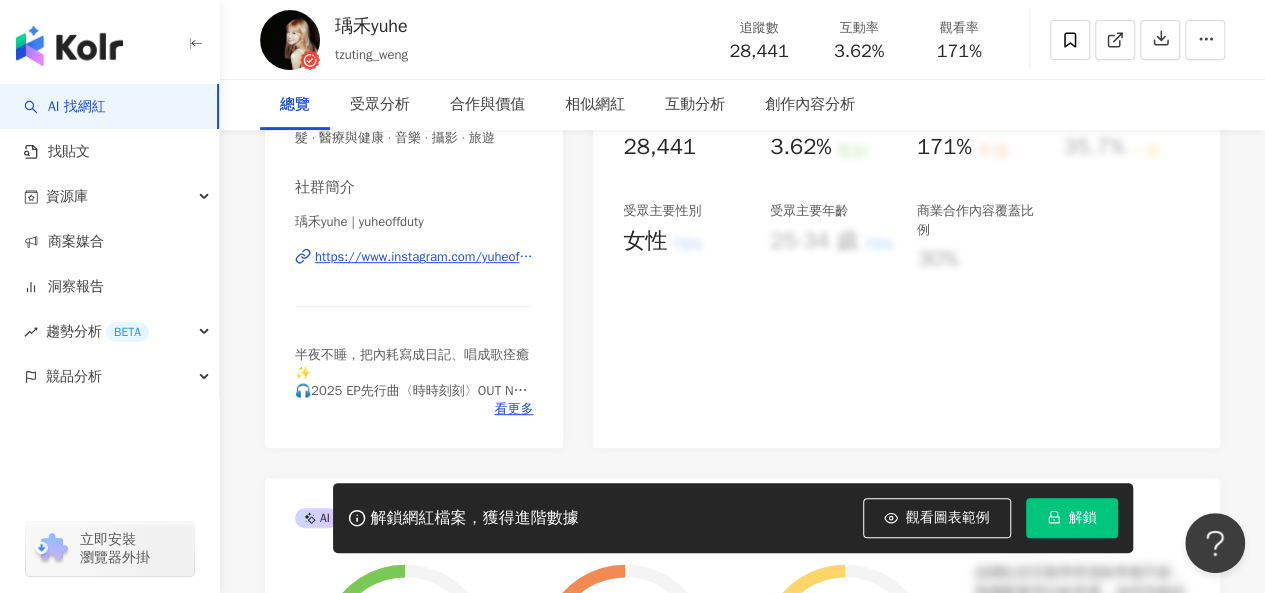 click on "https://www.instagram.com/yuheoffduty/" at bounding box center [424, 257] 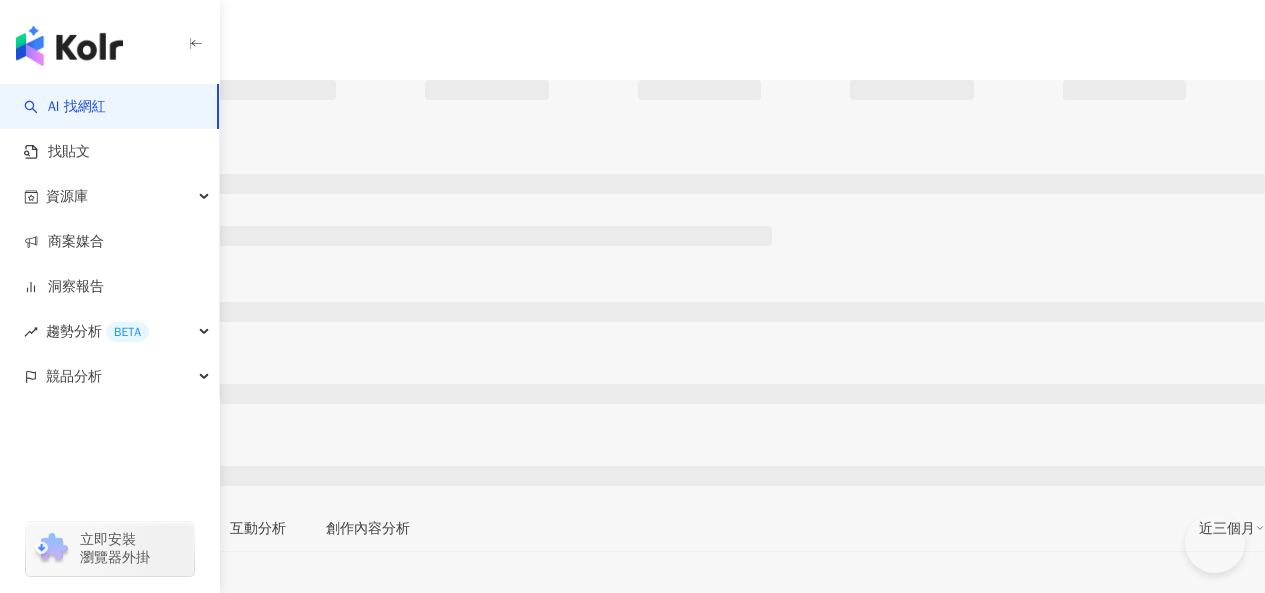 scroll, scrollTop: 0, scrollLeft: 0, axis: both 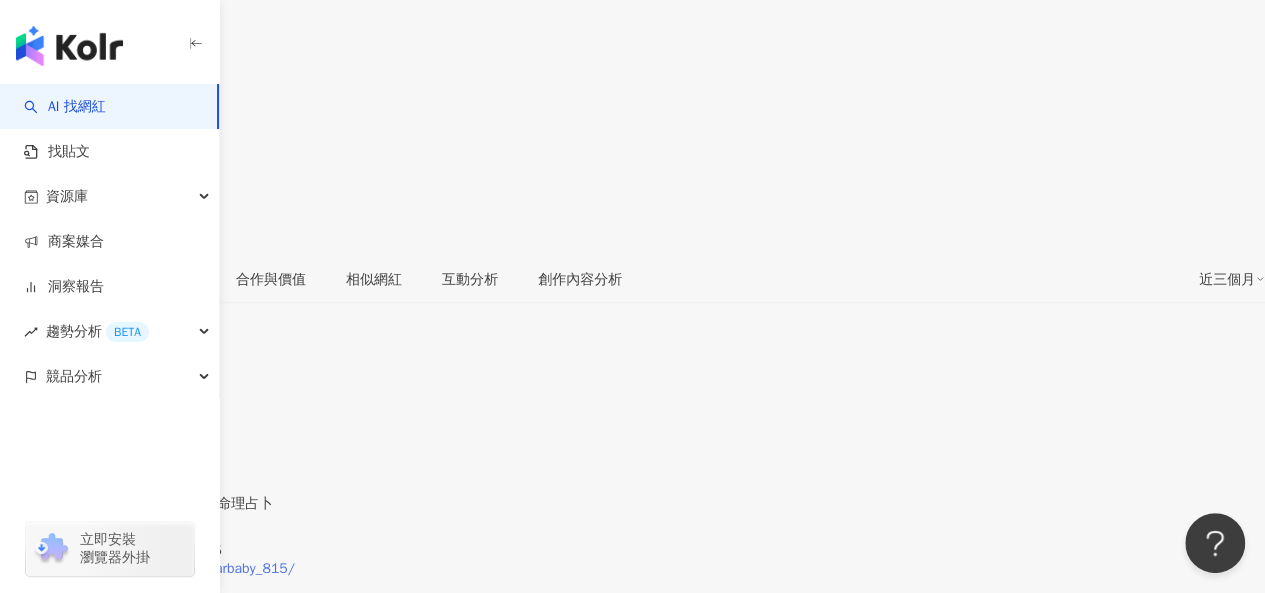 click on "https://www.instagram.com/bearbaby_815/" at bounding box center [157, 569] 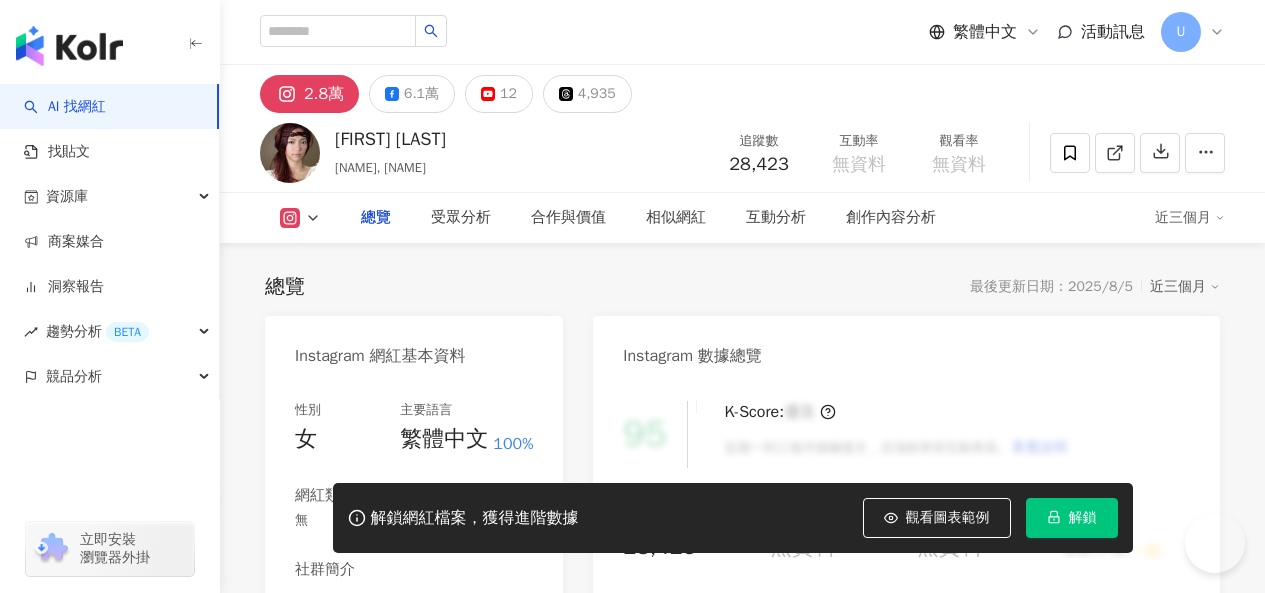 scroll, scrollTop: 0, scrollLeft: 0, axis: both 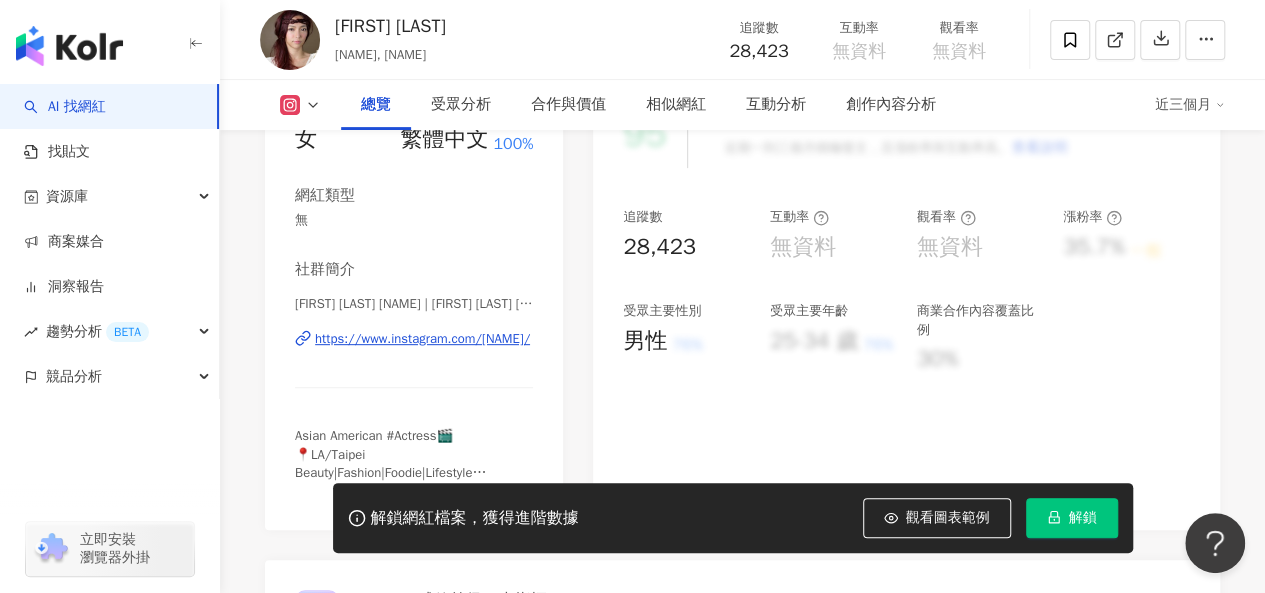 click on "https://www.instagram.com/josephineblankstein/" at bounding box center (422, 339) 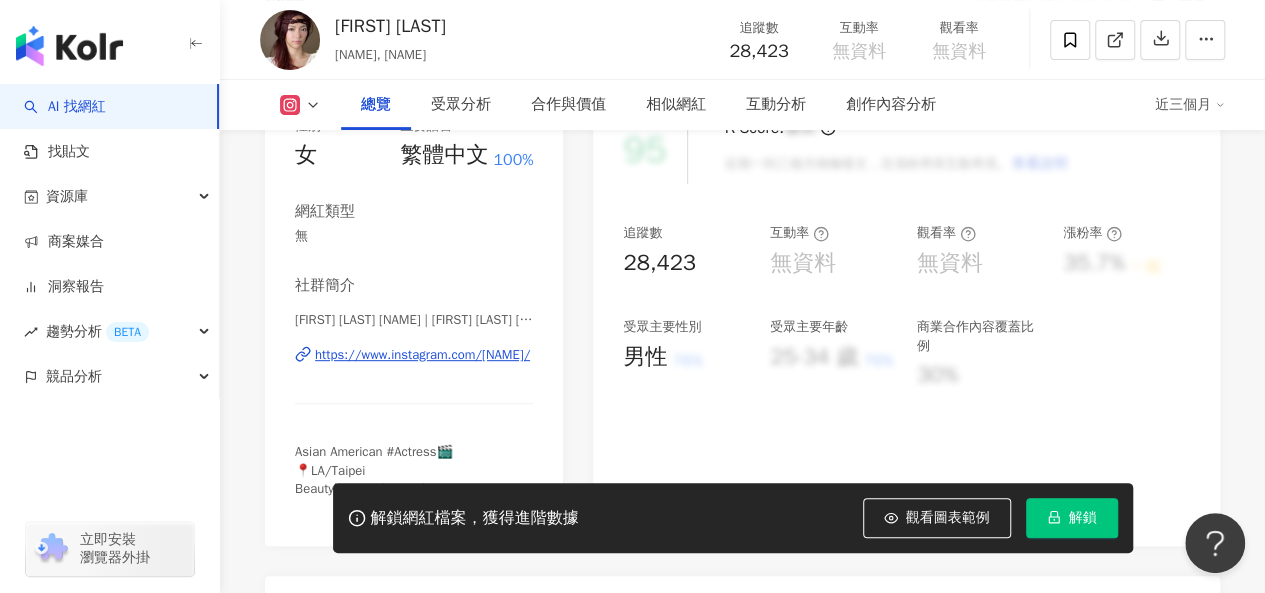scroll, scrollTop: 0, scrollLeft: 0, axis: both 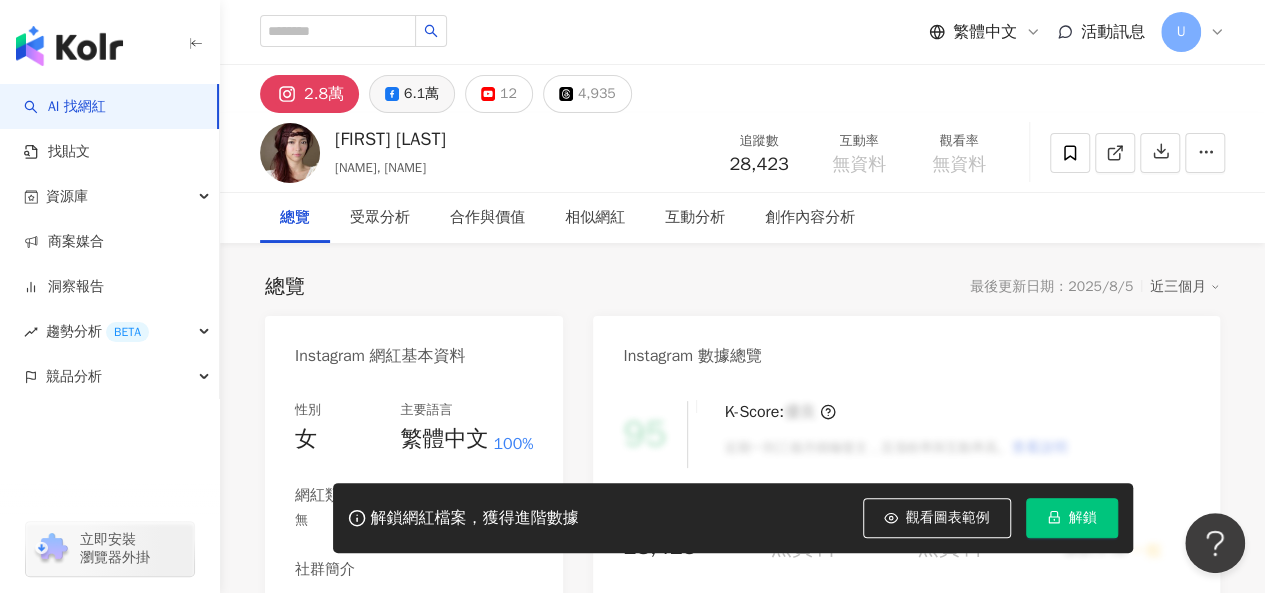 click on "6.1萬" at bounding box center [421, 94] 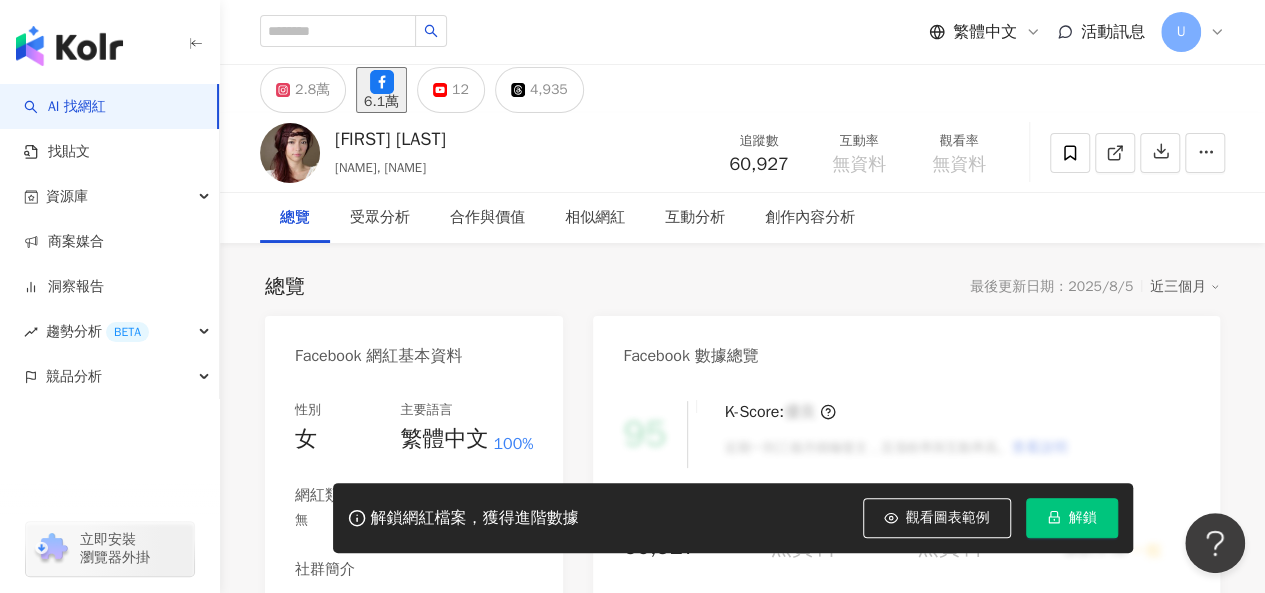 click on "https://www.facebook.com/267730823346061" at bounding box center (424, 639) 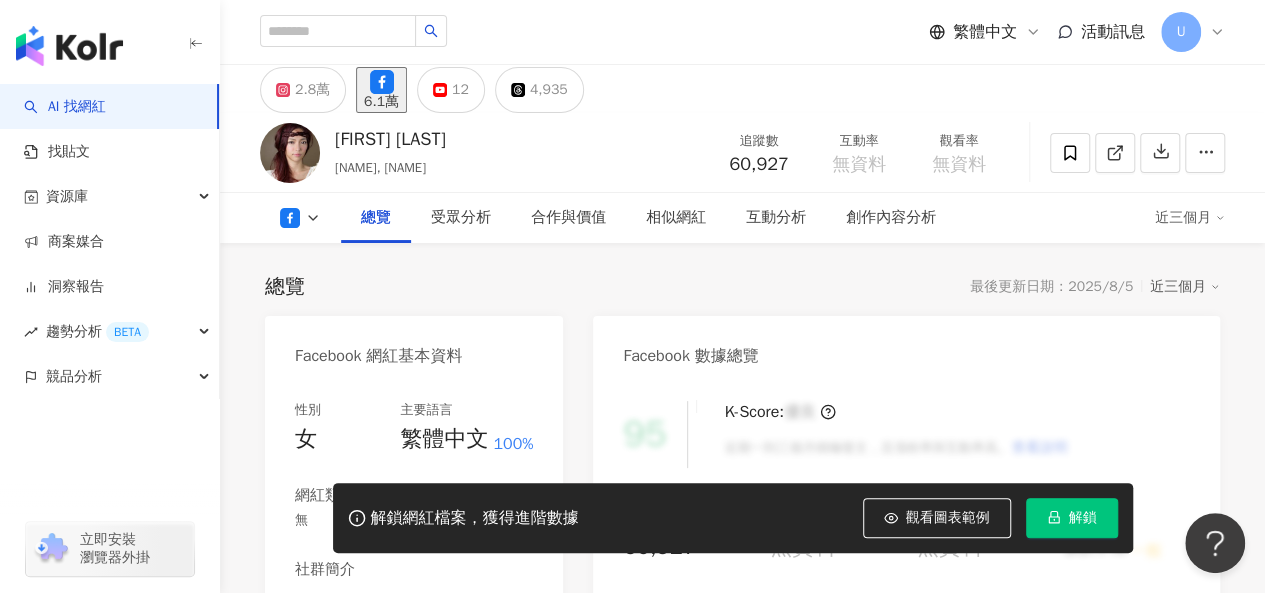 scroll, scrollTop: 400, scrollLeft: 0, axis: vertical 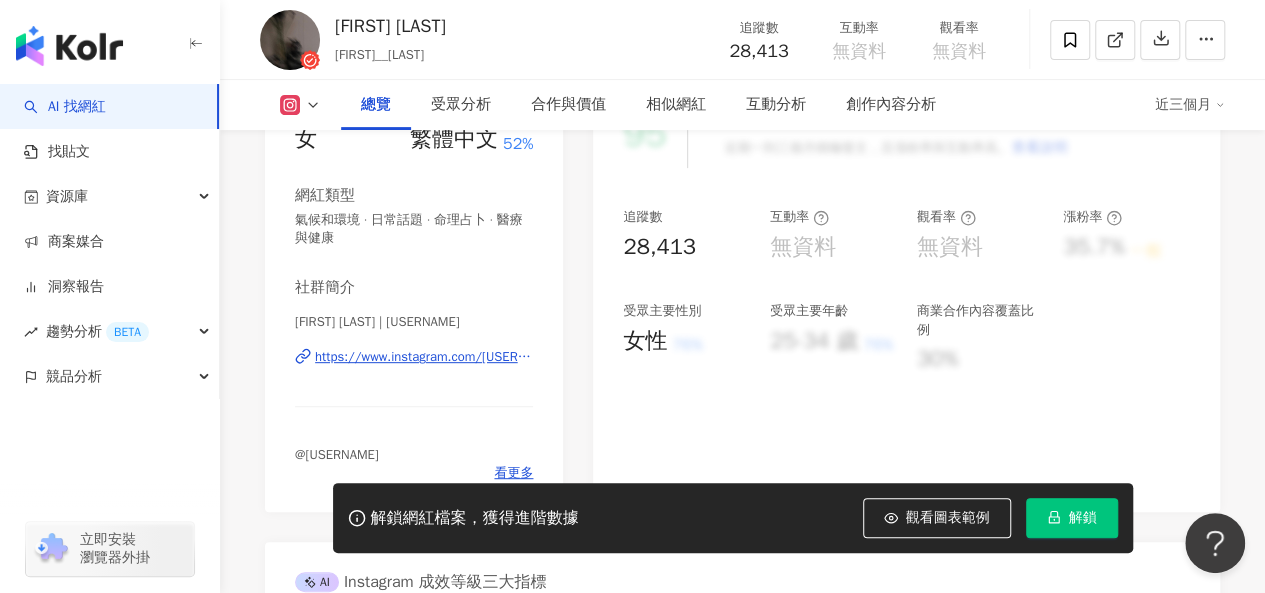 click on "https://www.instagram.com/[USERNAME]/" at bounding box center [424, 357] 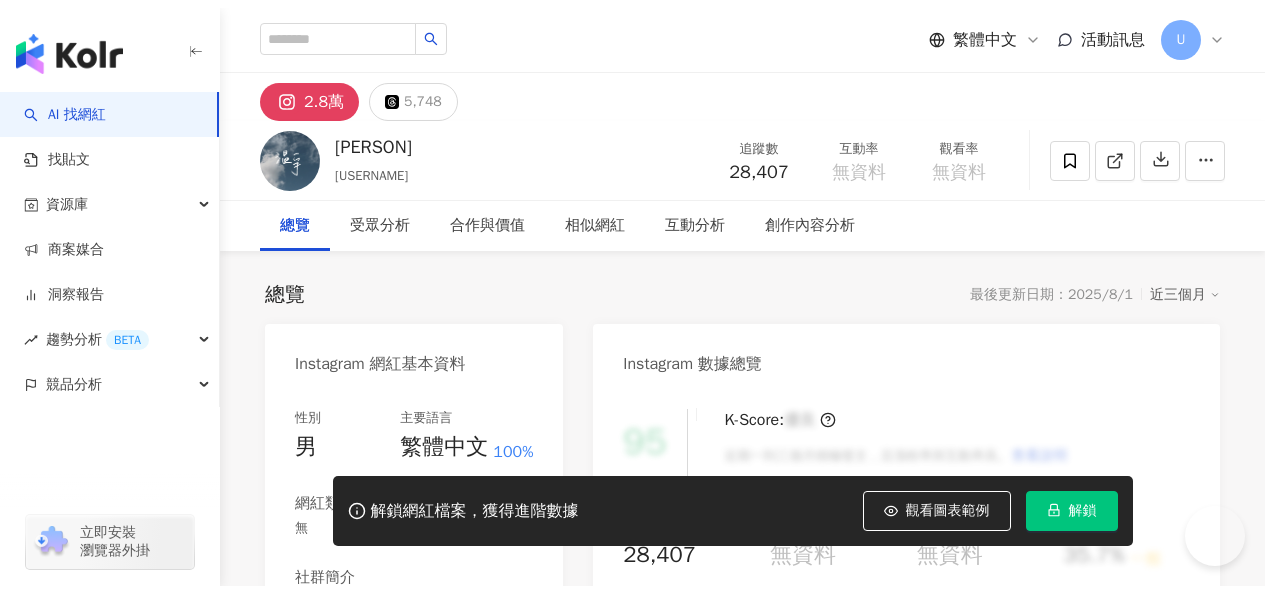 scroll, scrollTop: 0, scrollLeft: 0, axis: both 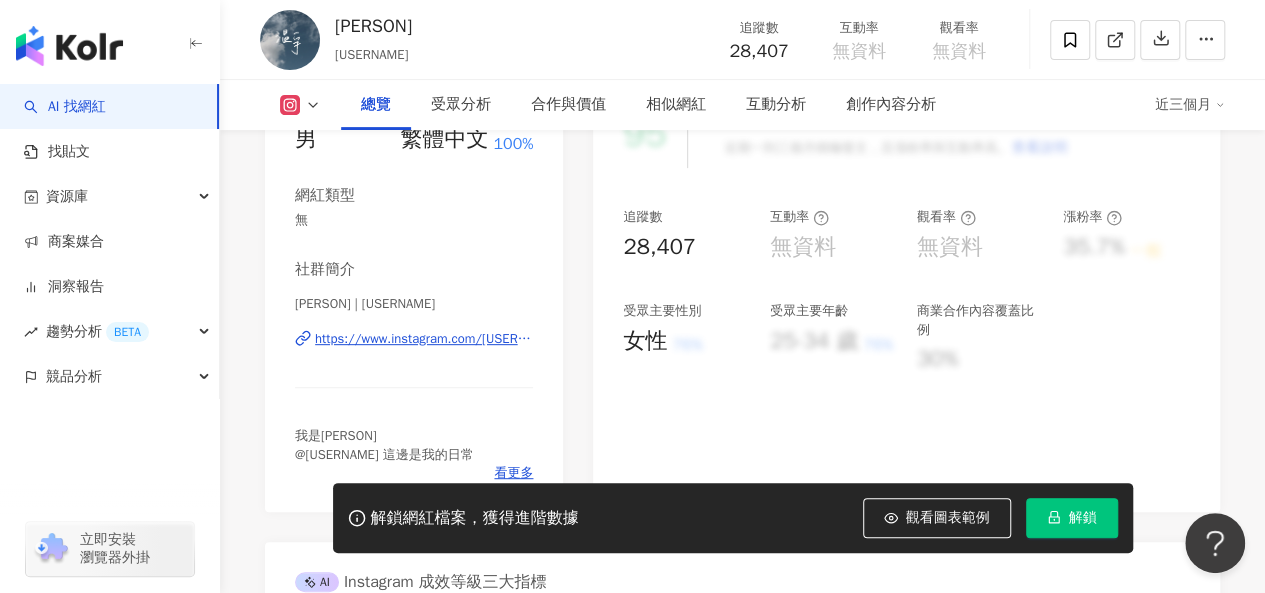 click on "https://www.instagram.com/eh_yeon__/" at bounding box center (424, 339) 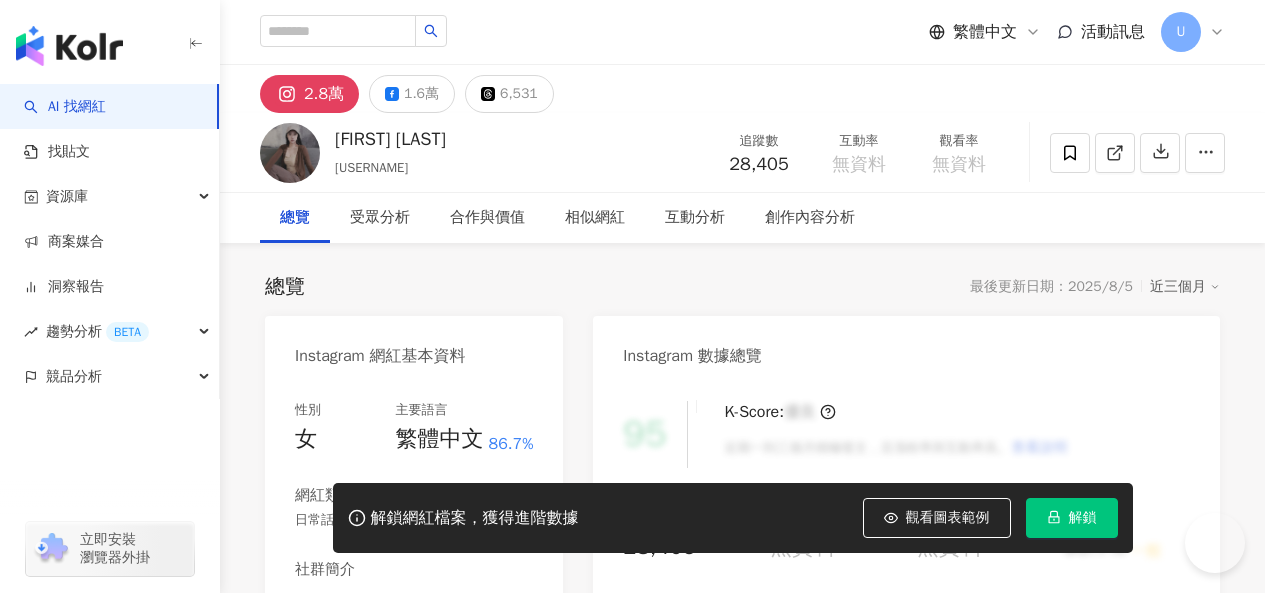 scroll, scrollTop: 0, scrollLeft: 0, axis: both 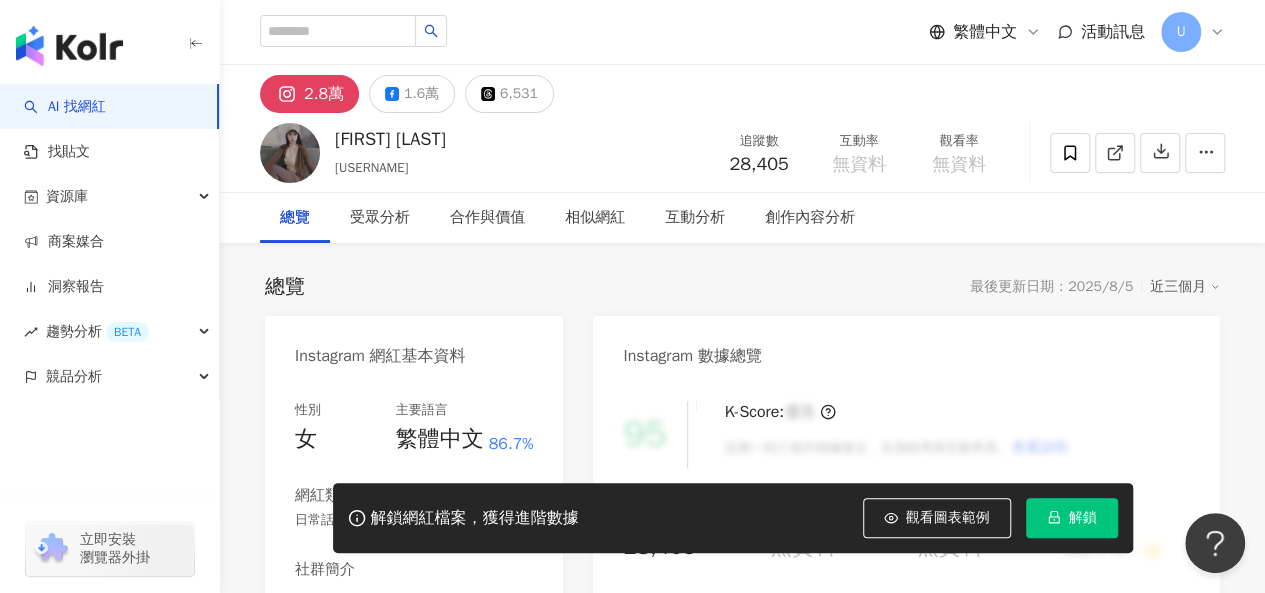 click on "Instagram 網紅基本資料 性別   女 主要語言   繁體中文 86.7% 網紅類型 日常話題 · 狗 社群簡介 林白白🎀Lilian | lilianlinbai_51334 https://www.instagram.com/lilianlinbai_51334/ 🐶 @gagabearwoolala 看更多" at bounding box center [414, 555] 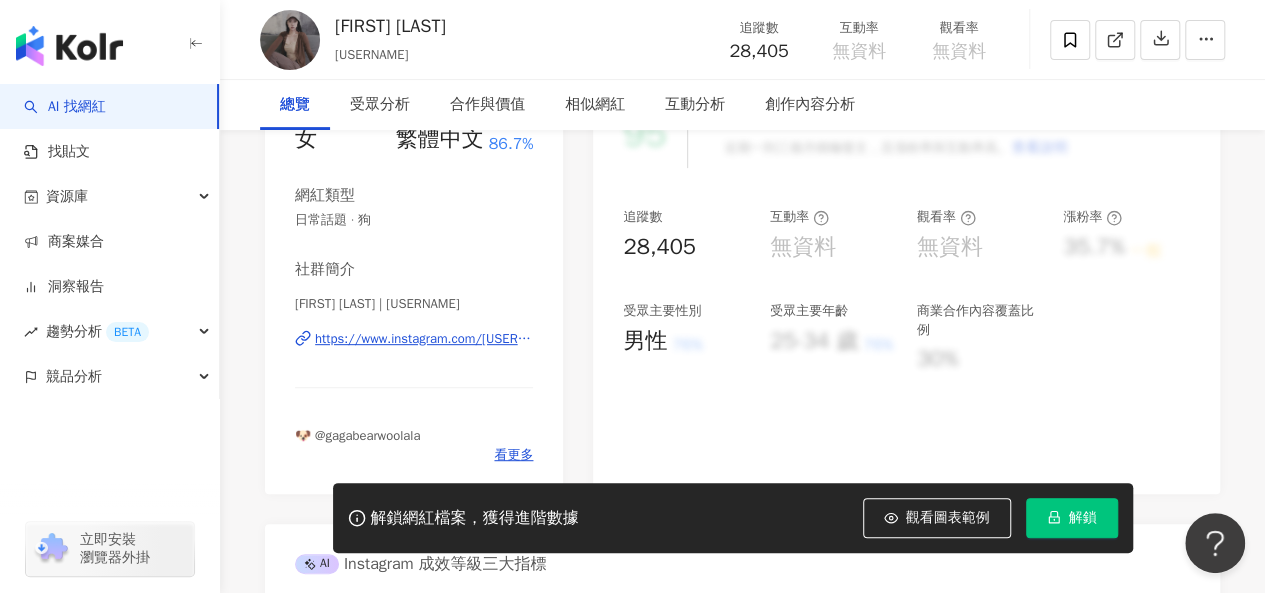 click on "https://www.instagram.com/lilianlinbai_51334/" at bounding box center [424, 339] 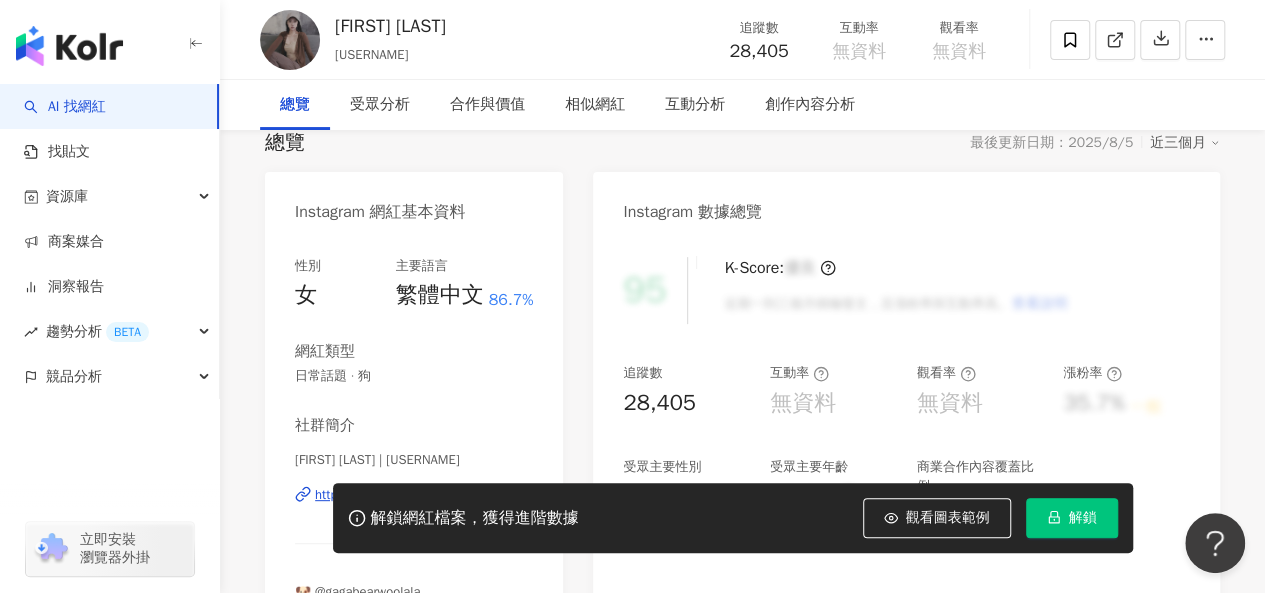scroll, scrollTop: 0, scrollLeft: 0, axis: both 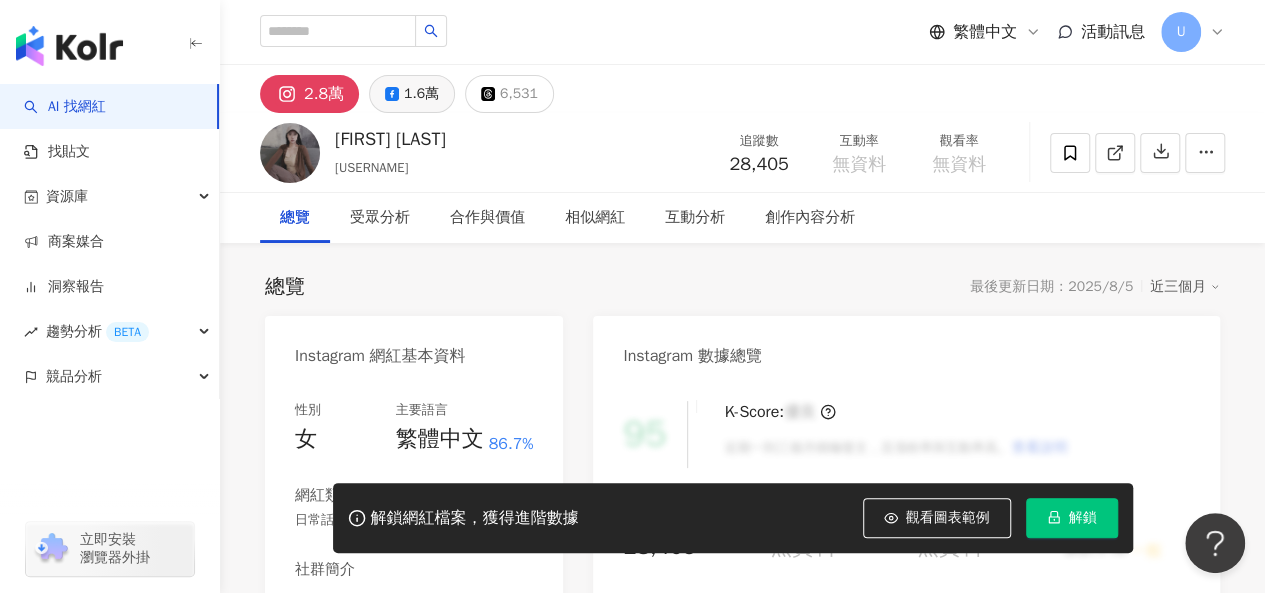 click 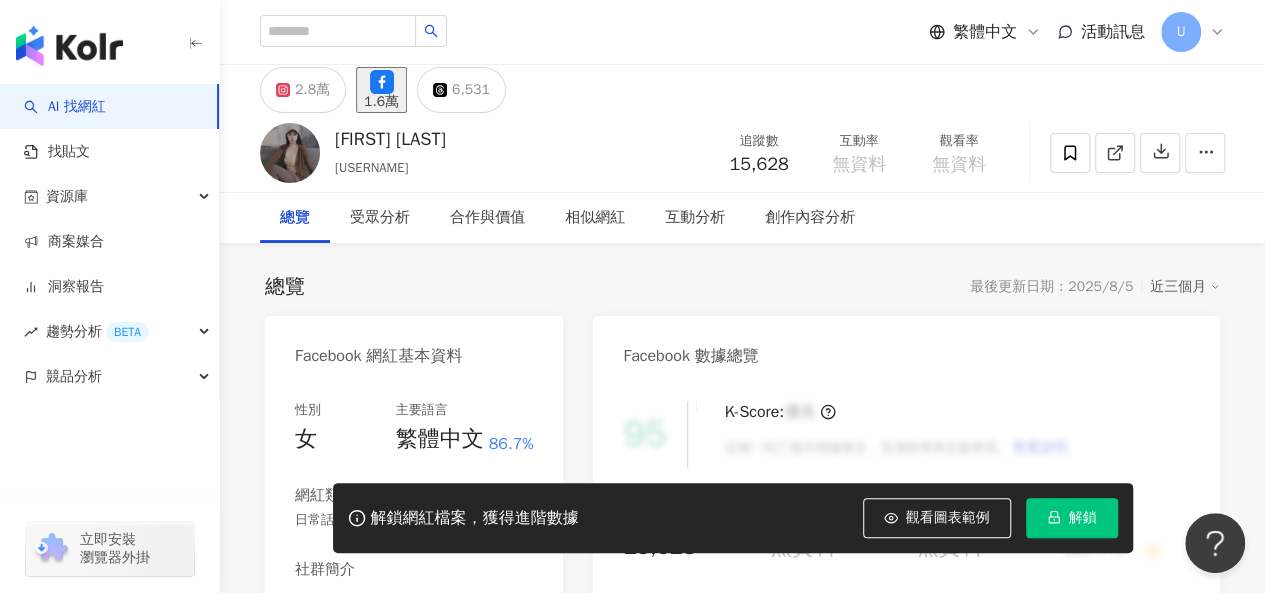 click on "https://www.facebook.com/1781135758779820" at bounding box center (406, 639) 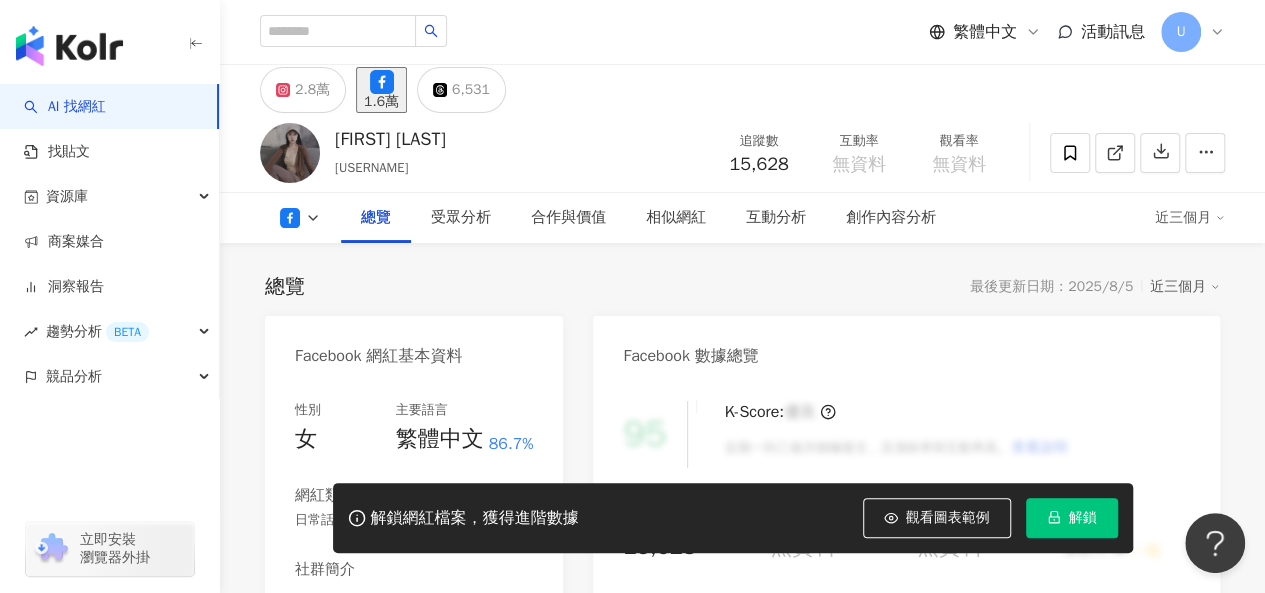 scroll, scrollTop: 300, scrollLeft: 0, axis: vertical 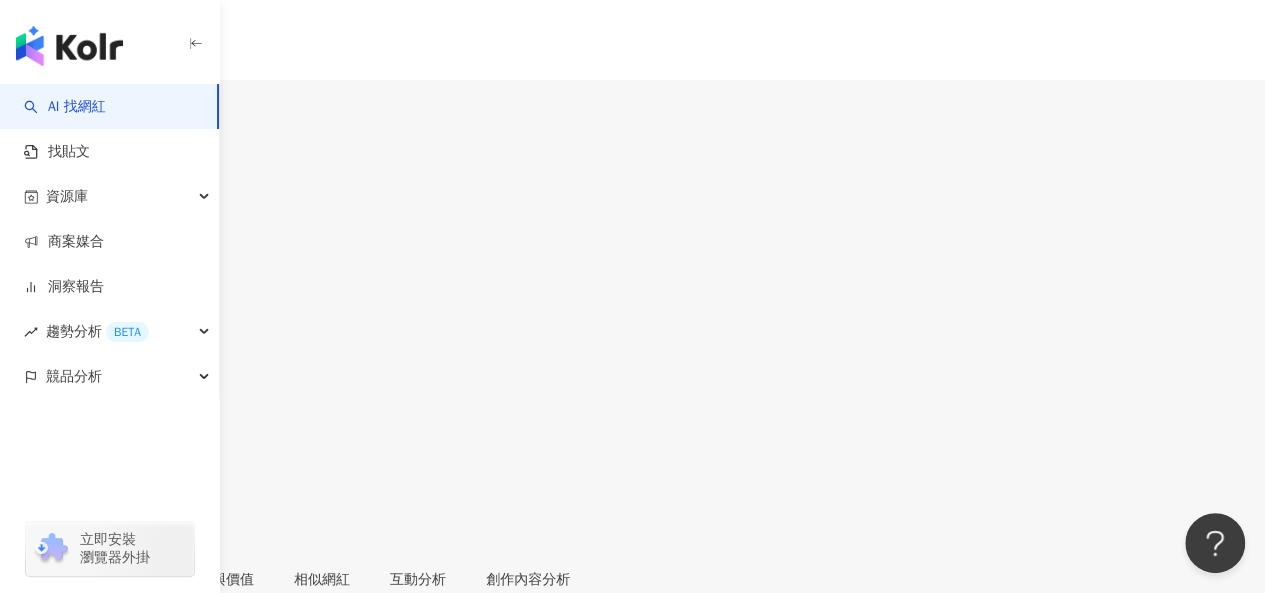click on "https://www.instagram.com/okevintravel/" at bounding box center (150, 869) 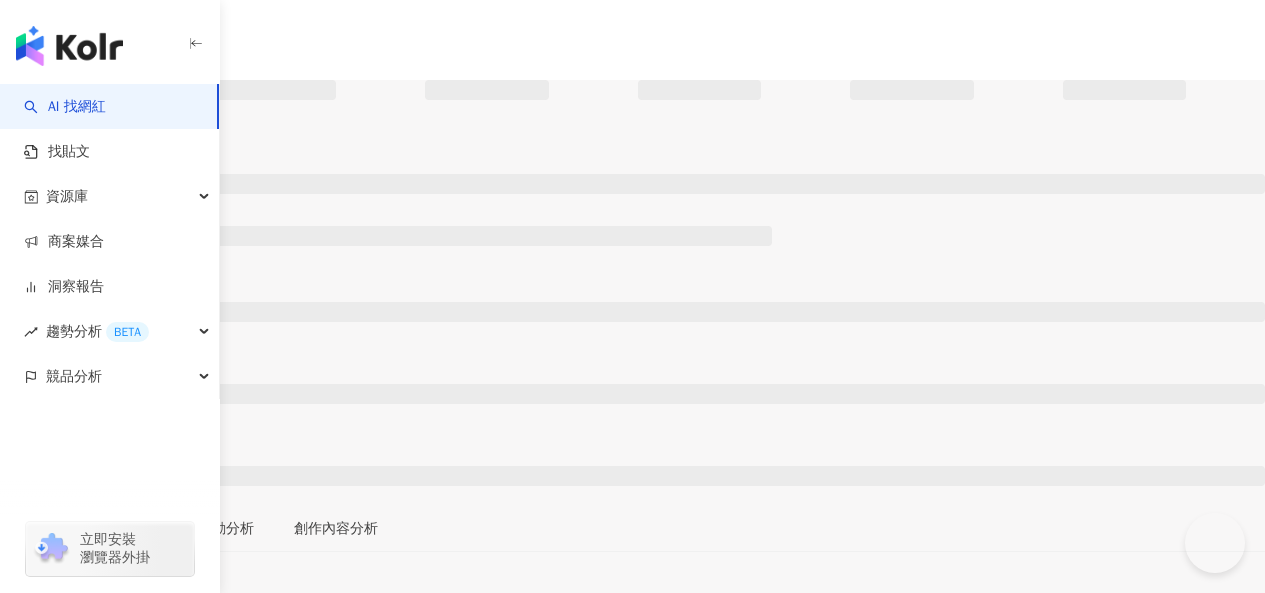 scroll, scrollTop: 0, scrollLeft: 0, axis: both 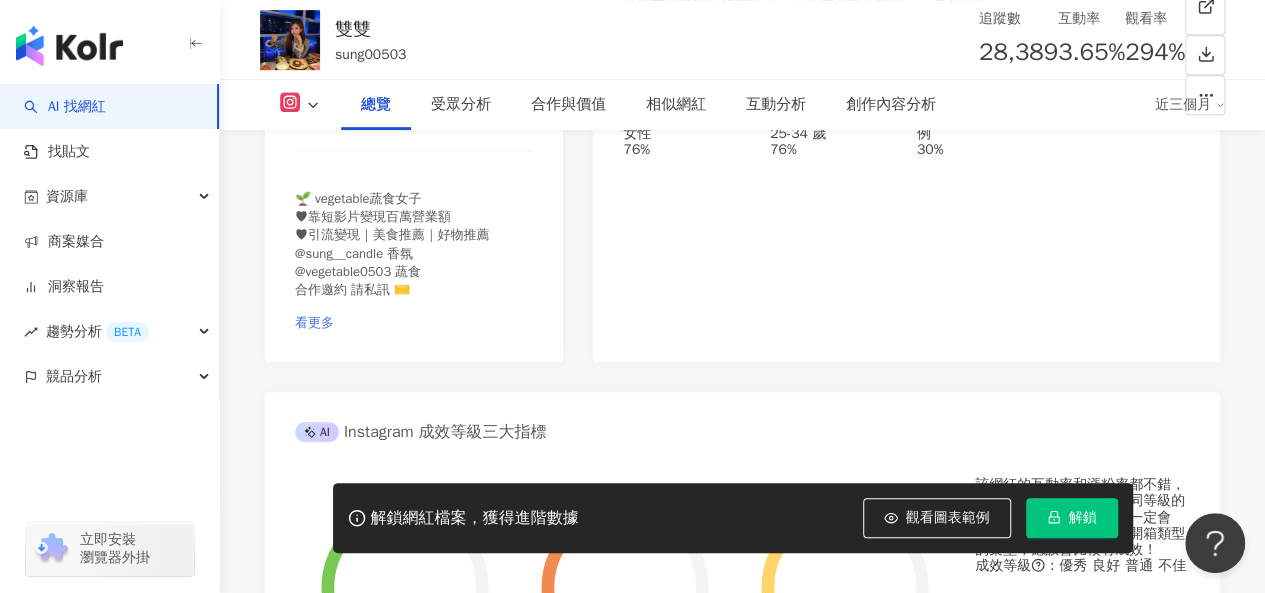 click on "看更多" at bounding box center [314, 322] 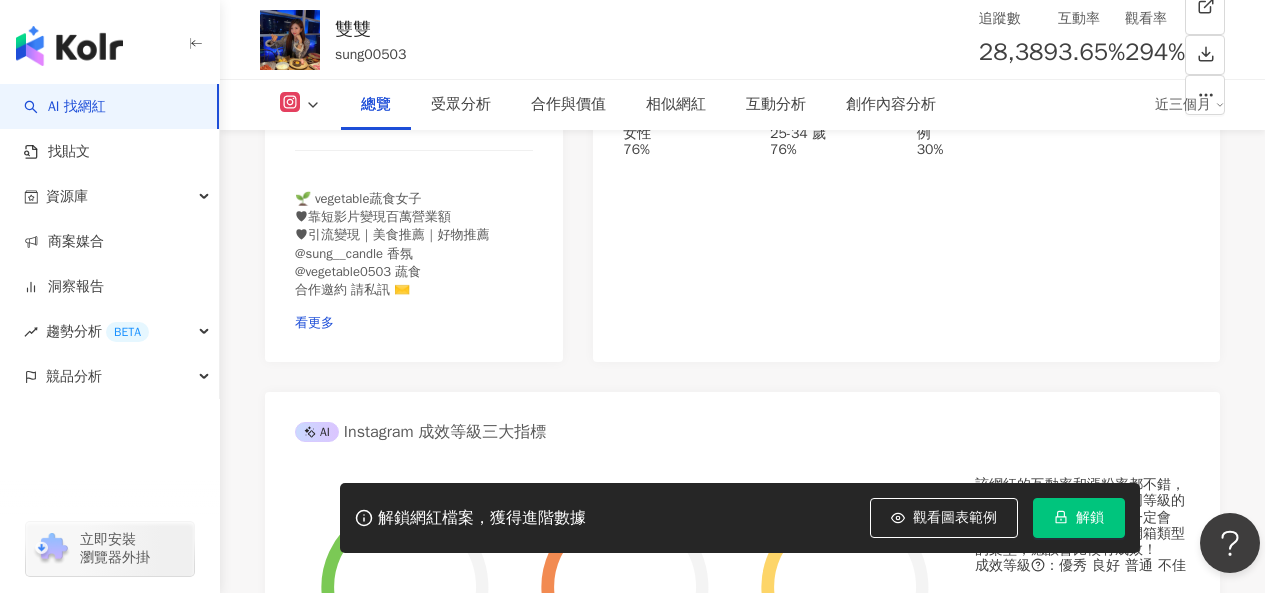 click on "網紅簡介 🌱  vegetable蔬食女子
♥︎靠短影片變現百萬營業額
♥︎引流變現｜美食推薦｜好物推薦
@sung__candle 香氛
@vegetable0503 蔬食
合作邀約 請私訊 ✉️" at bounding box center (640, 296) 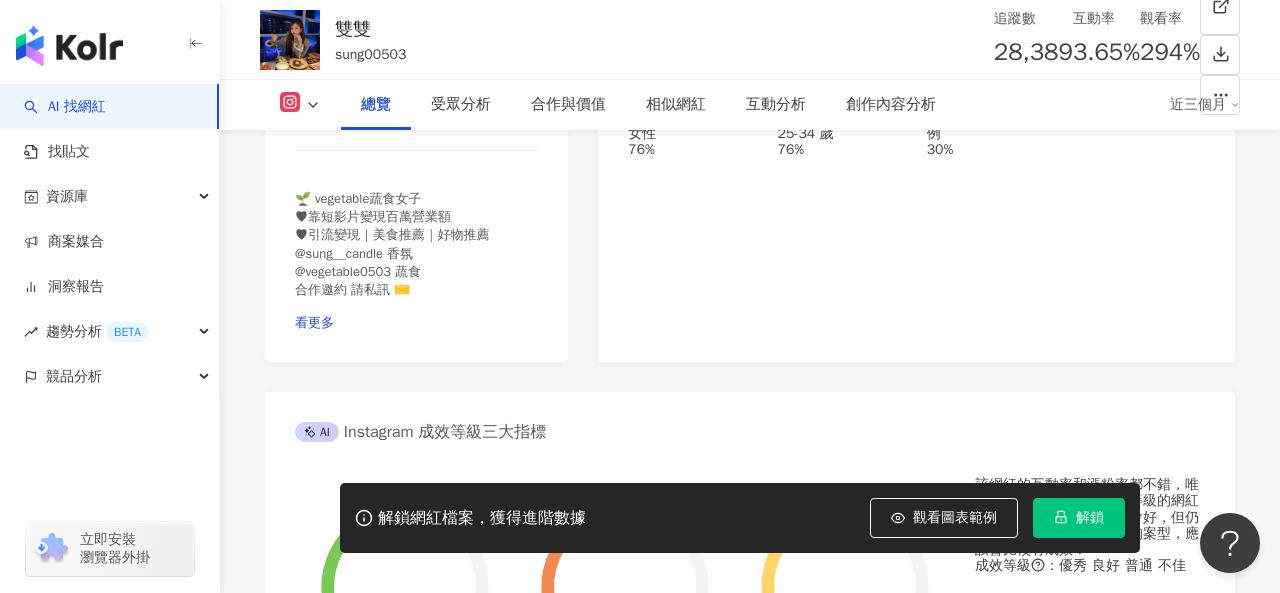 click on "https://www.instagram.com/sung00503/" at bounding box center [444, 117] 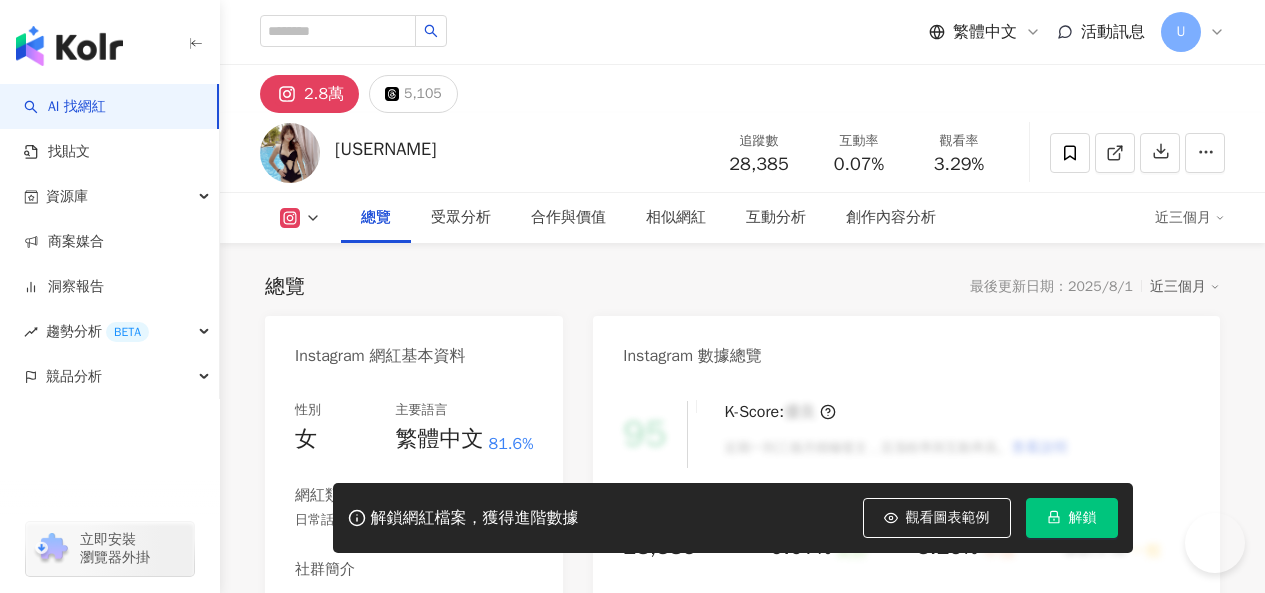 scroll, scrollTop: 0, scrollLeft: 0, axis: both 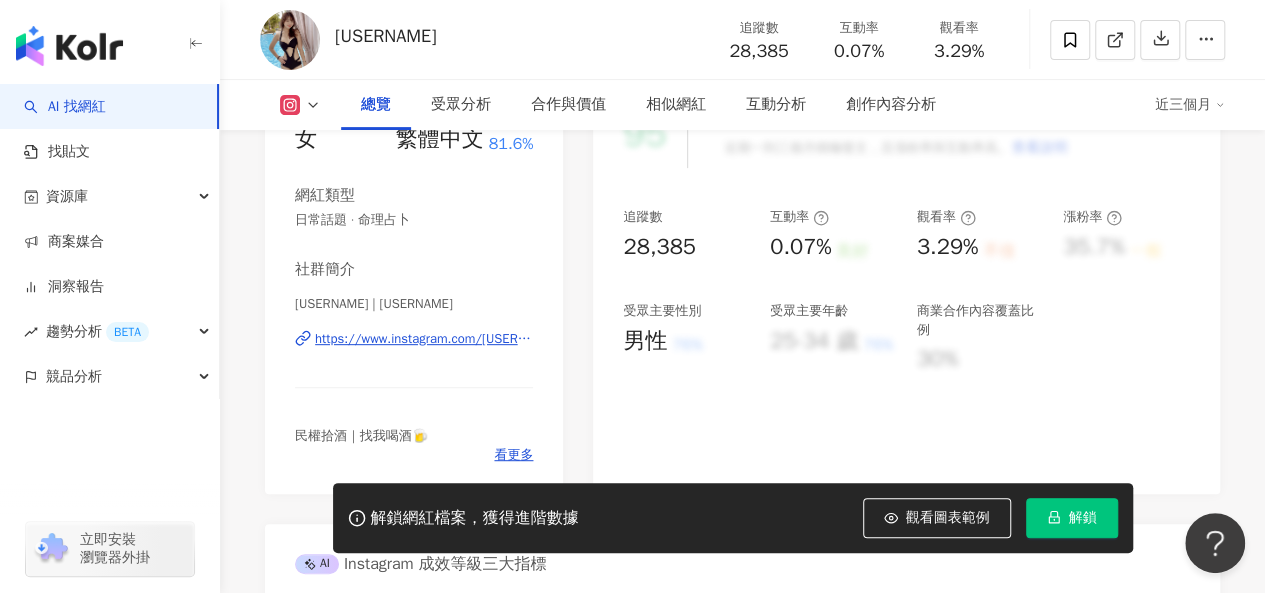 click on "https://www.instagram.com/maddison131313/" at bounding box center [424, 339] 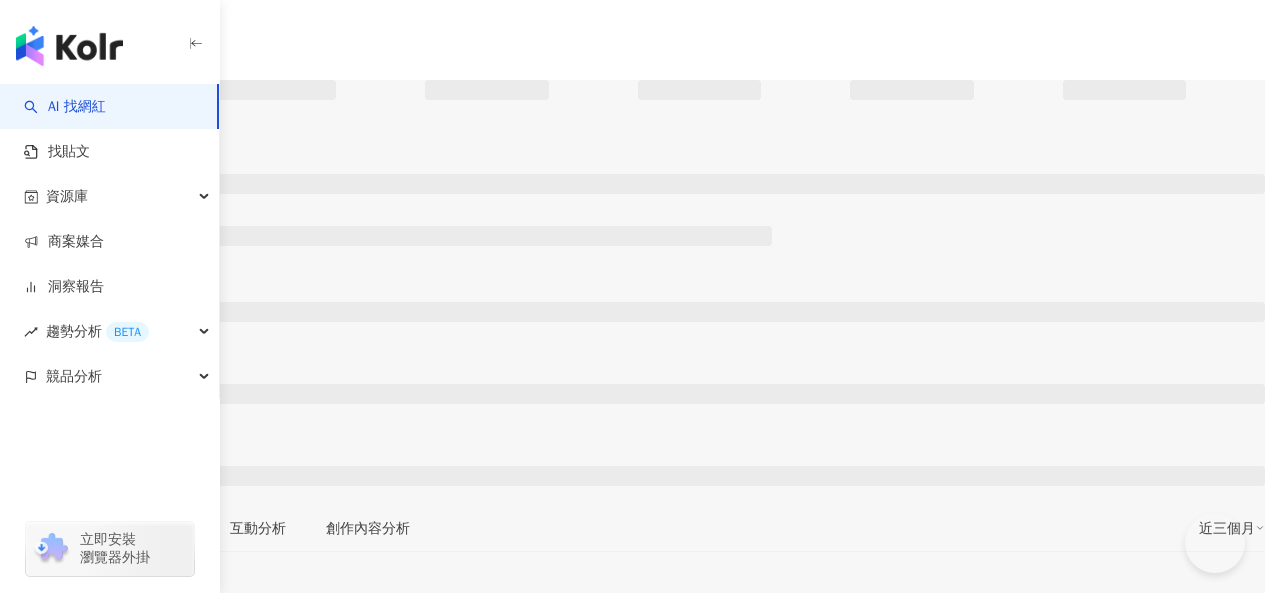 scroll, scrollTop: 0, scrollLeft: 0, axis: both 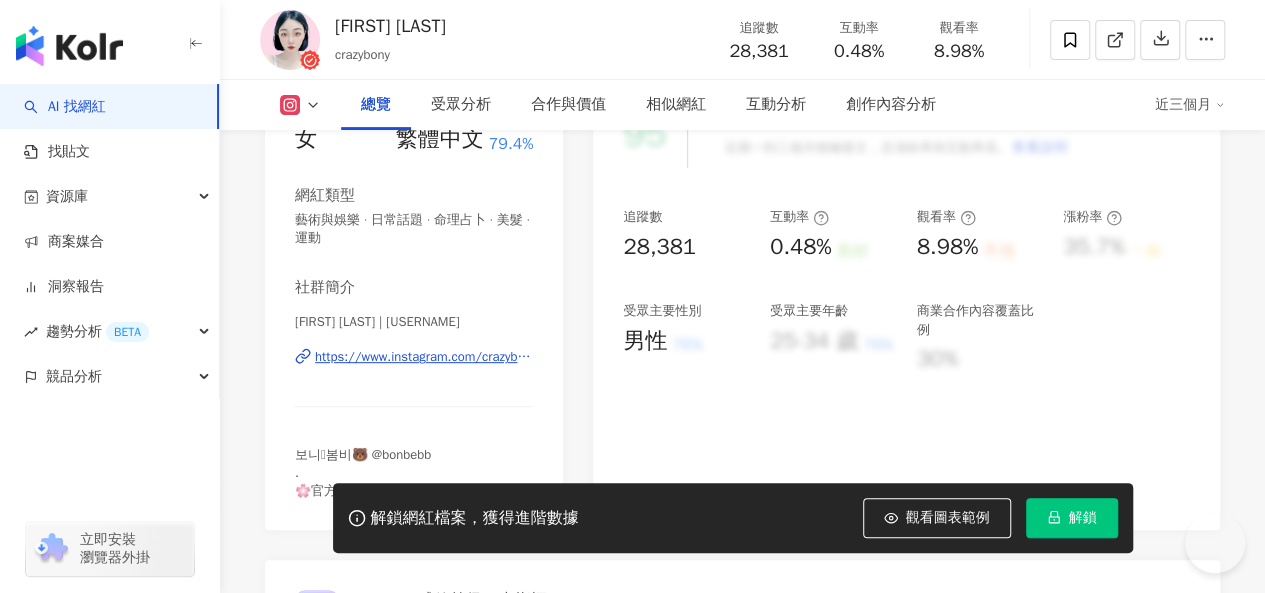 click on "https://www.instagram.com/crazybony/" at bounding box center [424, 357] 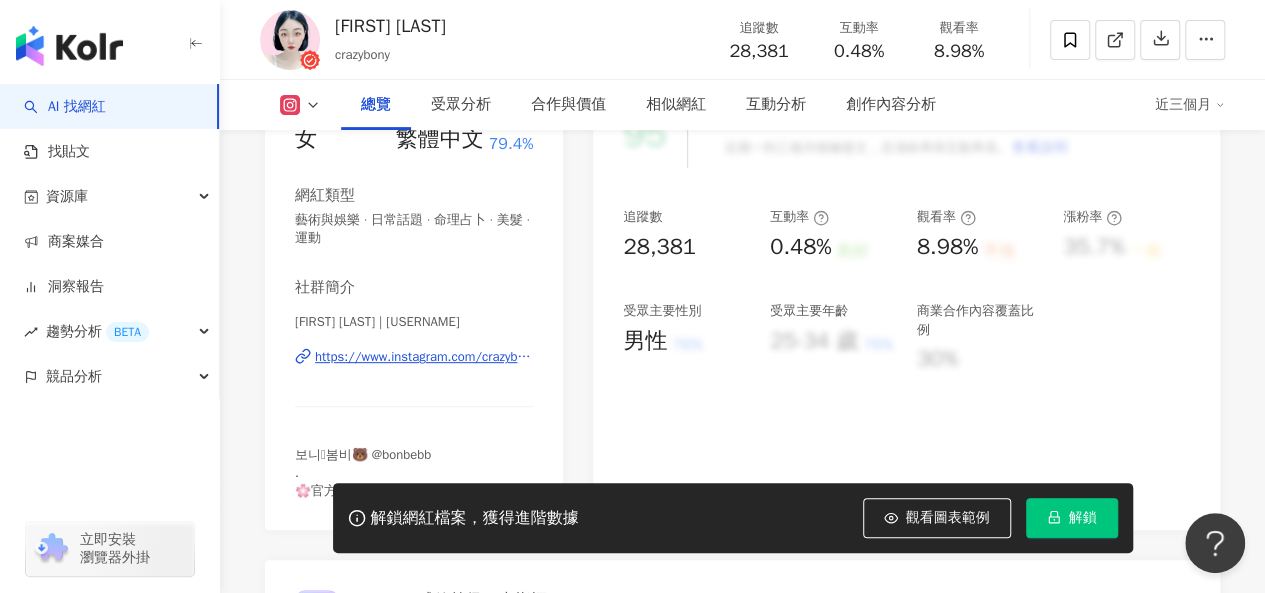 click on "1,389" at bounding box center (423, -206) 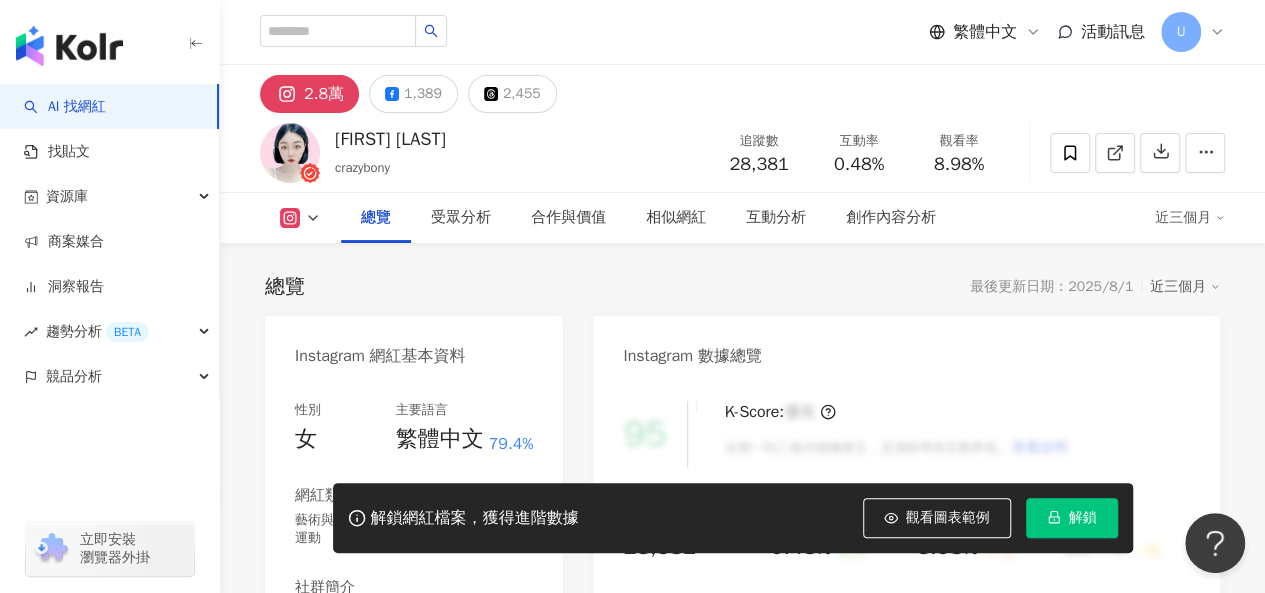 scroll, scrollTop: 0, scrollLeft: 0, axis: both 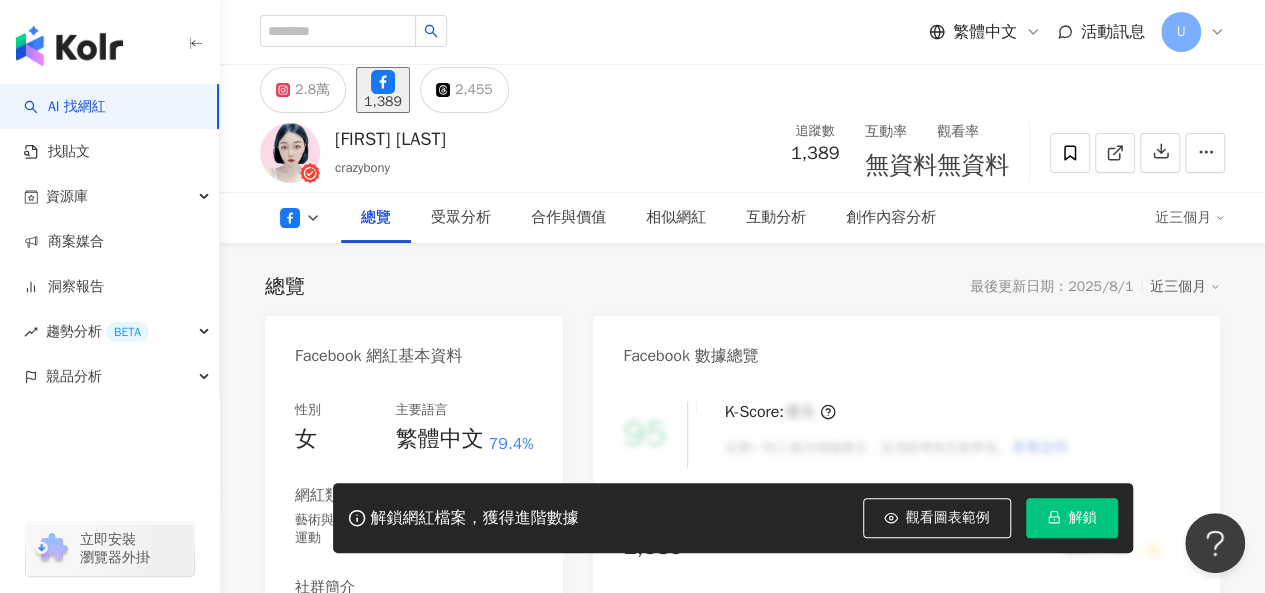 click on "性別   女 主要語言   繁體中文 79.4% 網紅類型 藝術與娛樂 · 日常話題 · 命理占卜 · 美髮 · 運動 社群簡介 iscrazybony | Crazybony | iscrazybony https://www.facebook.com/900440726665284 Style is on your smile �" at bounding box center [414, 582] 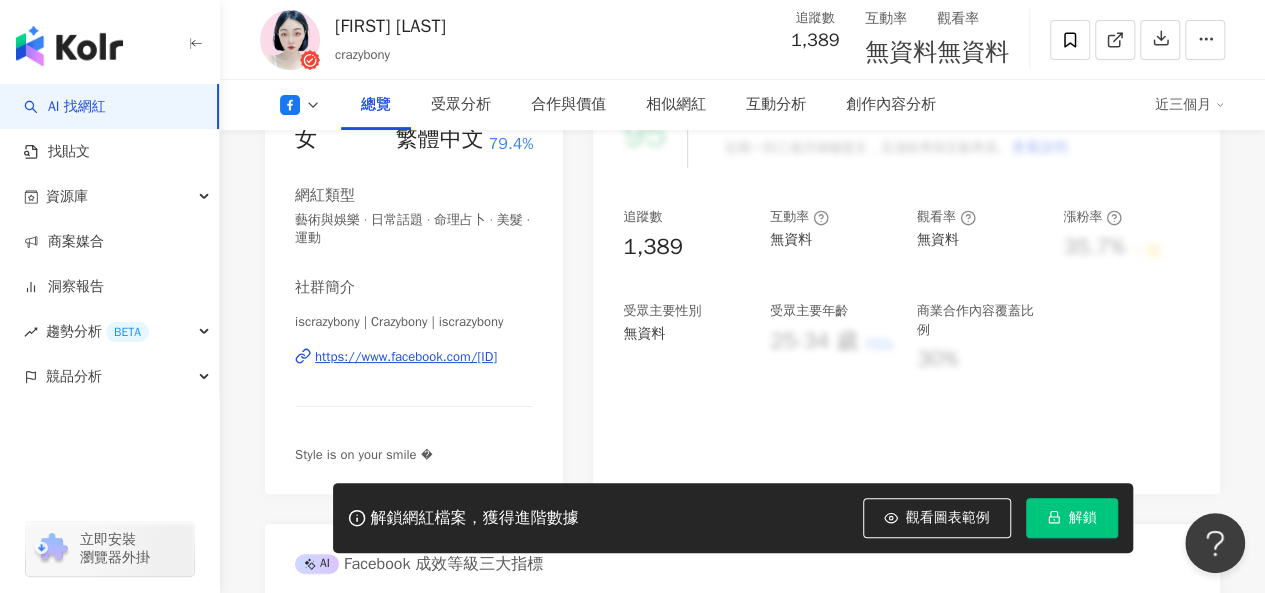 click on "https://www.facebook.com/900440726665284" at bounding box center (406, 357) 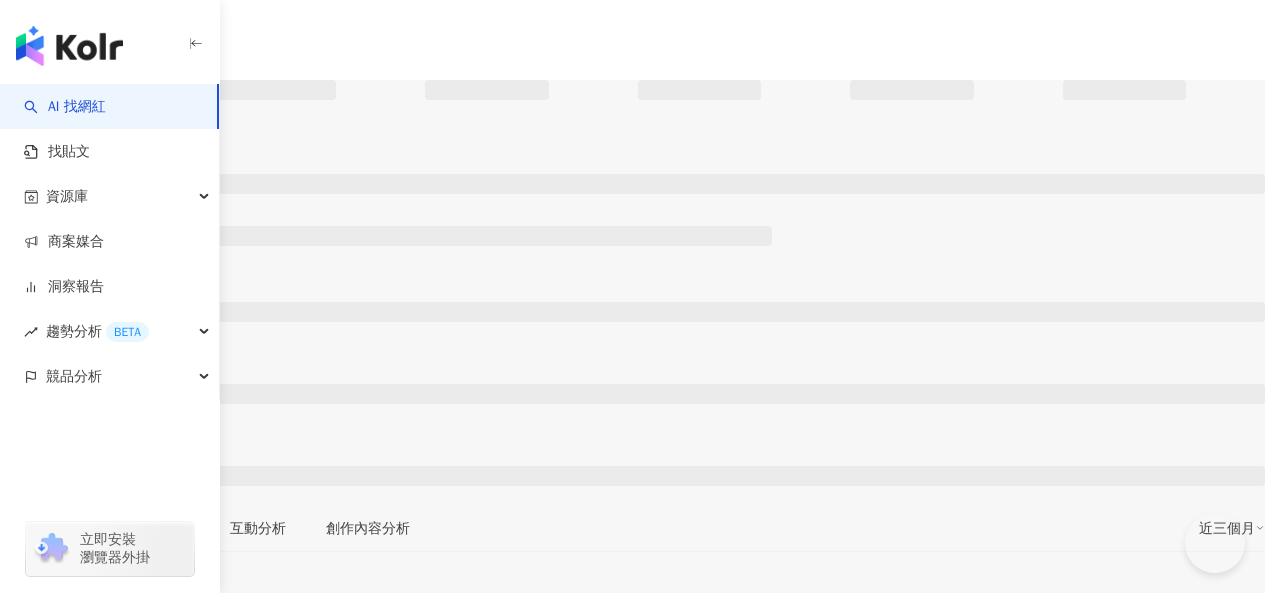 scroll, scrollTop: 0, scrollLeft: 0, axis: both 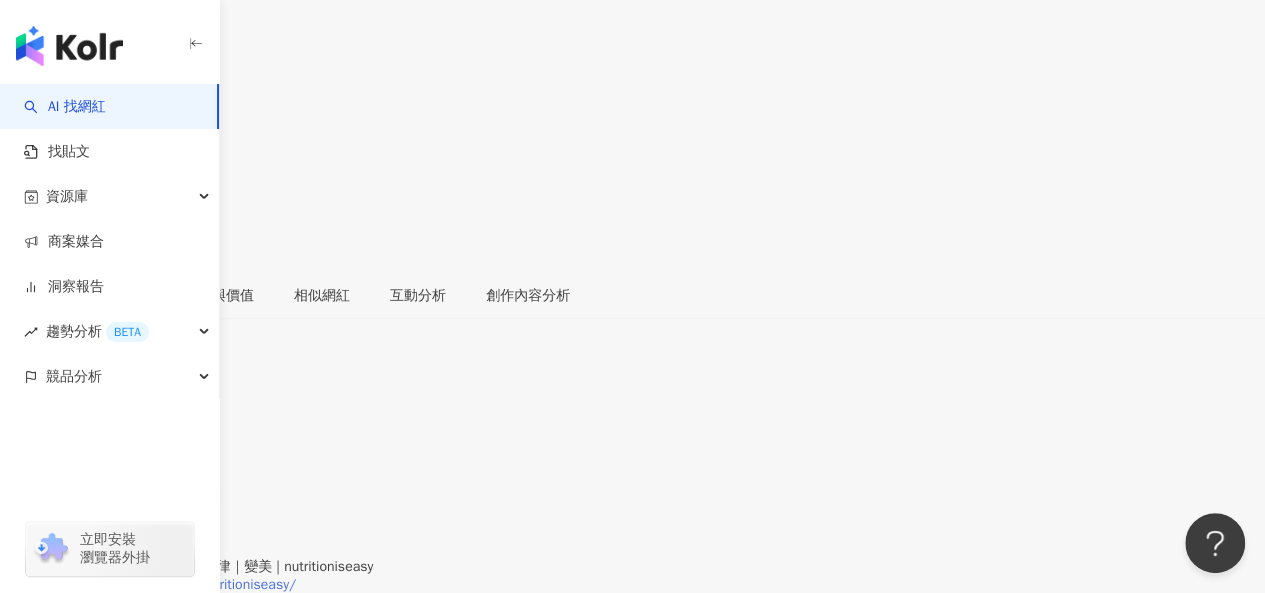 click on "https://www.instagram.com/nutritioniseasy/" at bounding box center [158, 585] 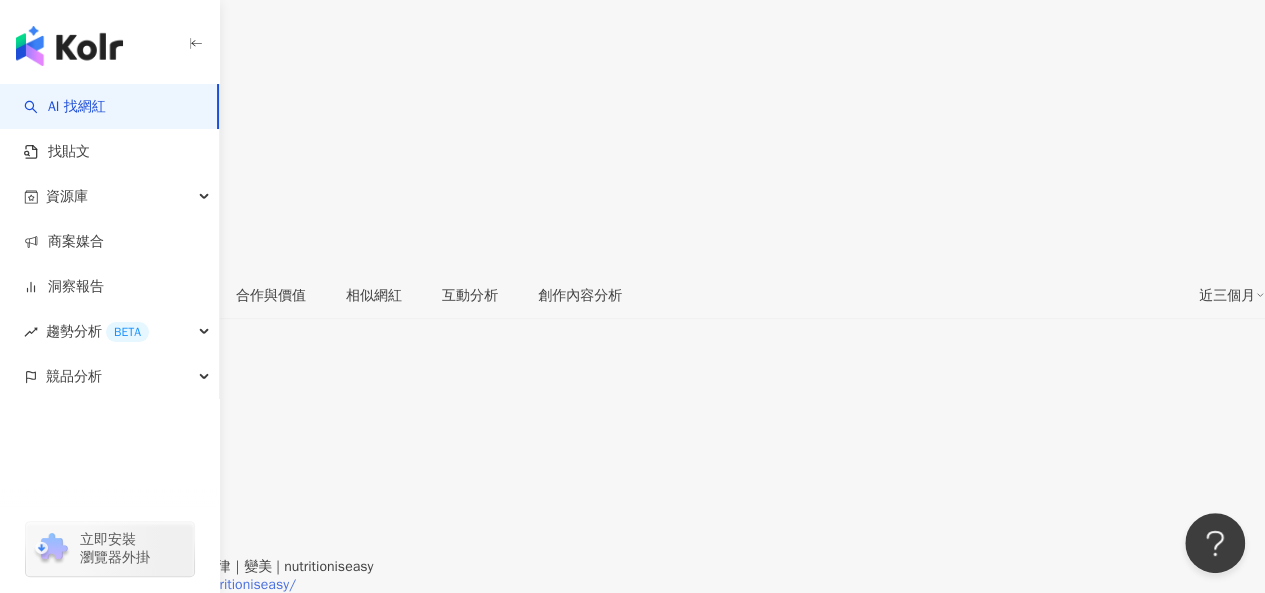 scroll, scrollTop: 0, scrollLeft: 0, axis: both 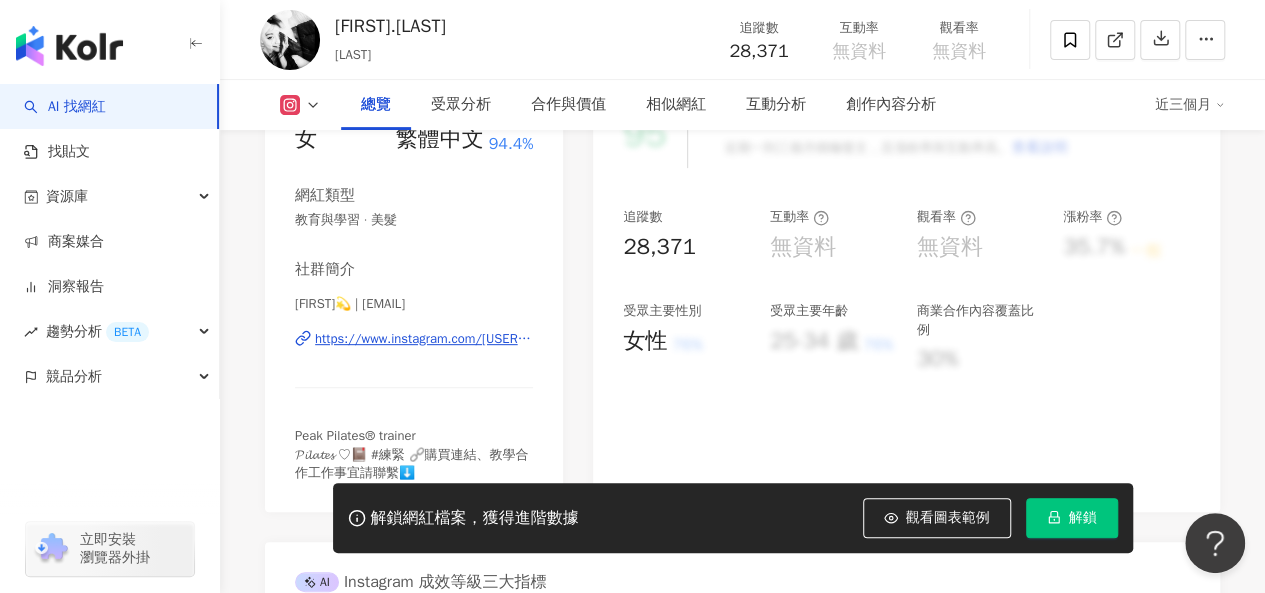 click on "https://www.instagram.com/[USERNAME]" at bounding box center [424, 339] 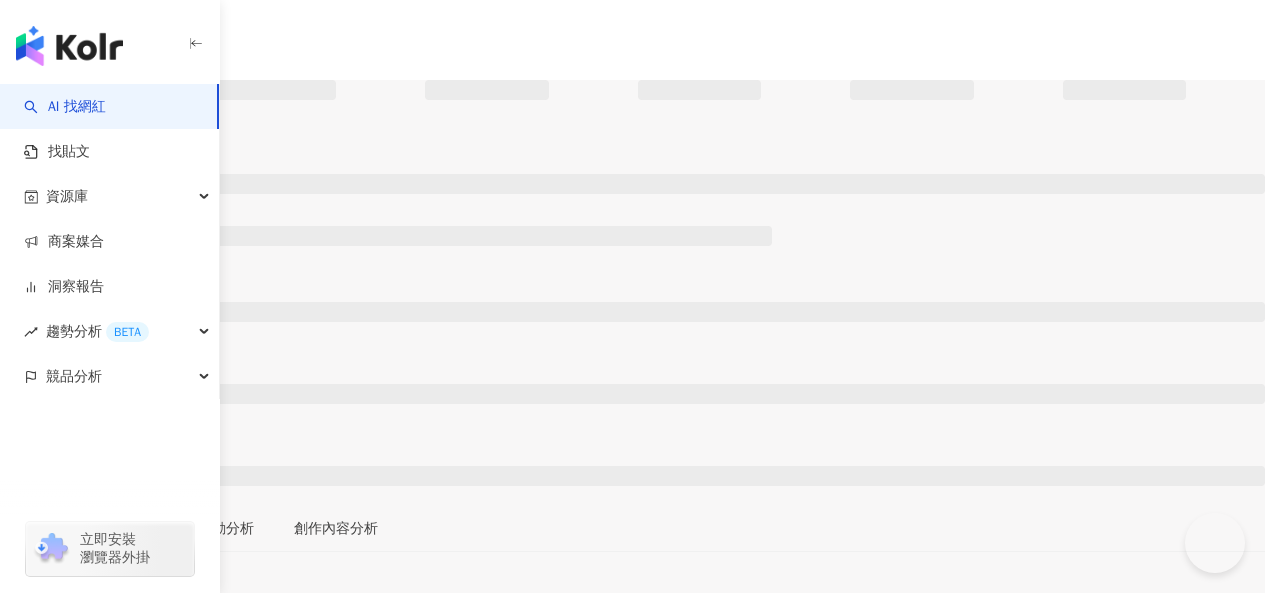 scroll, scrollTop: 0, scrollLeft: 0, axis: both 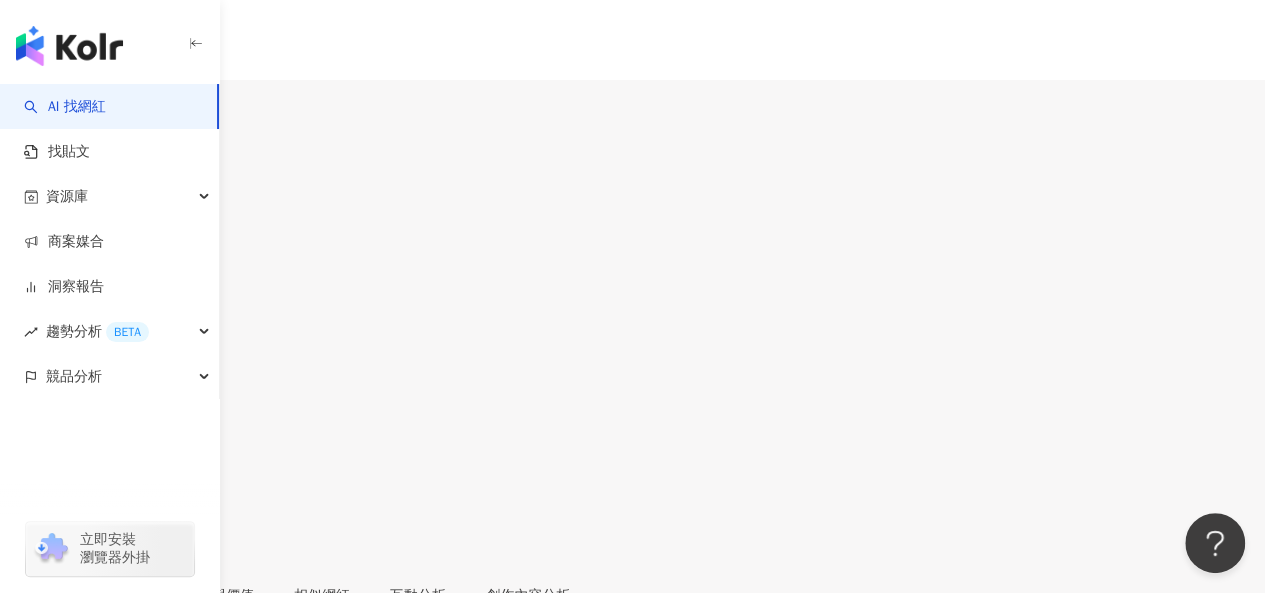 click on "Instagram 網紅基本資料" at bounding box center [632, 707] 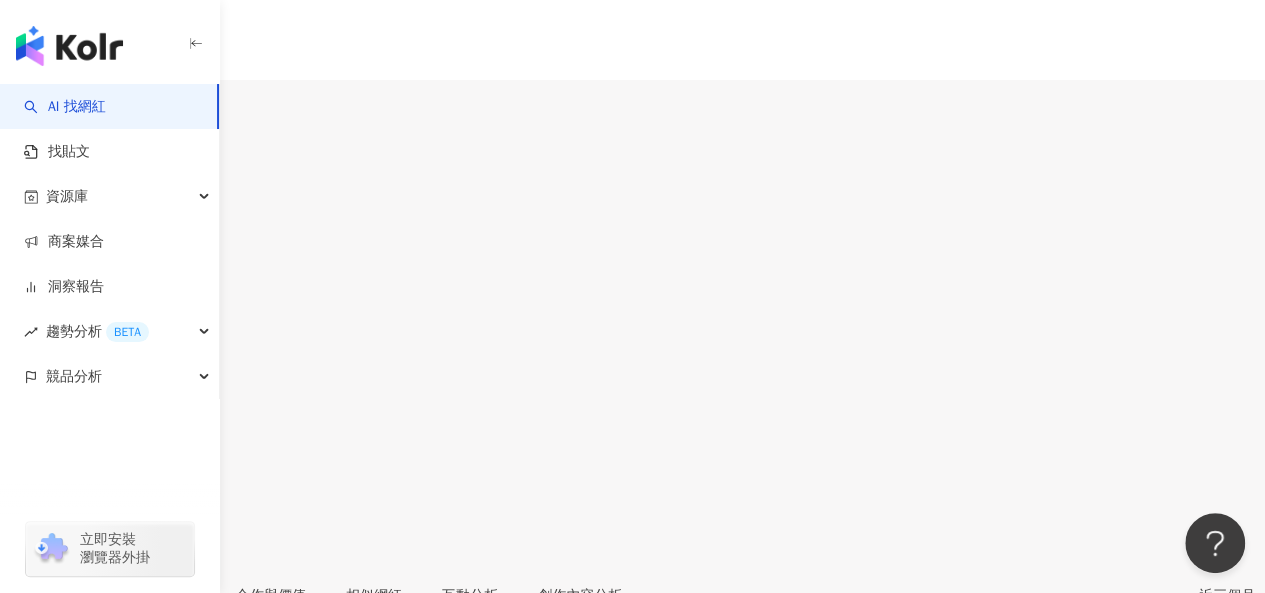 scroll, scrollTop: 300, scrollLeft: 0, axis: vertical 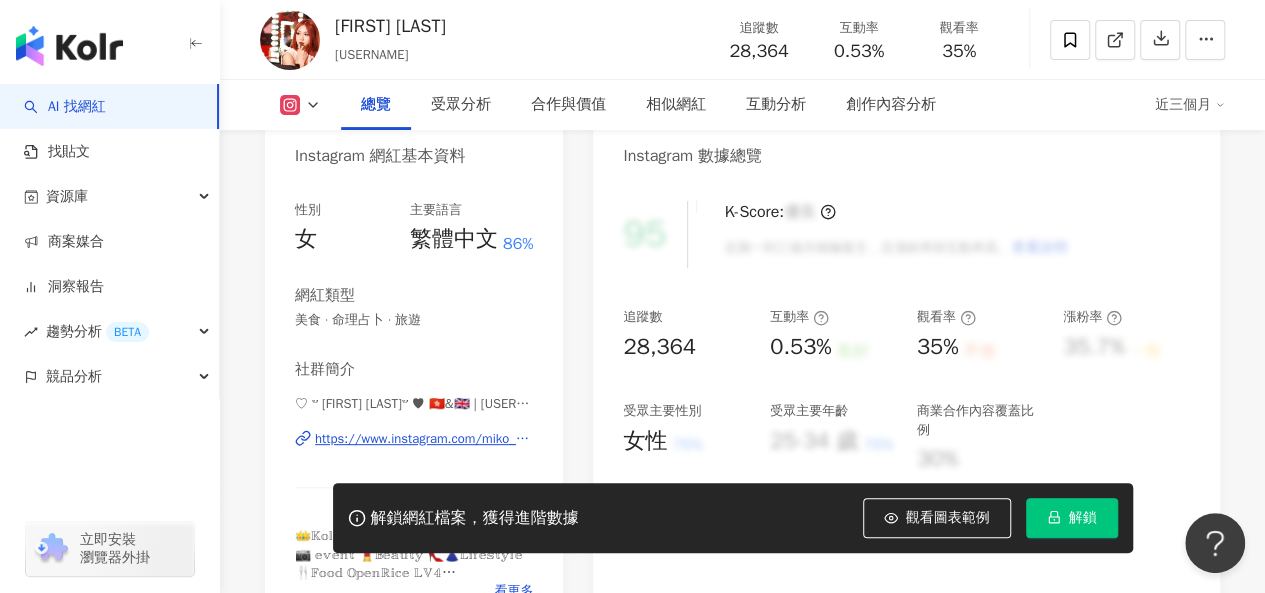 click on "https://www.instagram.com/miko_8081/" at bounding box center (424, 439) 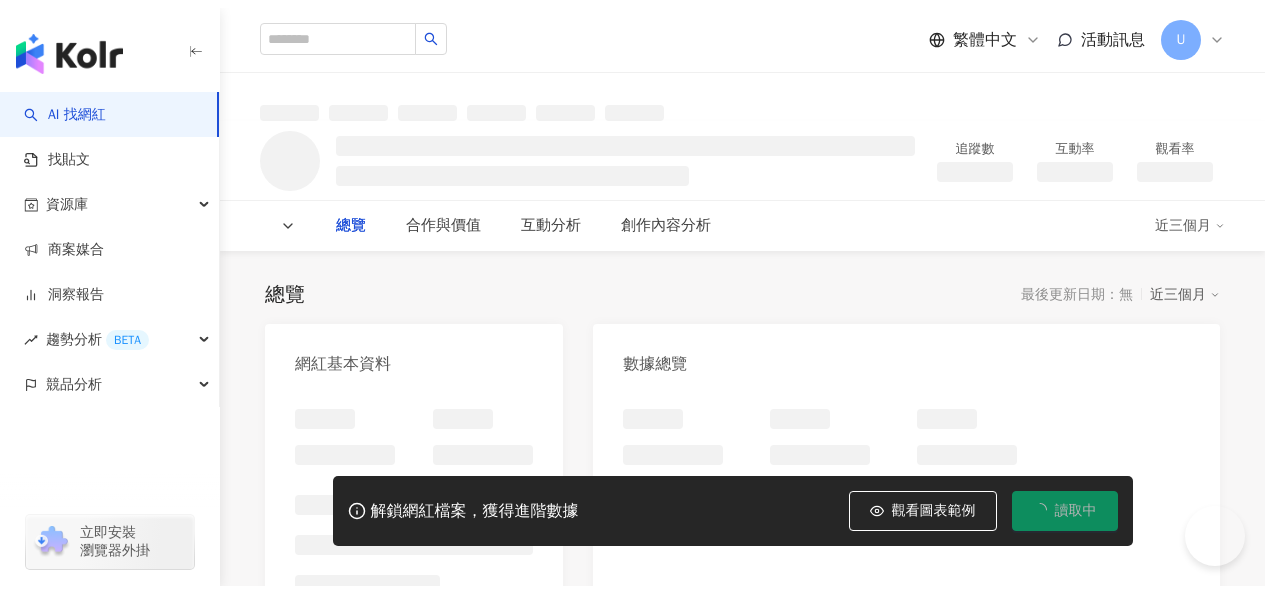 scroll, scrollTop: 0, scrollLeft: 0, axis: both 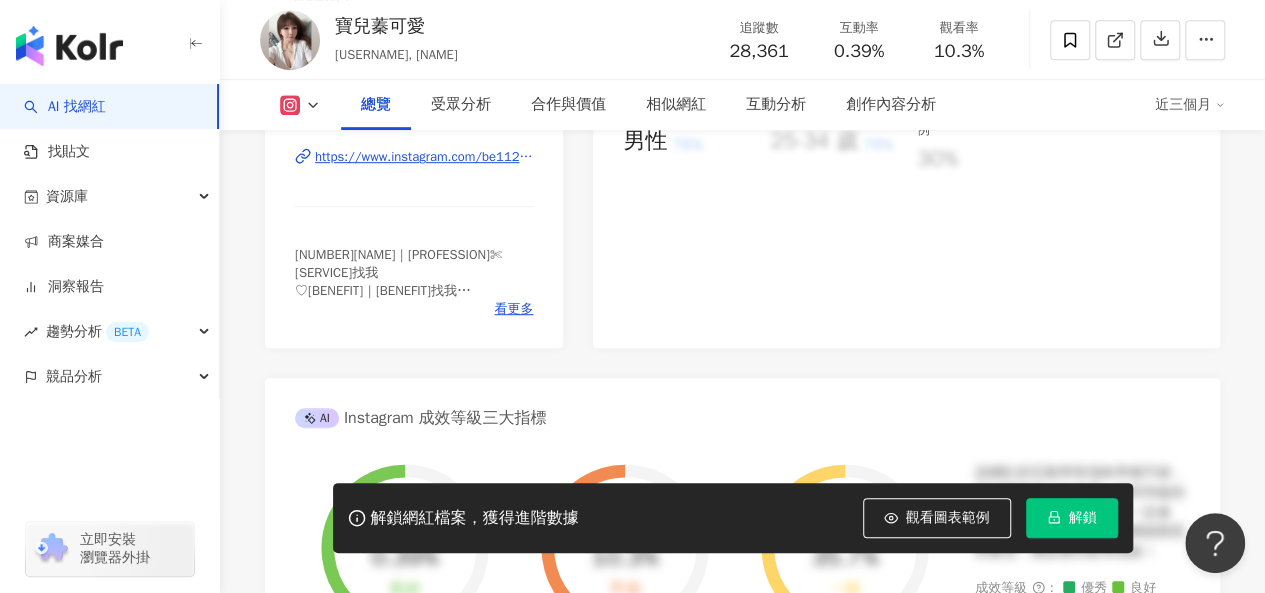 click on "https://www.instagram.com/be1126/" at bounding box center [424, 157] 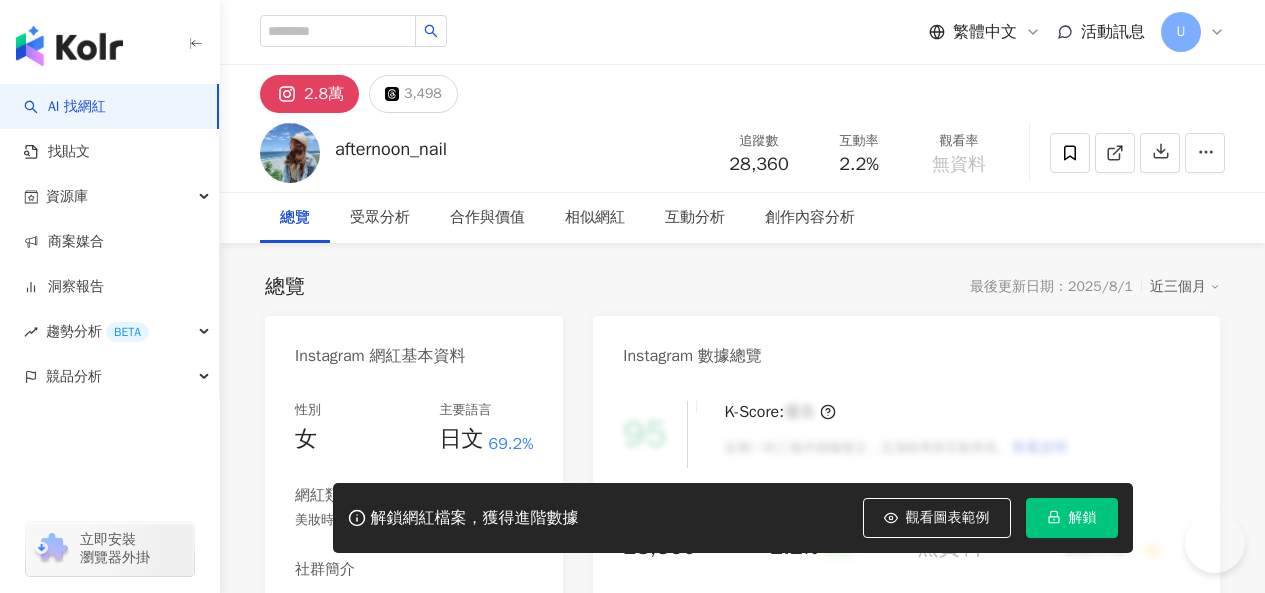 scroll, scrollTop: 0, scrollLeft: 0, axis: both 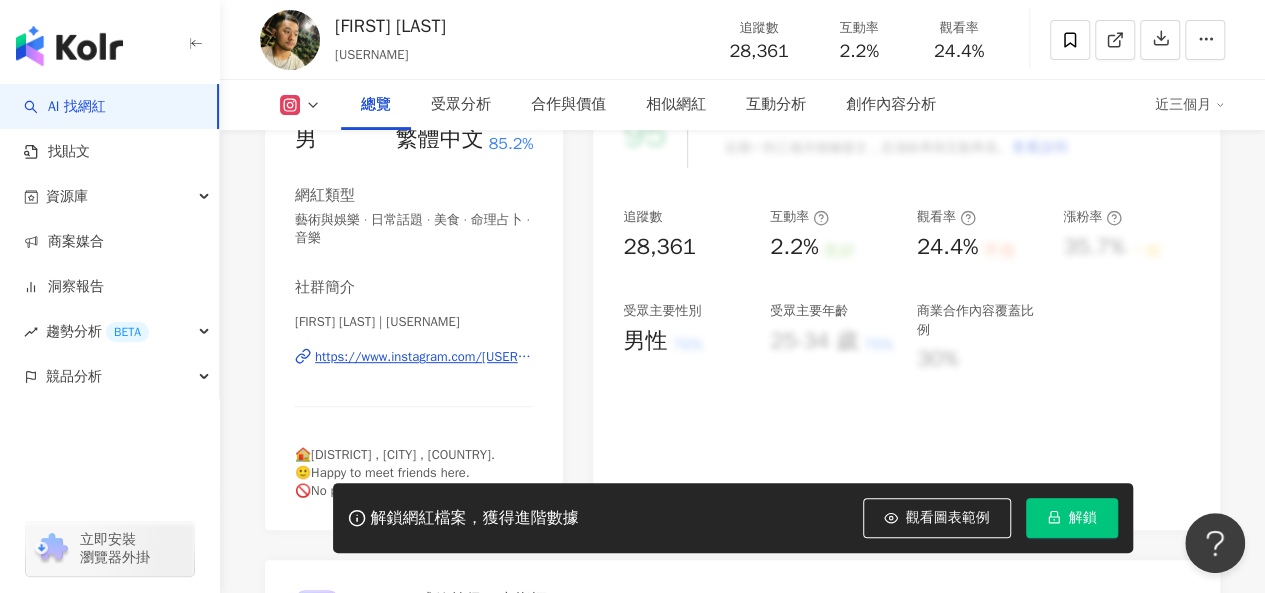 click on "https://www.instagram.com/axonchen85/" at bounding box center (424, 357) 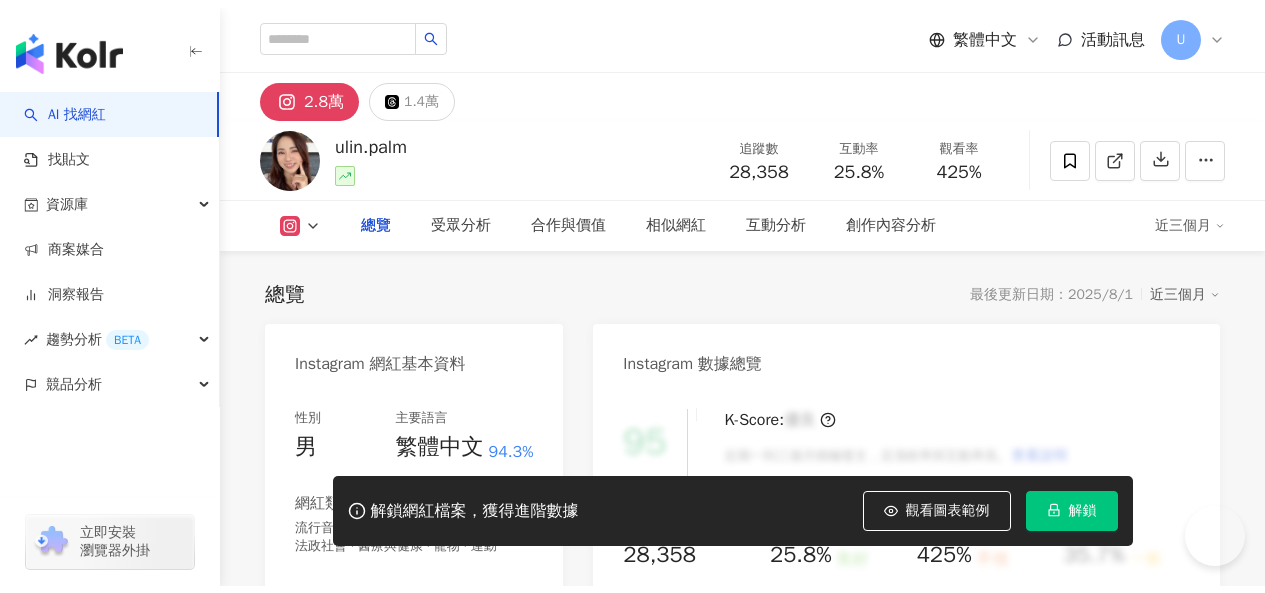 scroll, scrollTop: 0, scrollLeft: 0, axis: both 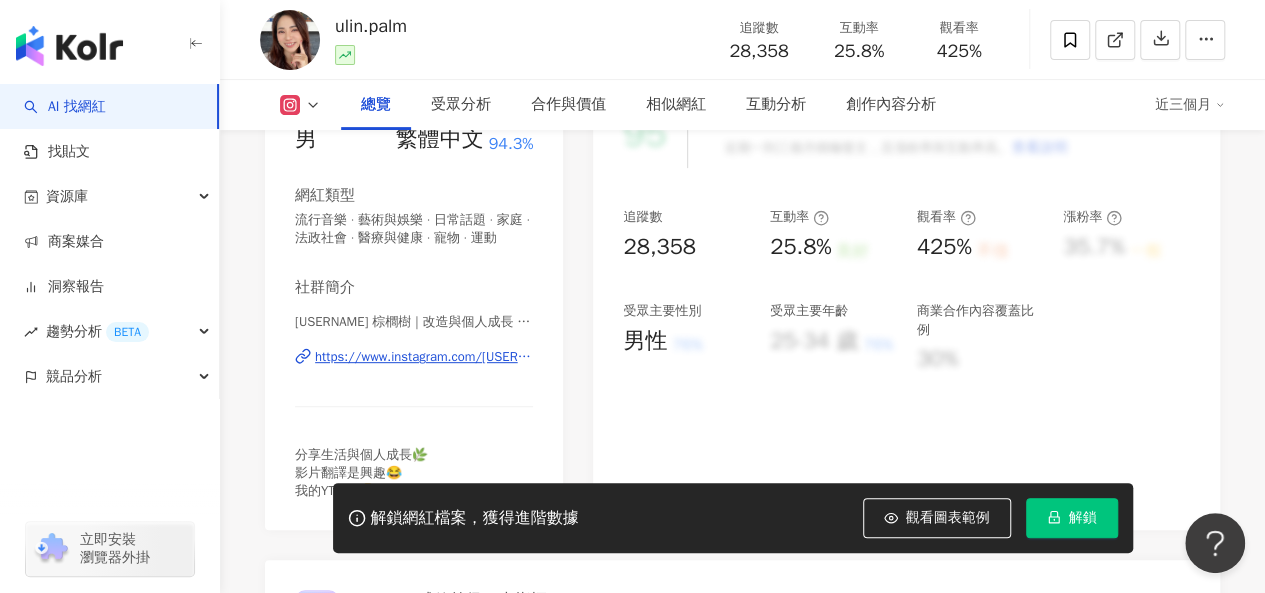 click on "https://www.instagram.com/ulin.palm/" at bounding box center [424, 357] 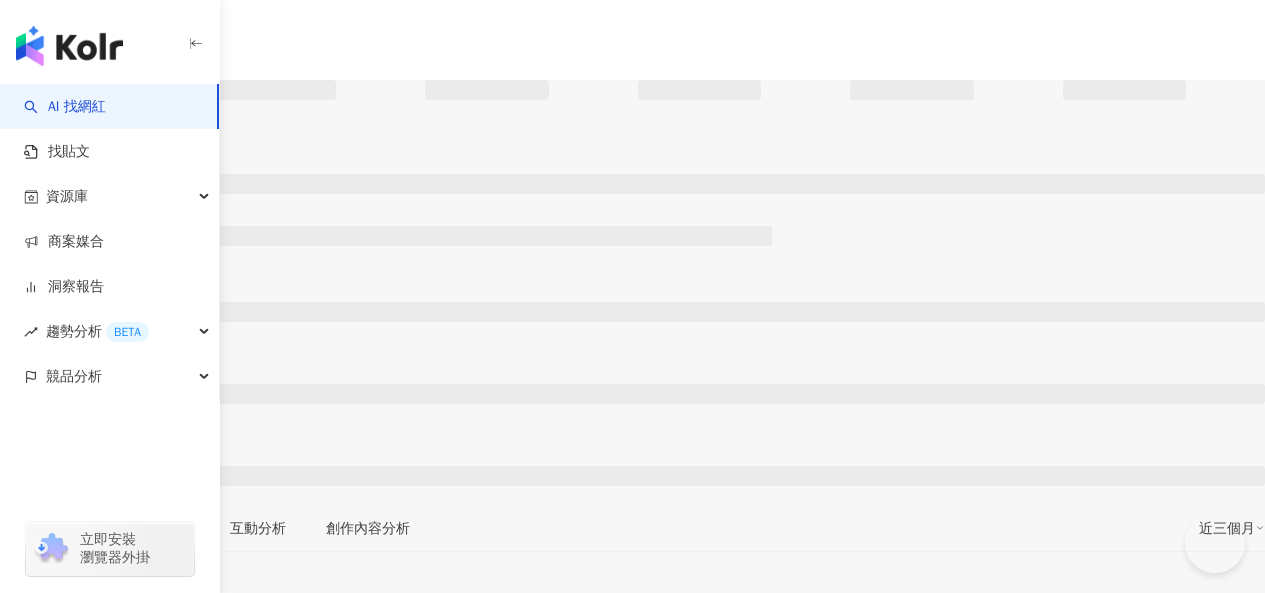 scroll, scrollTop: 0, scrollLeft: 0, axis: both 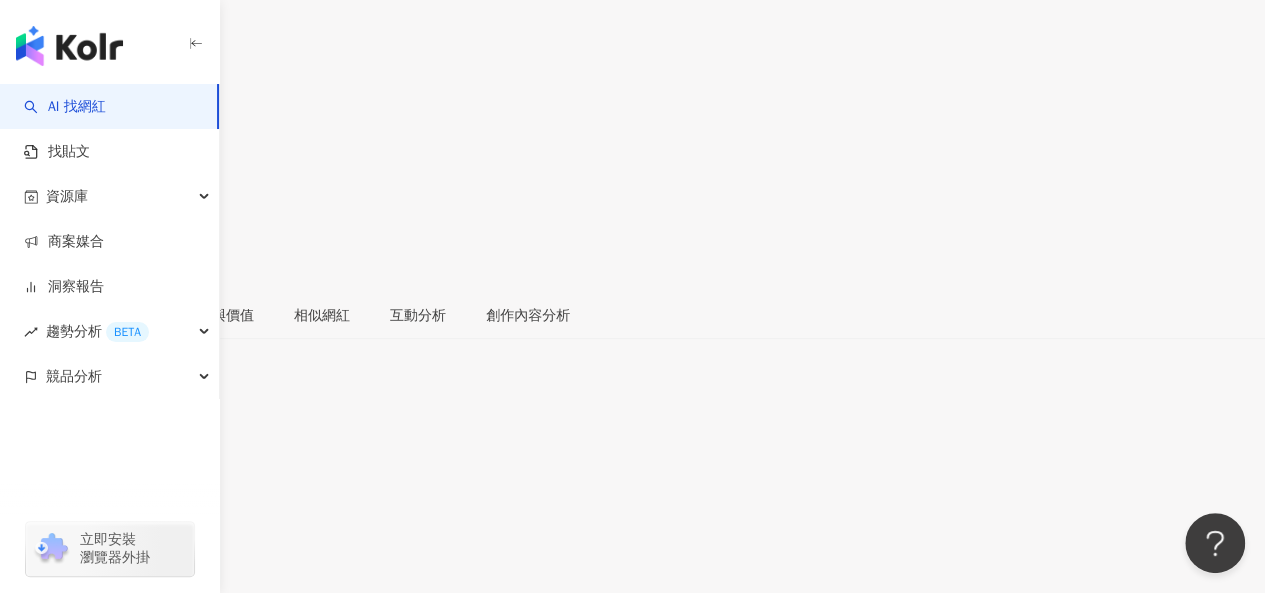 click on "https://www.instagram.com/_1zhen_cooking_/" at bounding box center (166, 605) 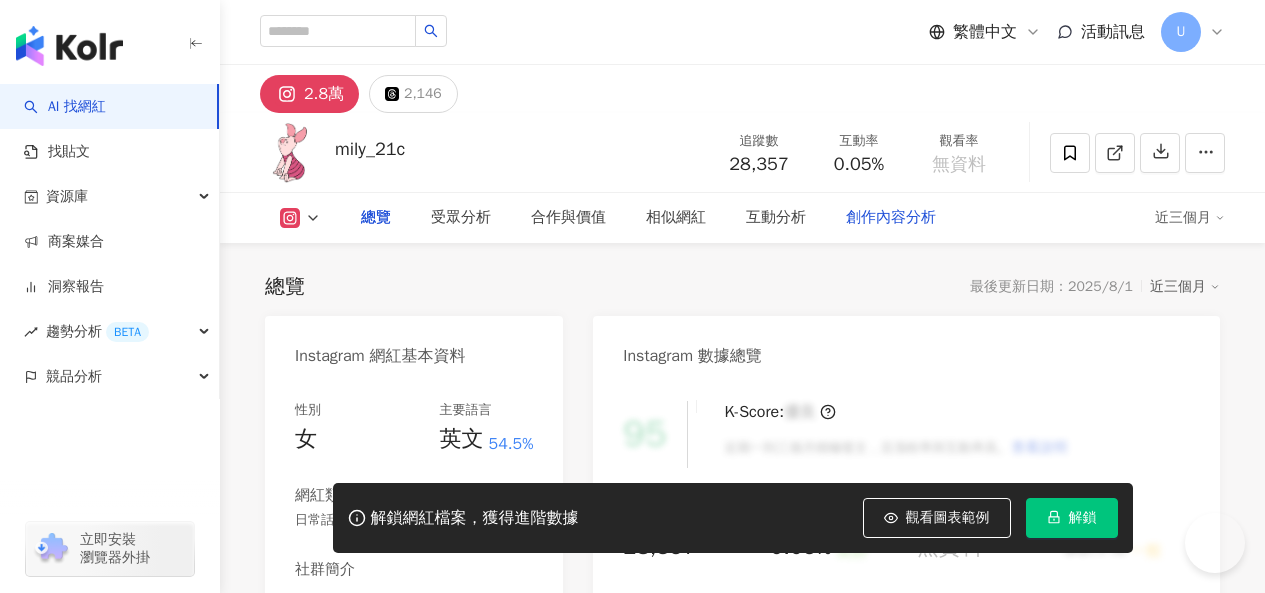 scroll, scrollTop: 0, scrollLeft: 0, axis: both 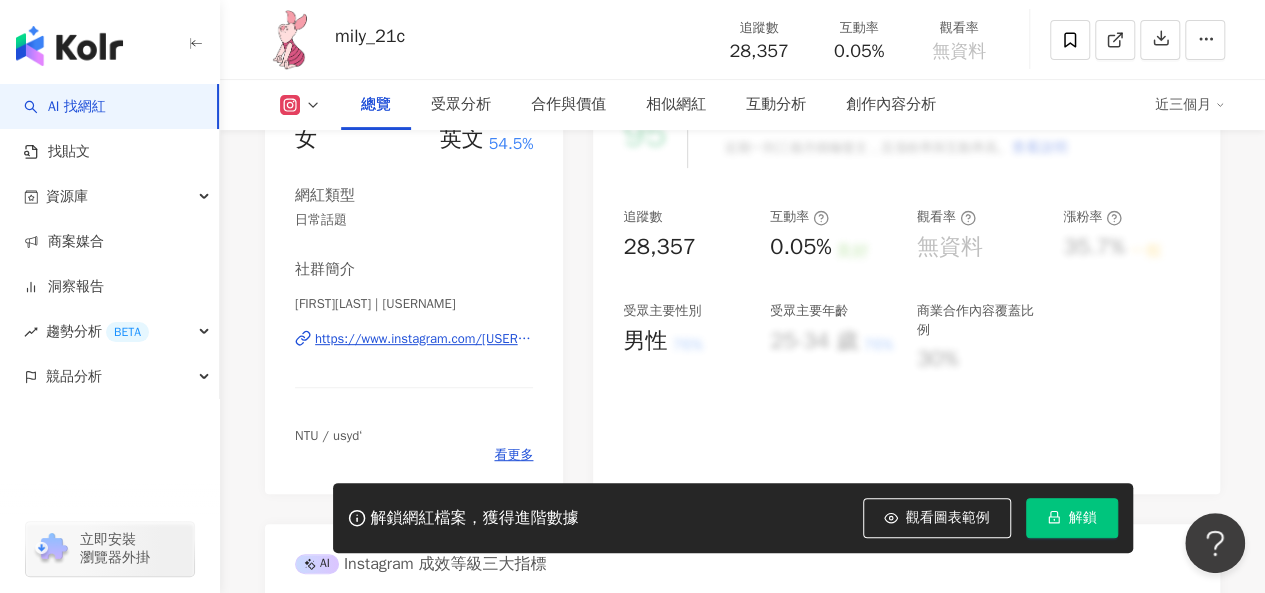 click on "https://www.instagram.com/emily24_c/" at bounding box center [424, 339] 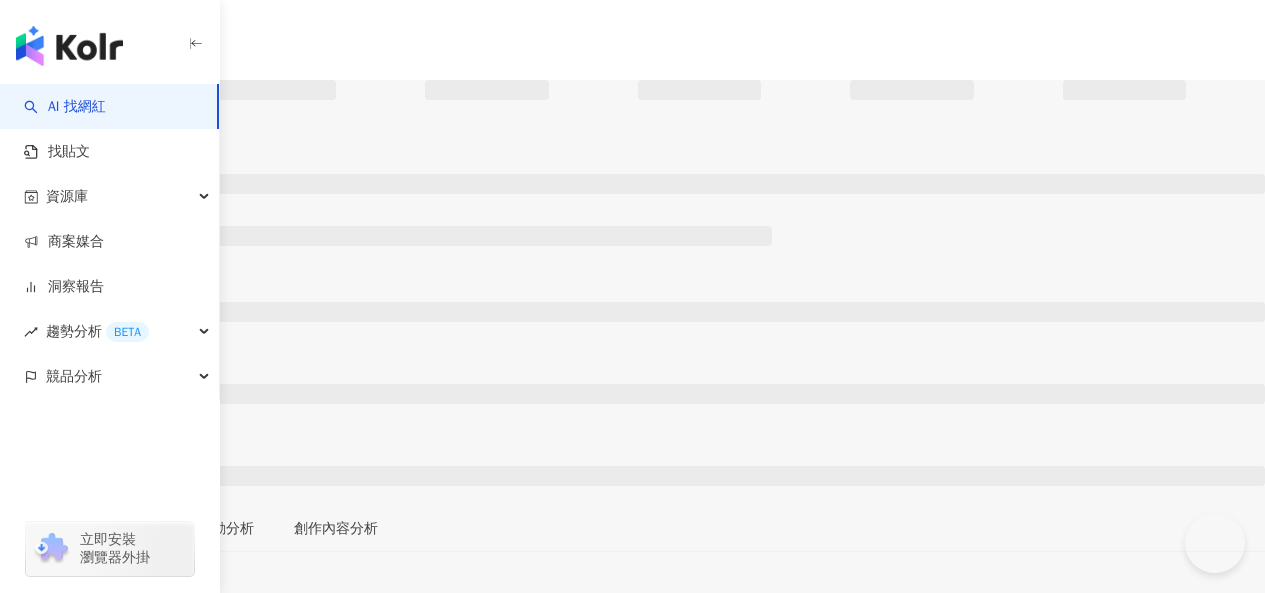 scroll, scrollTop: 0, scrollLeft: 0, axis: both 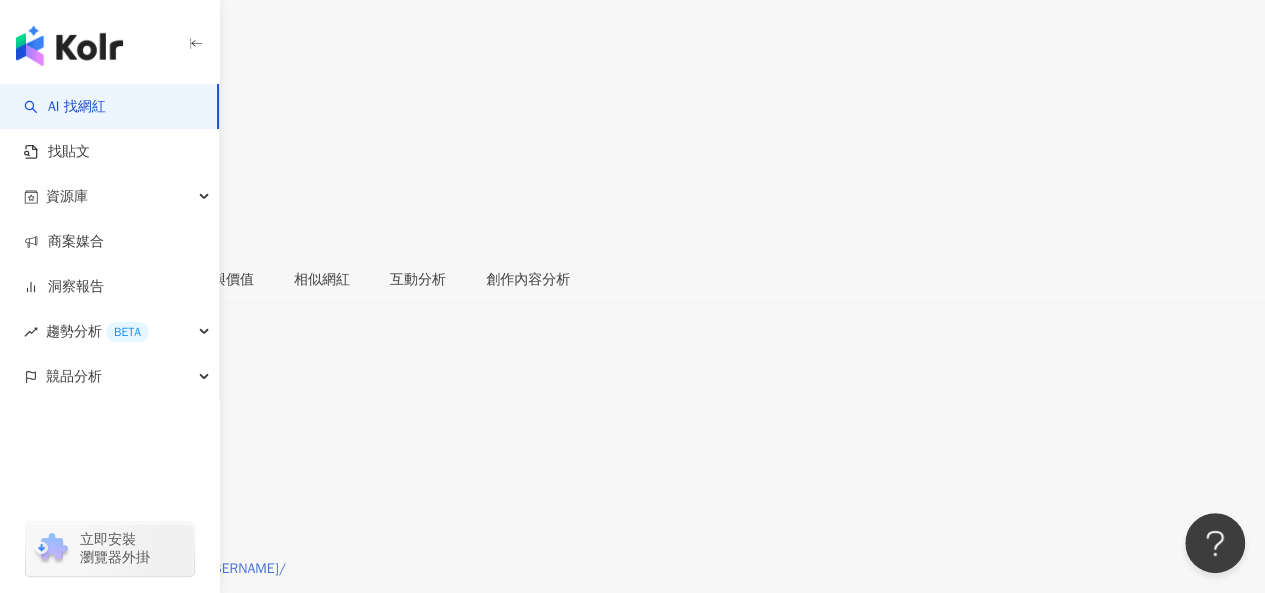 click on "https://www.instagram.com/[USERNAME]/" at bounding box center (153, 569) 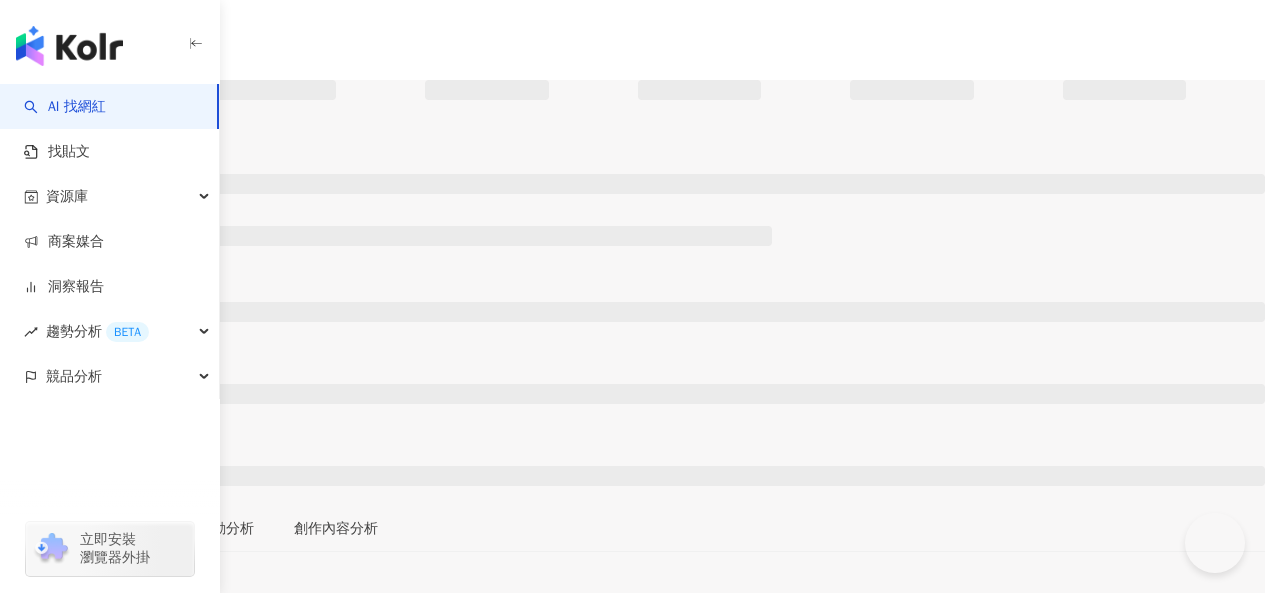 scroll, scrollTop: 0, scrollLeft: 0, axis: both 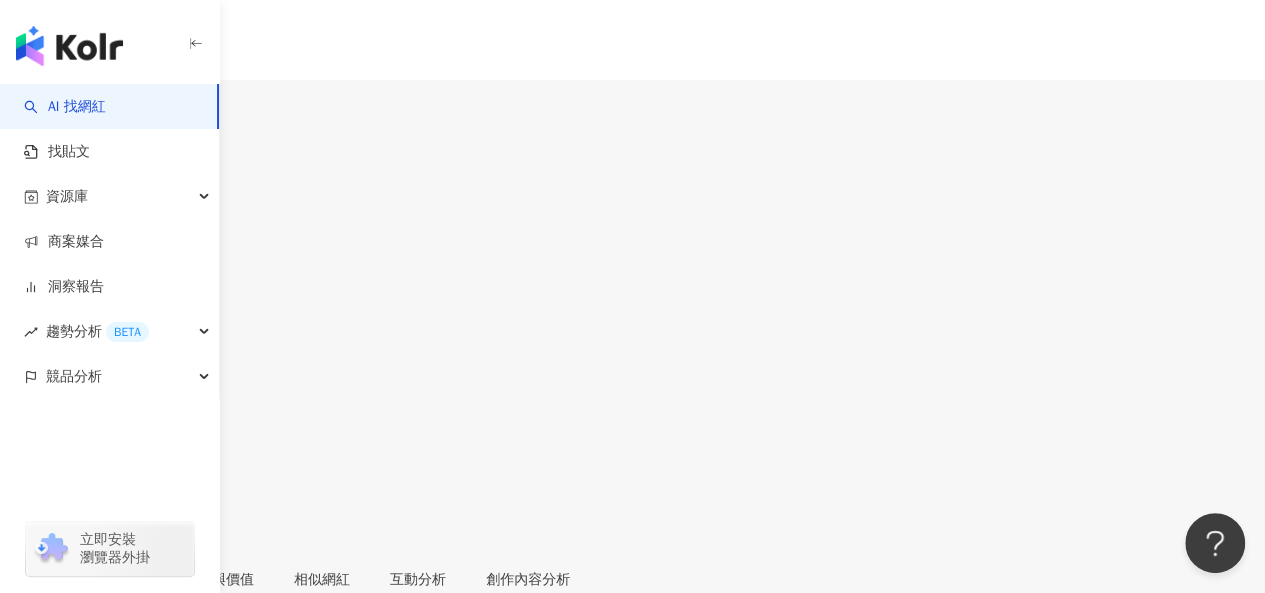 click on "https://www.instagram.com/zm_health_fitness/" at bounding box center (169, 869) 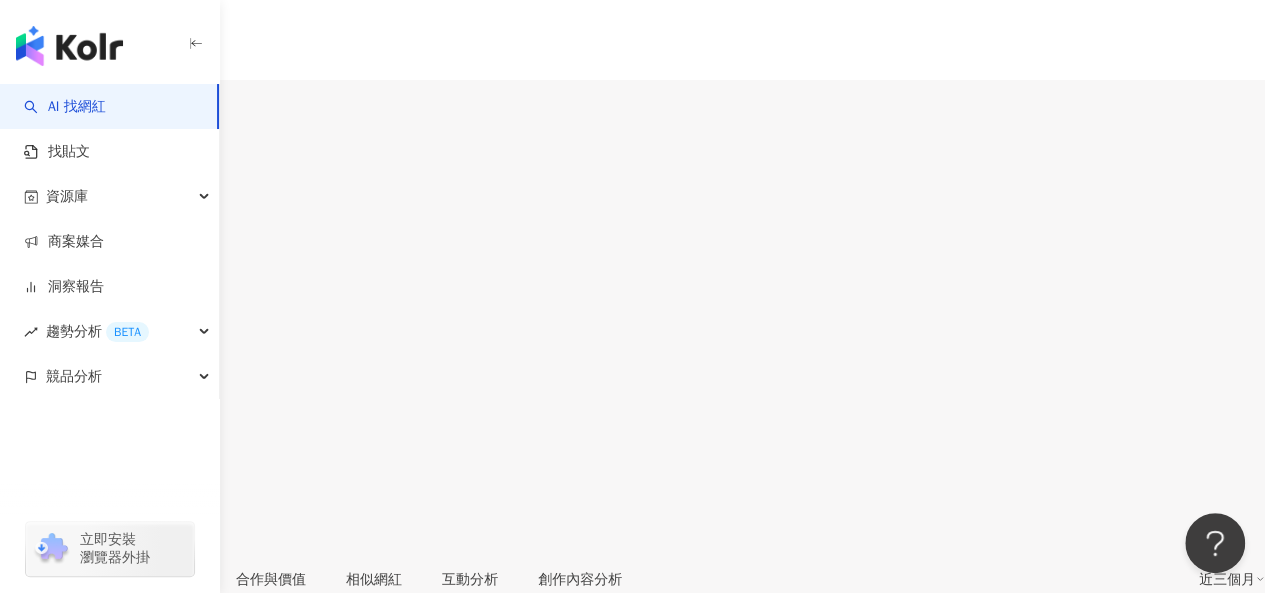 scroll, scrollTop: 400, scrollLeft: 0, axis: vertical 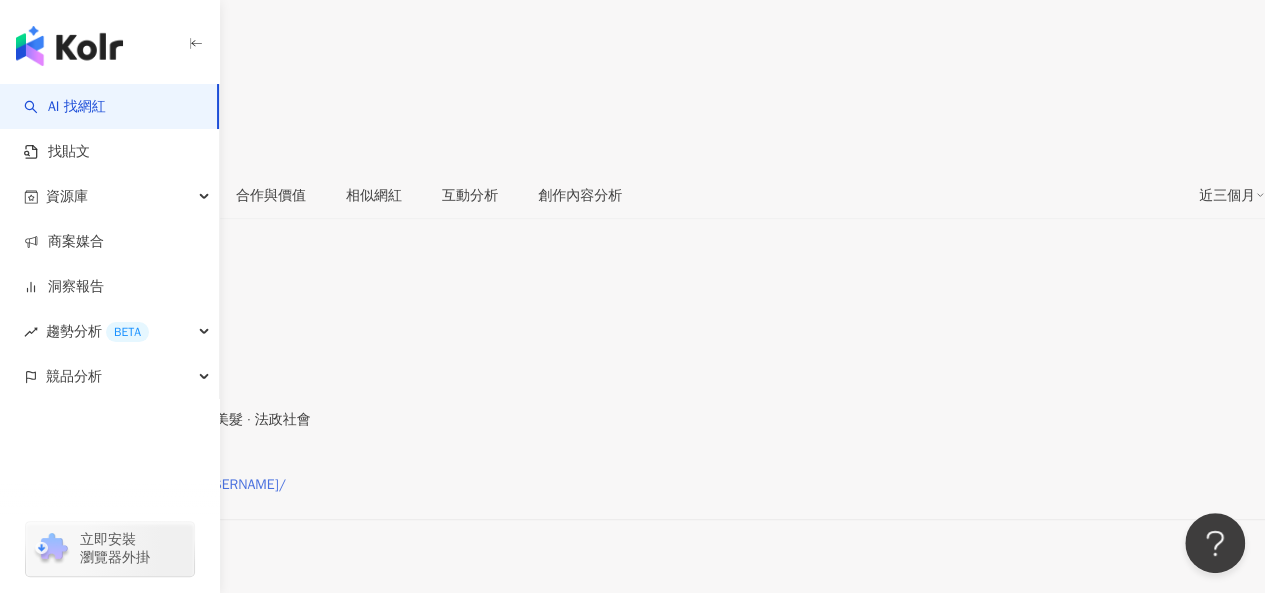 click on "https://www.instagram.com/midosun02/" at bounding box center [153, 485] 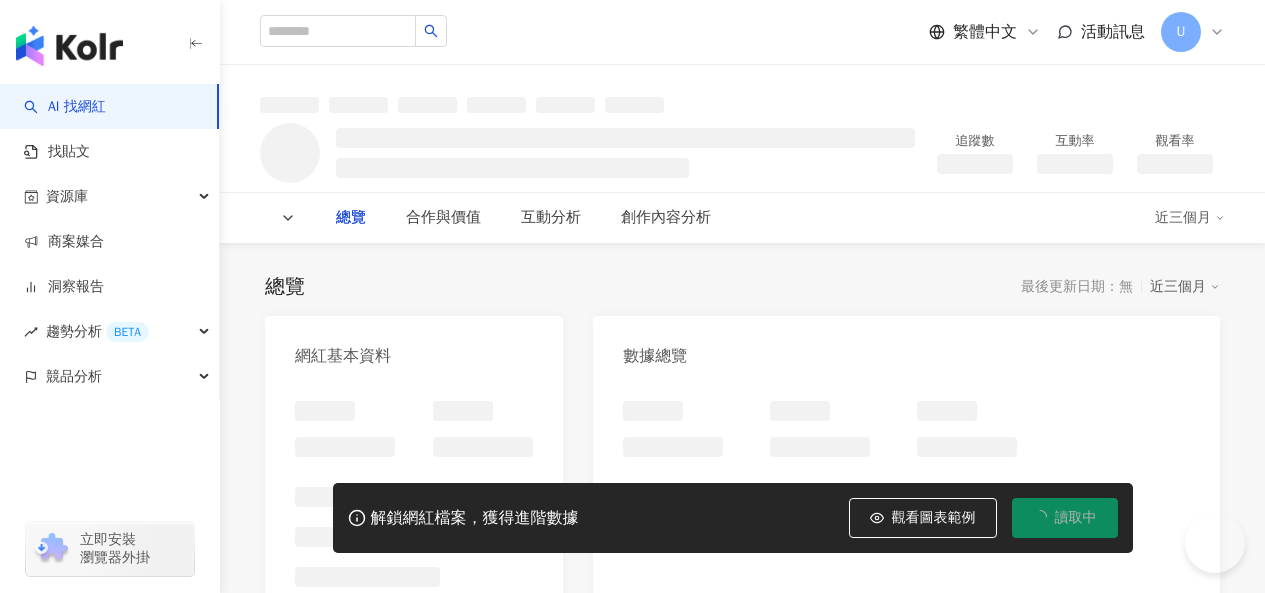 scroll, scrollTop: 0, scrollLeft: 0, axis: both 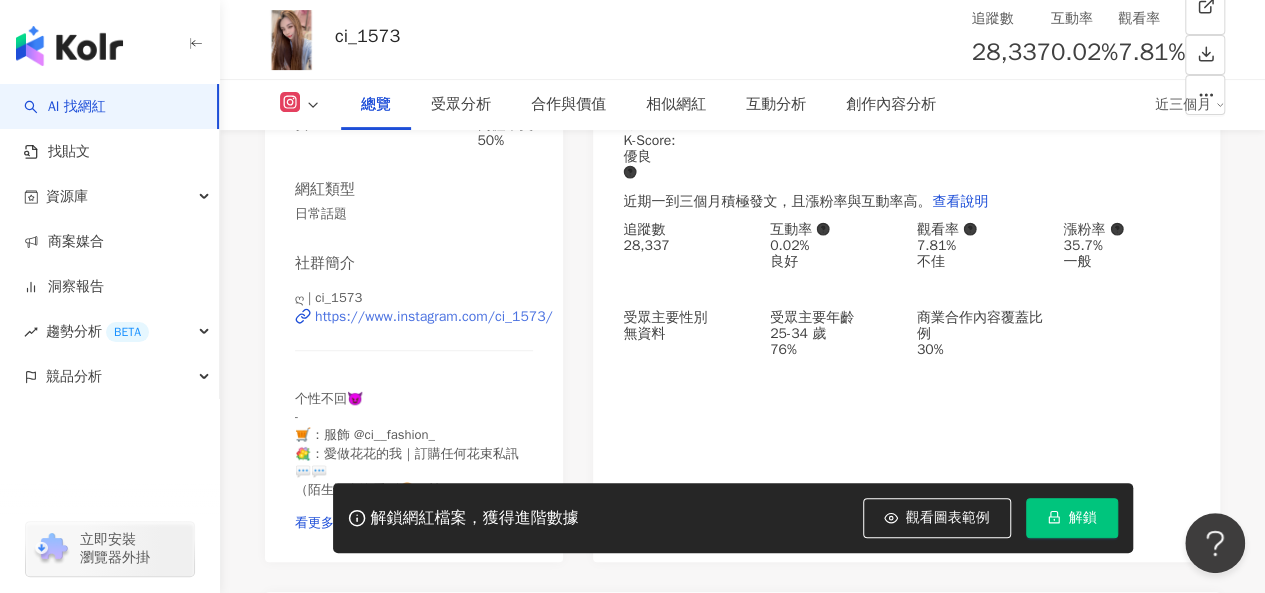 click on "https://www.instagram.com/ci_1573/" at bounding box center [434, 317] 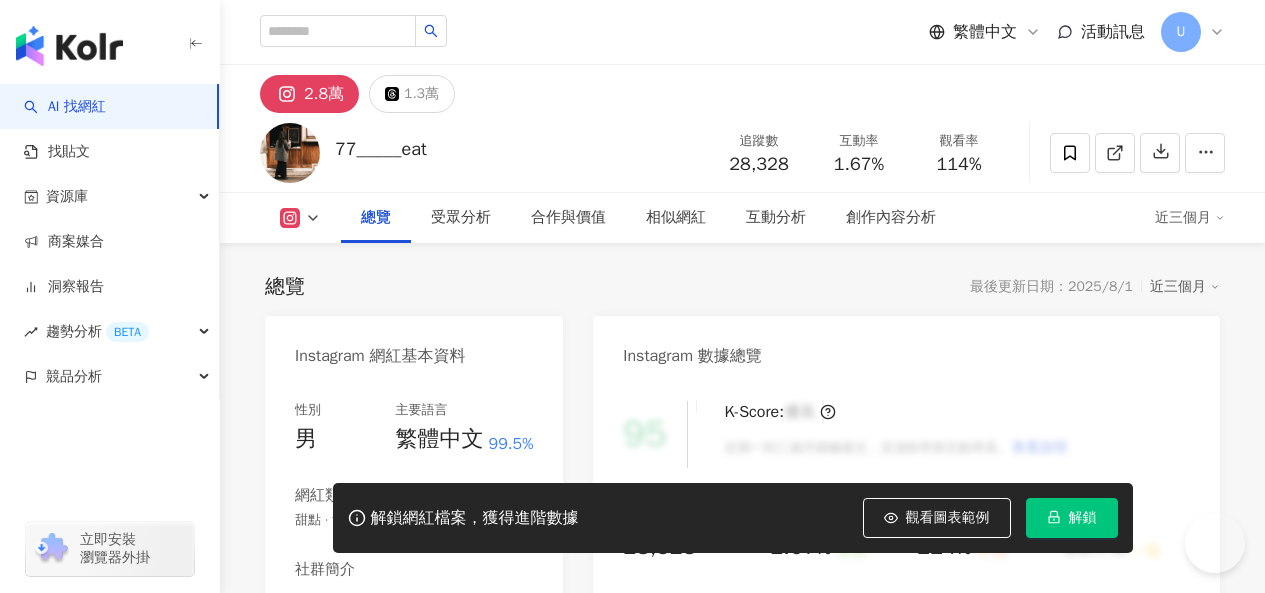 scroll, scrollTop: 0, scrollLeft: 0, axis: both 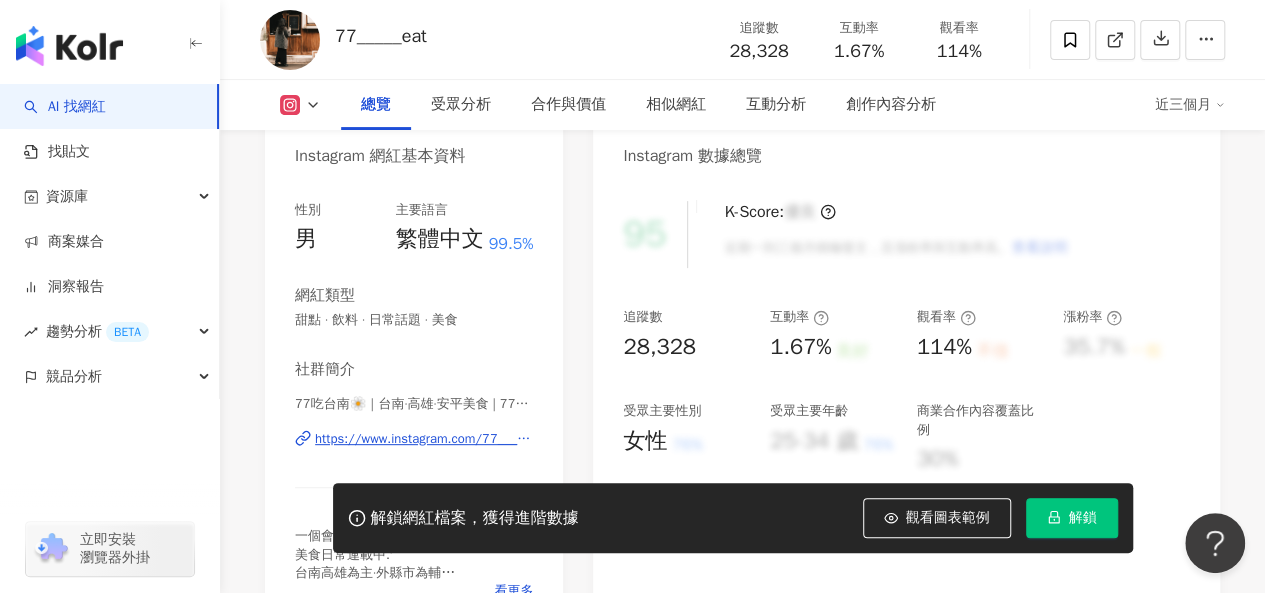 click on "https://www.instagram.com/77_____eat/" at bounding box center (424, 439) 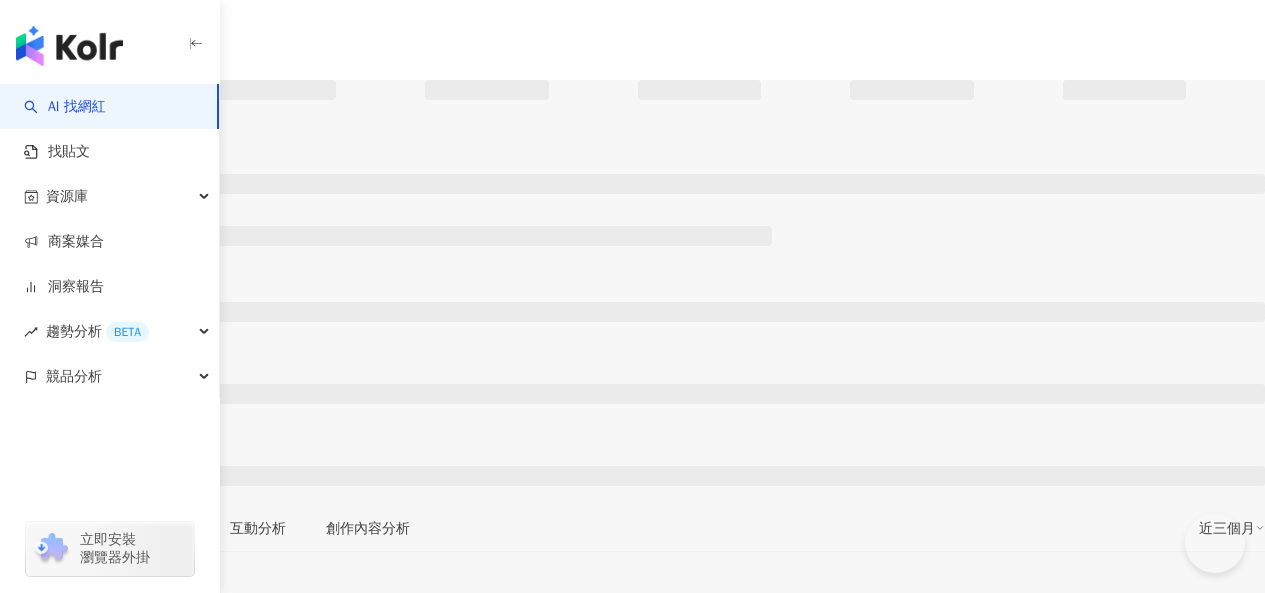 scroll, scrollTop: 0, scrollLeft: 0, axis: both 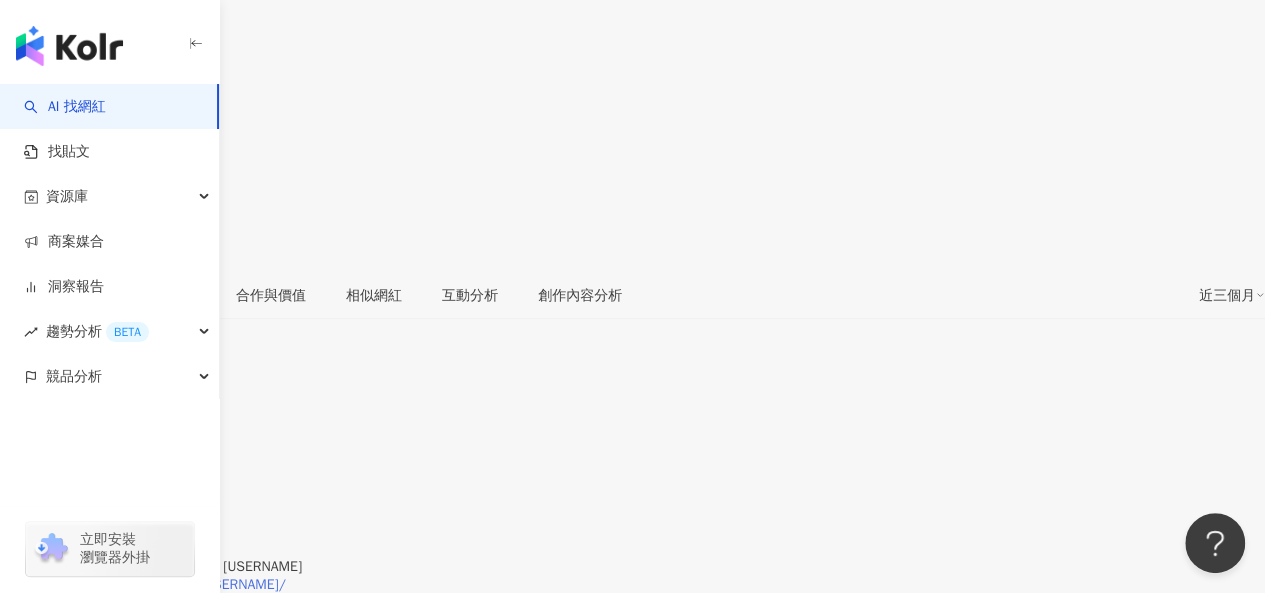 click on "https://www.instagram.com/steff_star/" at bounding box center (153, 585) 